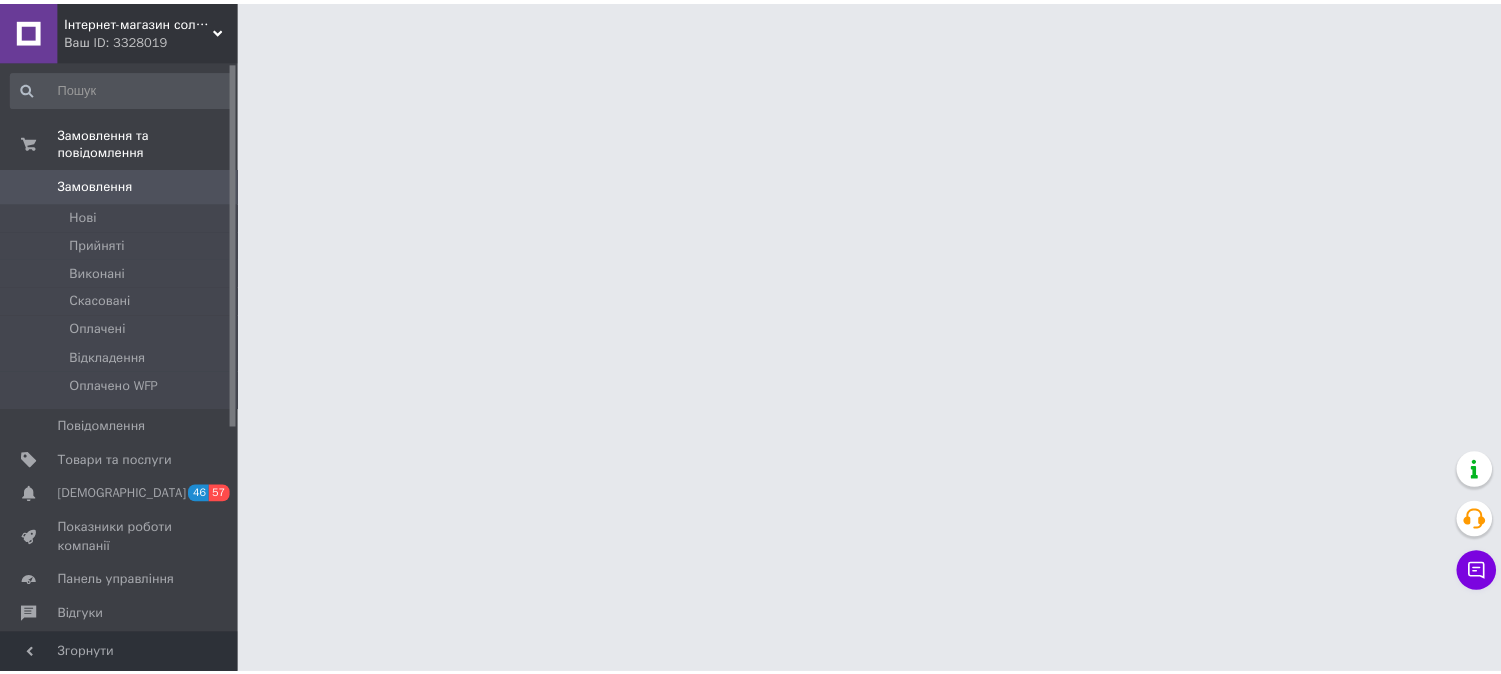 scroll, scrollTop: 0, scrollLeft: 0, axis: both 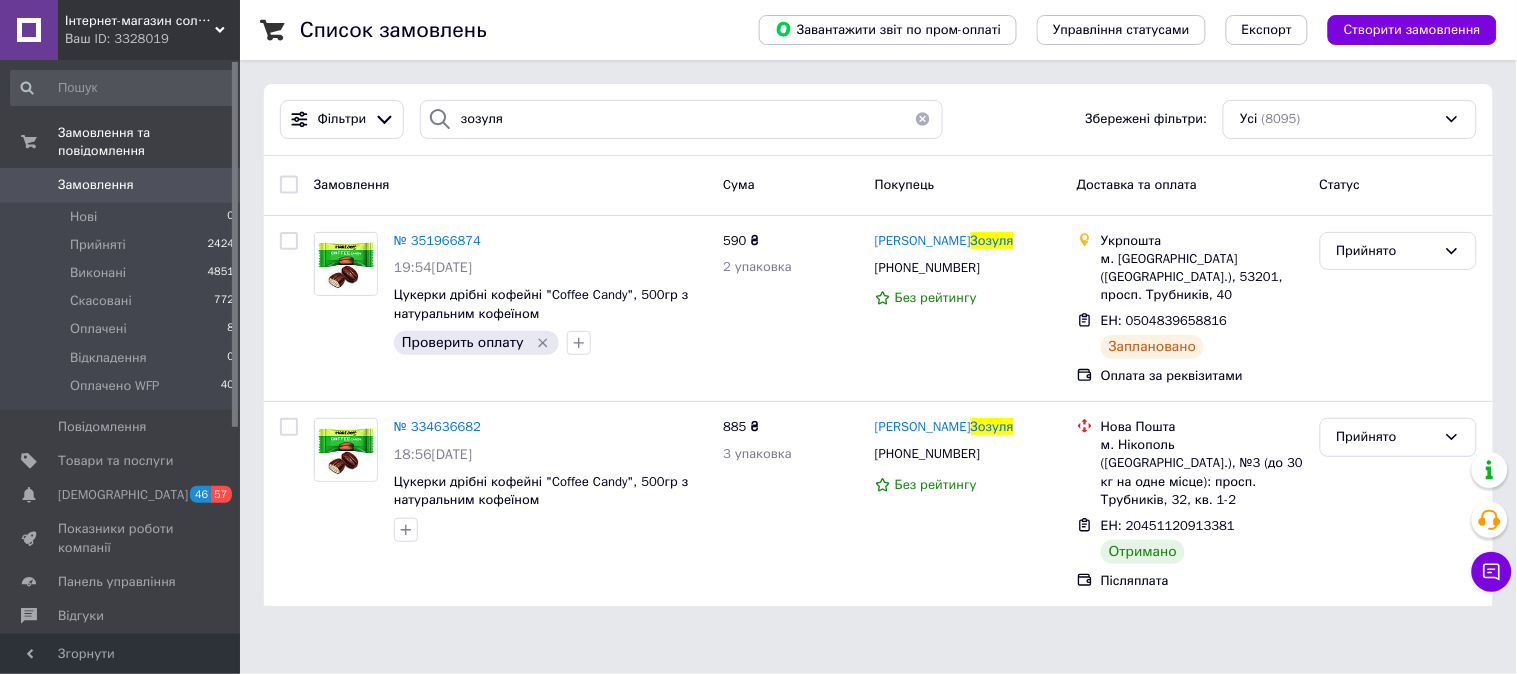 click on "Замовлення" at bounding box center [96, 185] 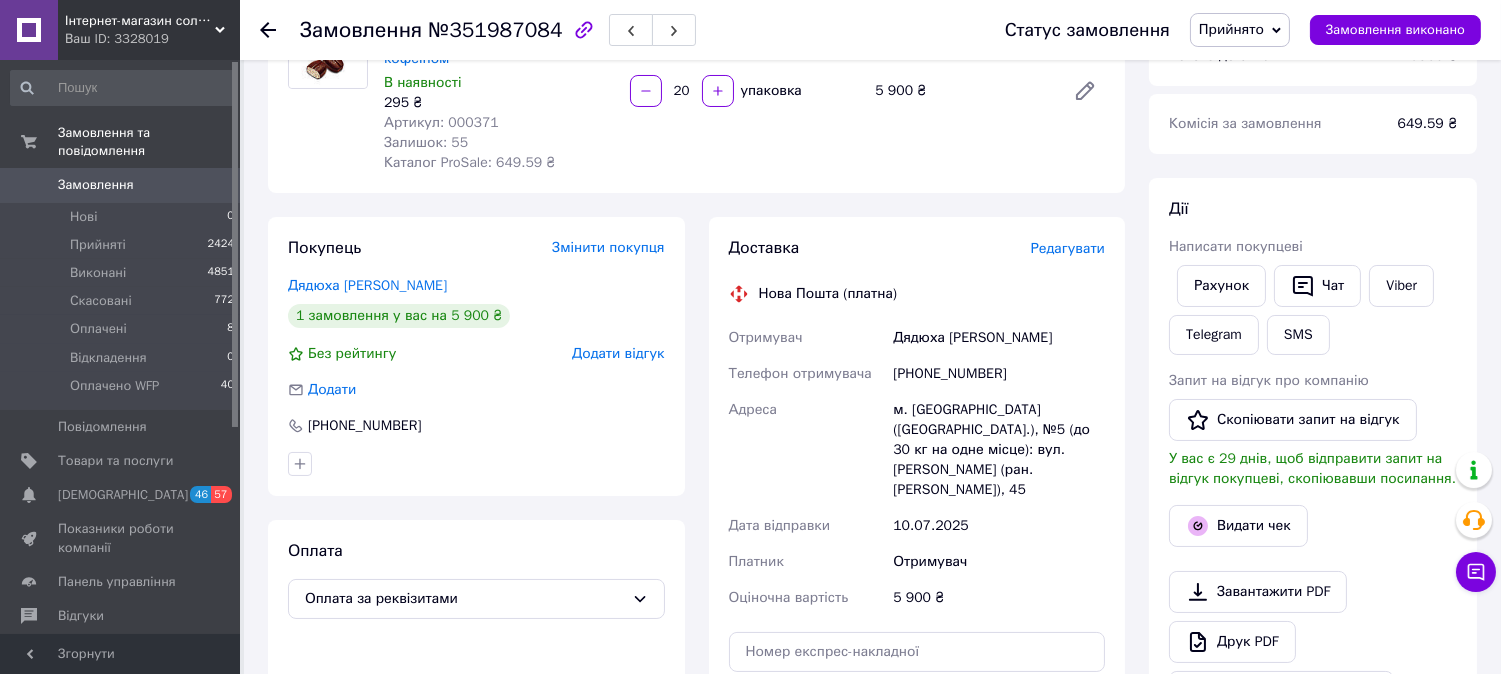 scroll, scrollTop: 0, scrollLeft: 0, axis: both 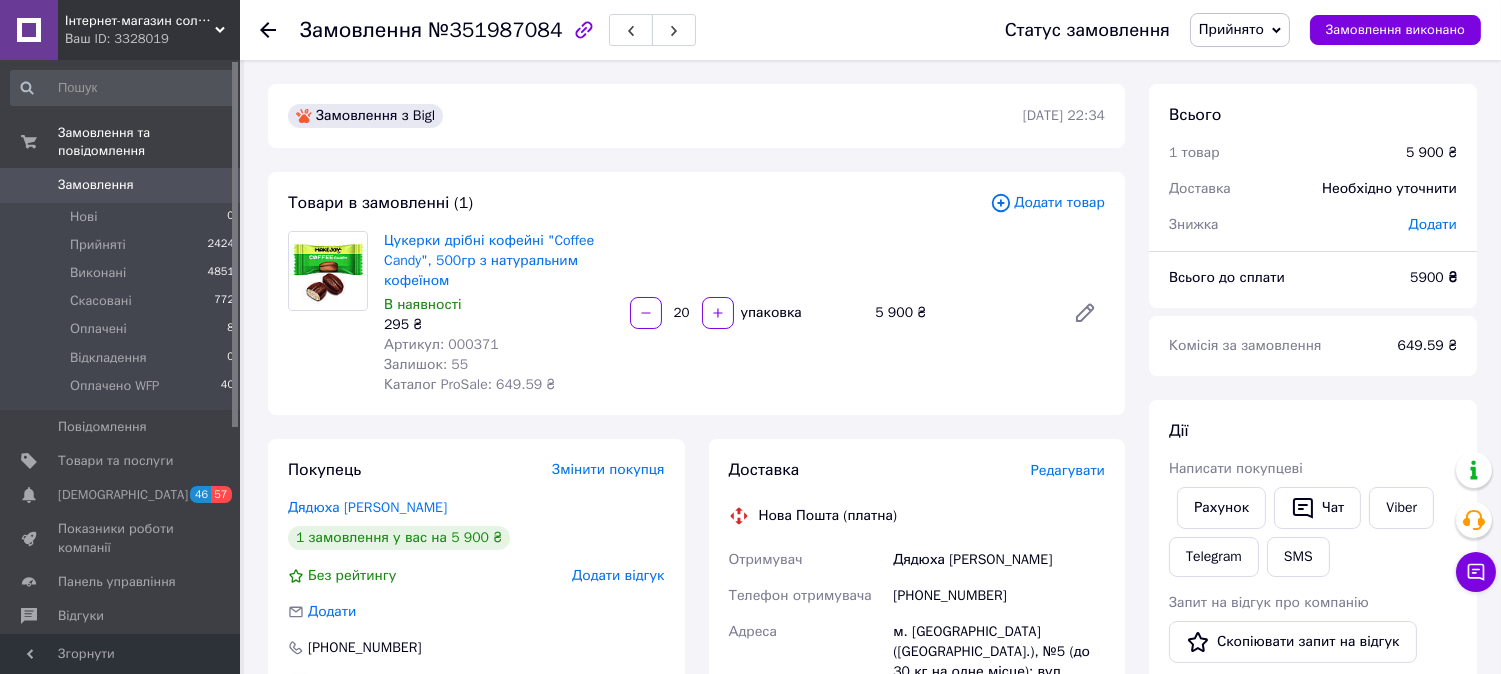 click on "Замовлення 0" at bounding box center [123, 185] 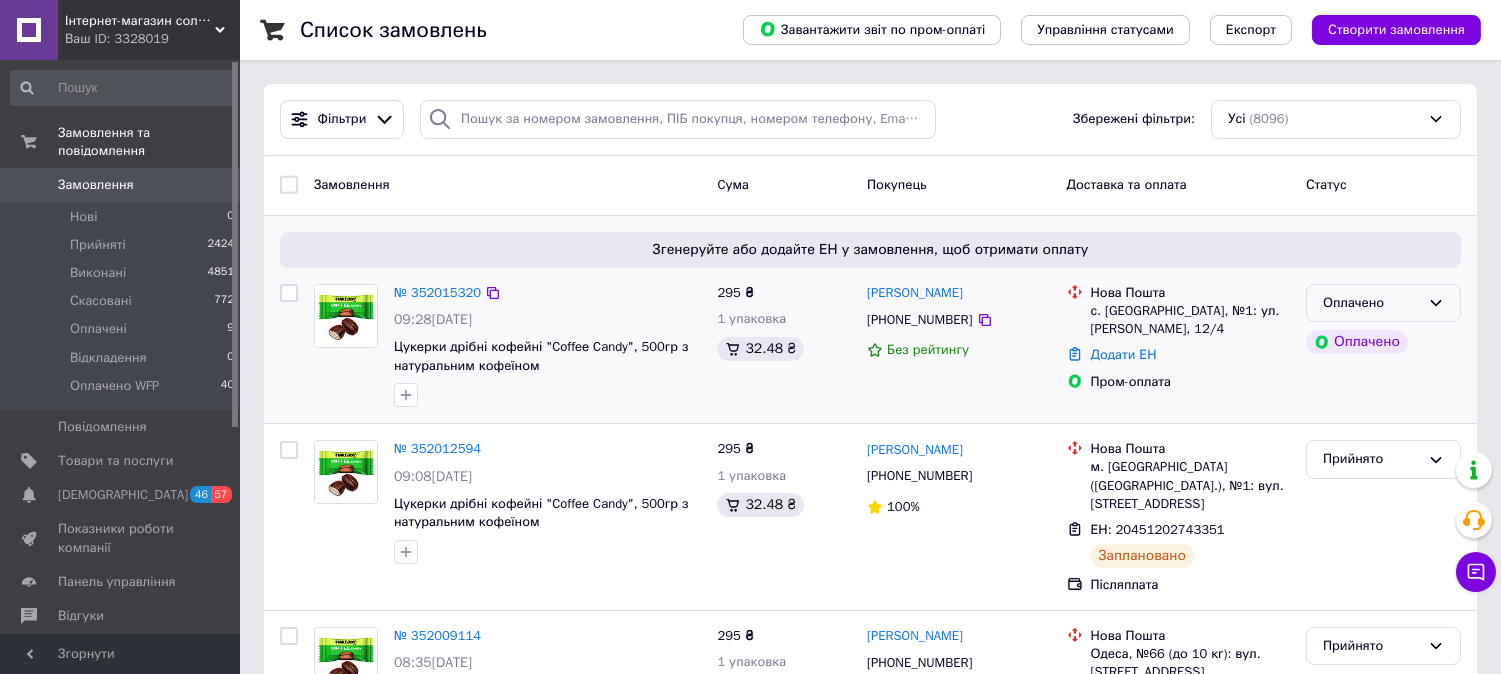 click 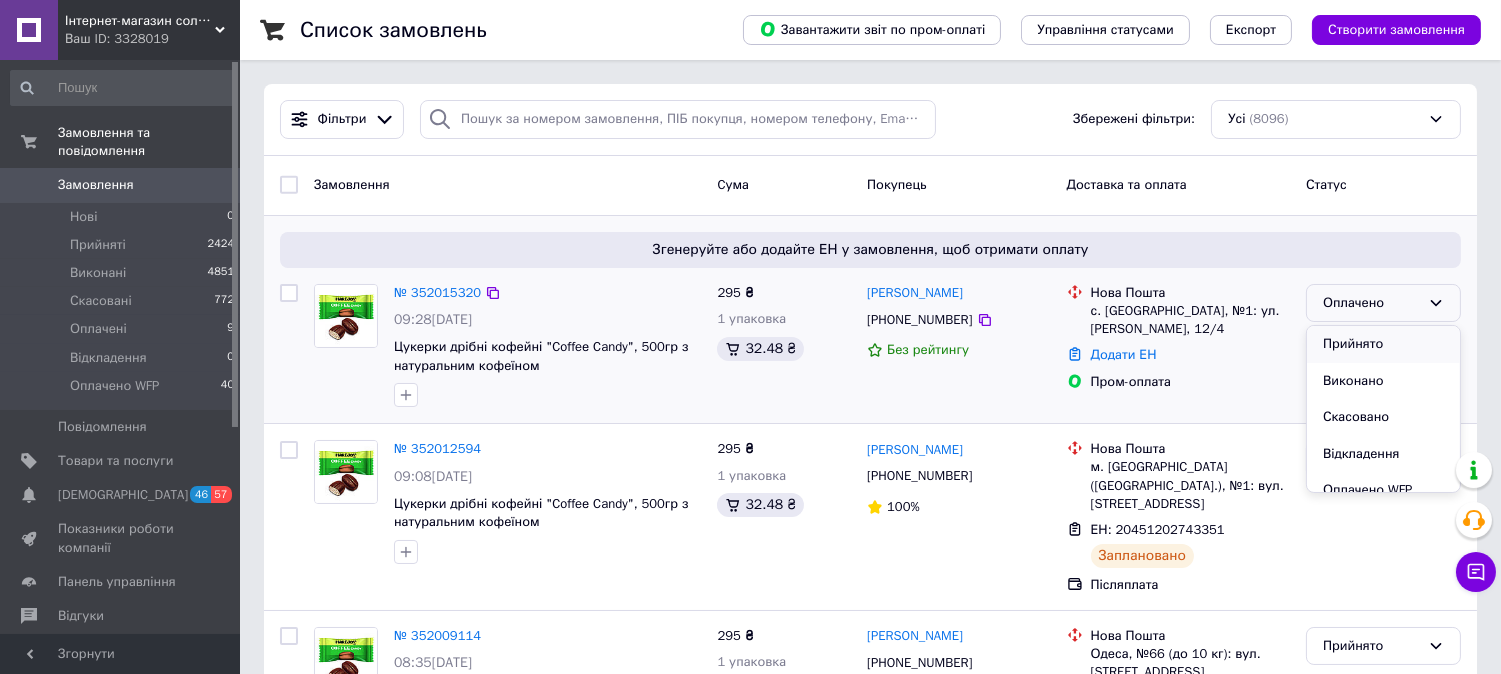 click on "Прийнято" at bounding box center (1383, 344) 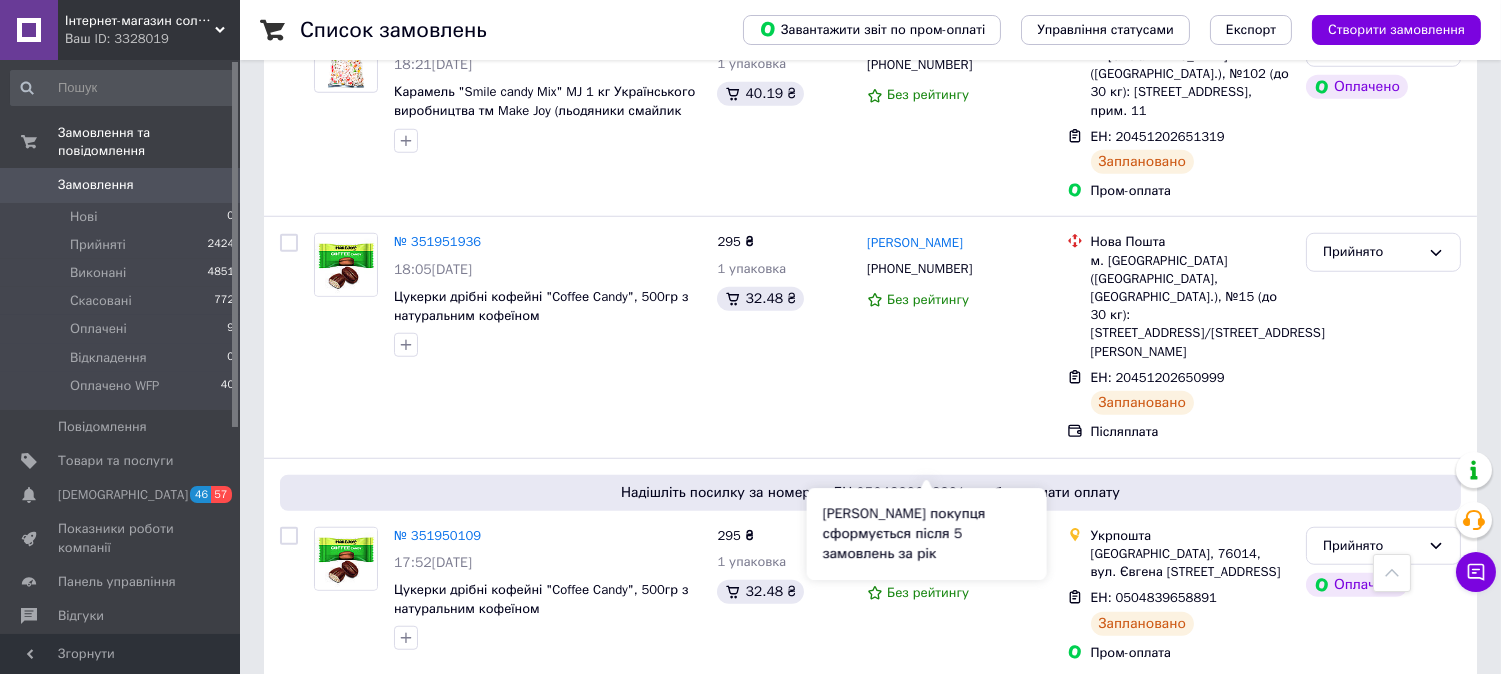 scroll, scrollTop: 3156, scrollLeft: 0, axis: vertical 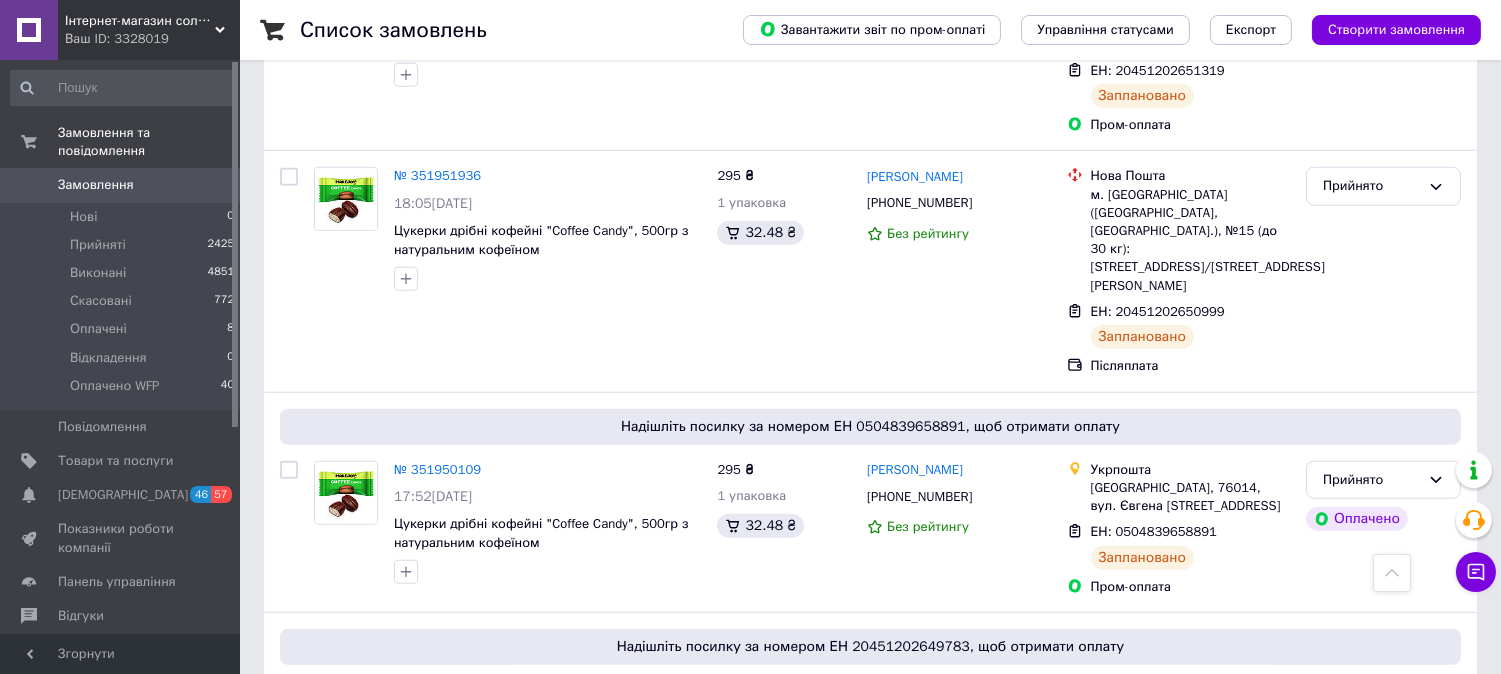 click on "Замовлення" at bounding box center (96, 185) 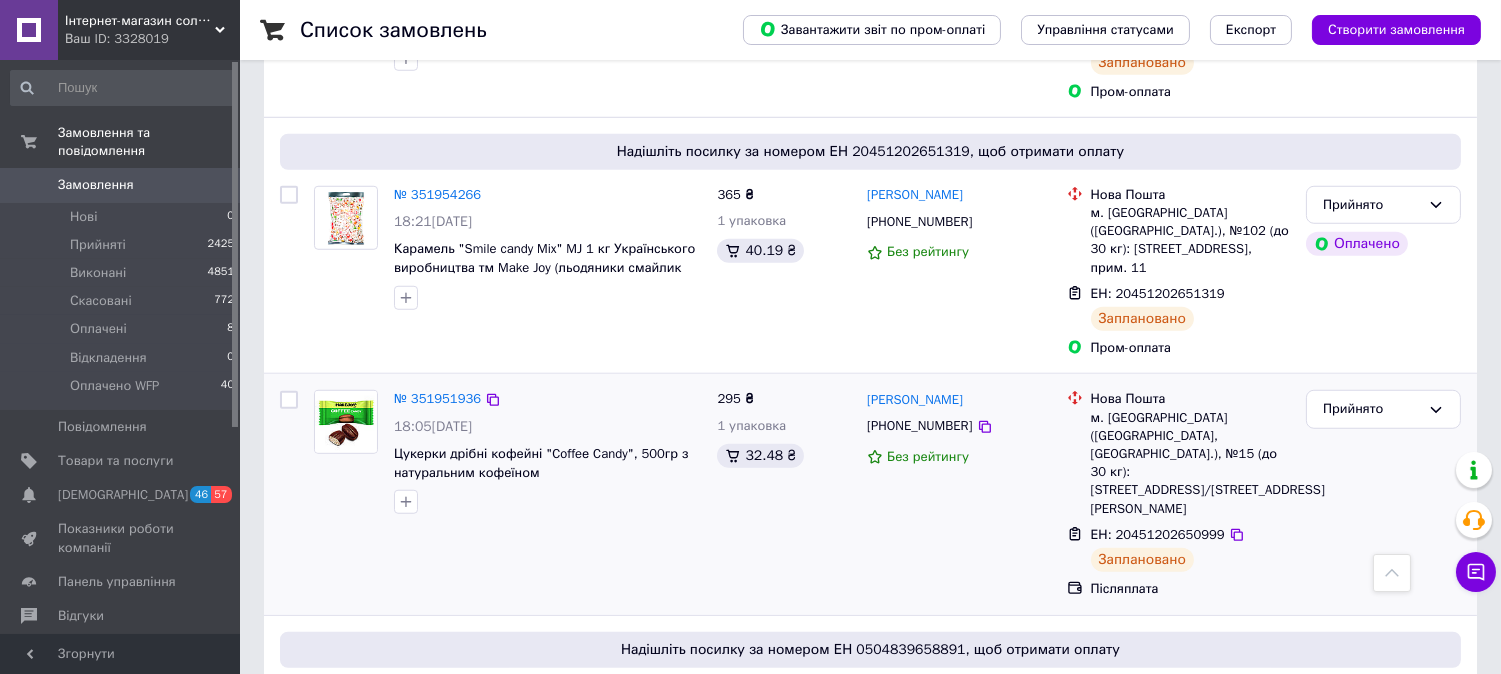 scroll, scrollTop: 2777, scrollLeft: 0, axis: vertical 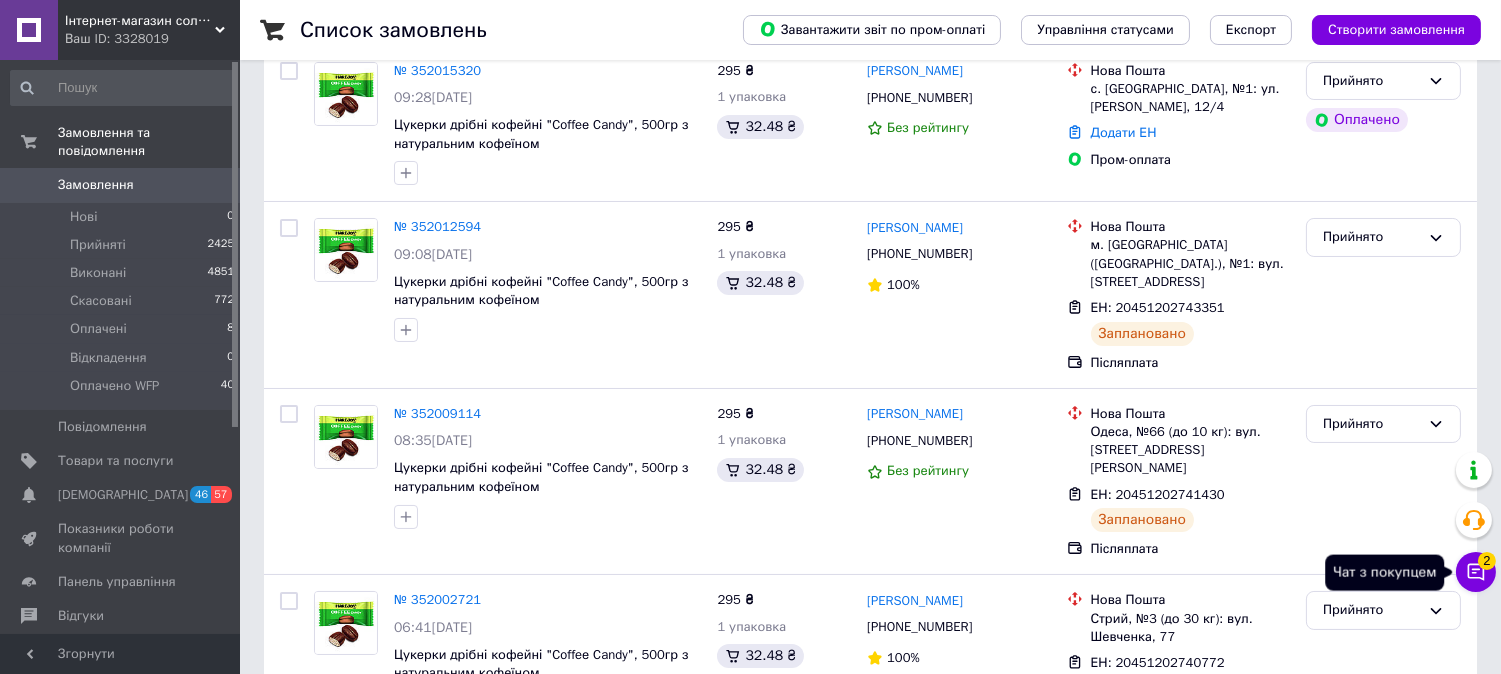 click 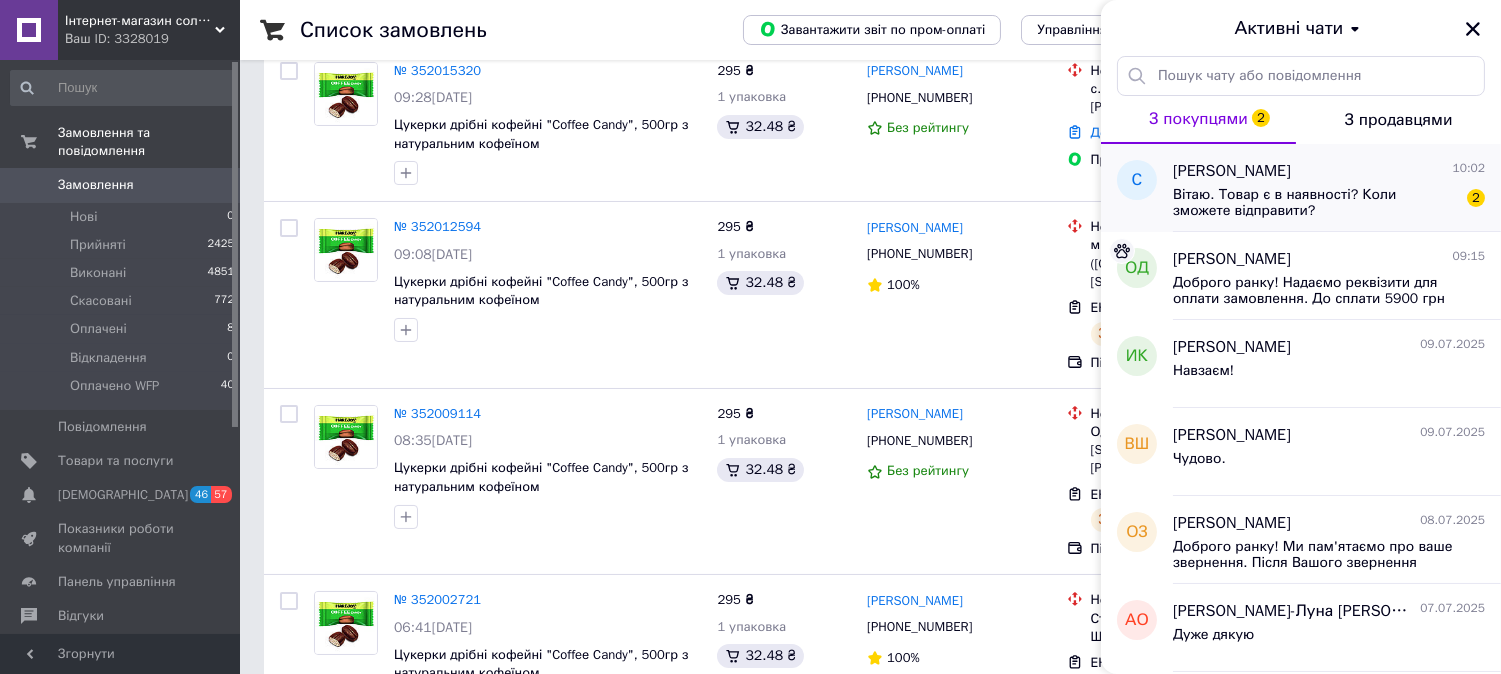 click on "Вітаю.
Товар є в наявності?
Коли зможете відправити?" at bounding box center (1315, 203) 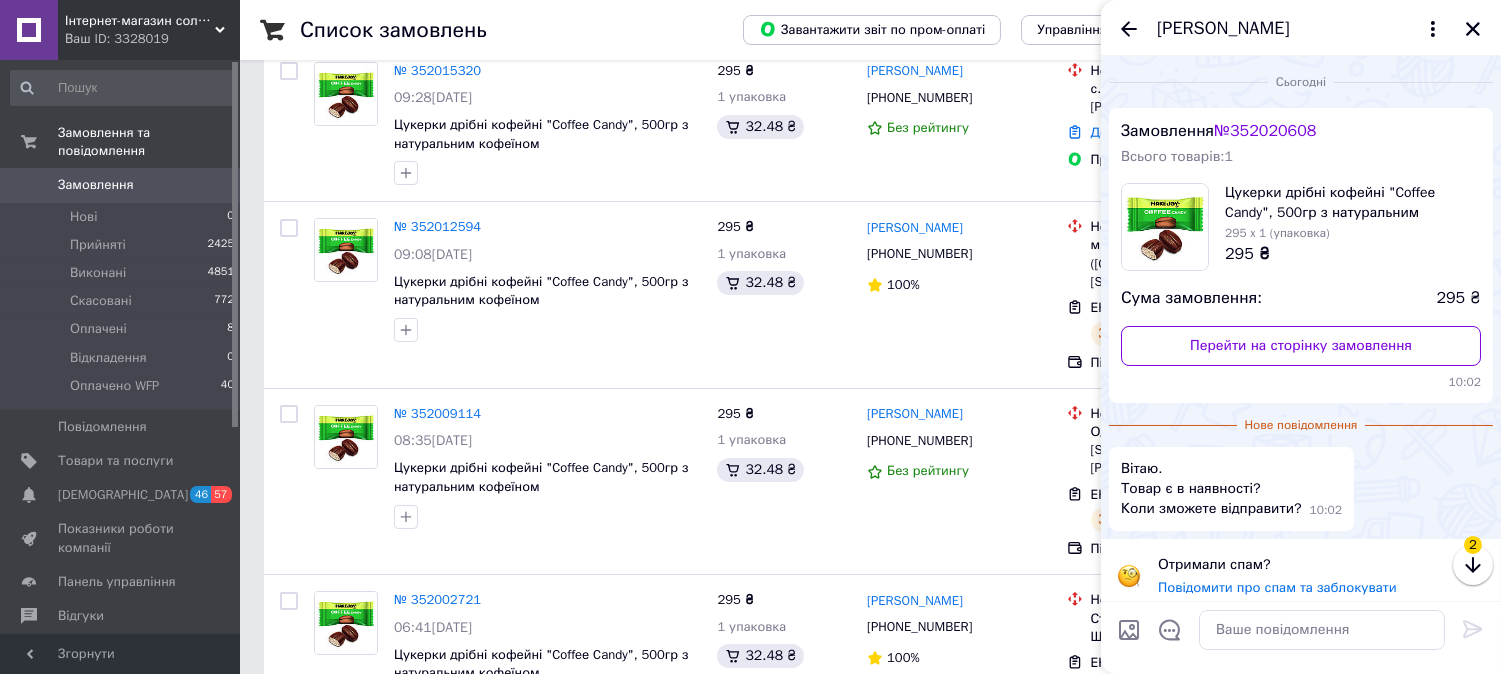 scroll, scrollTop: 10, scrollLeft: 0, axis: vertical 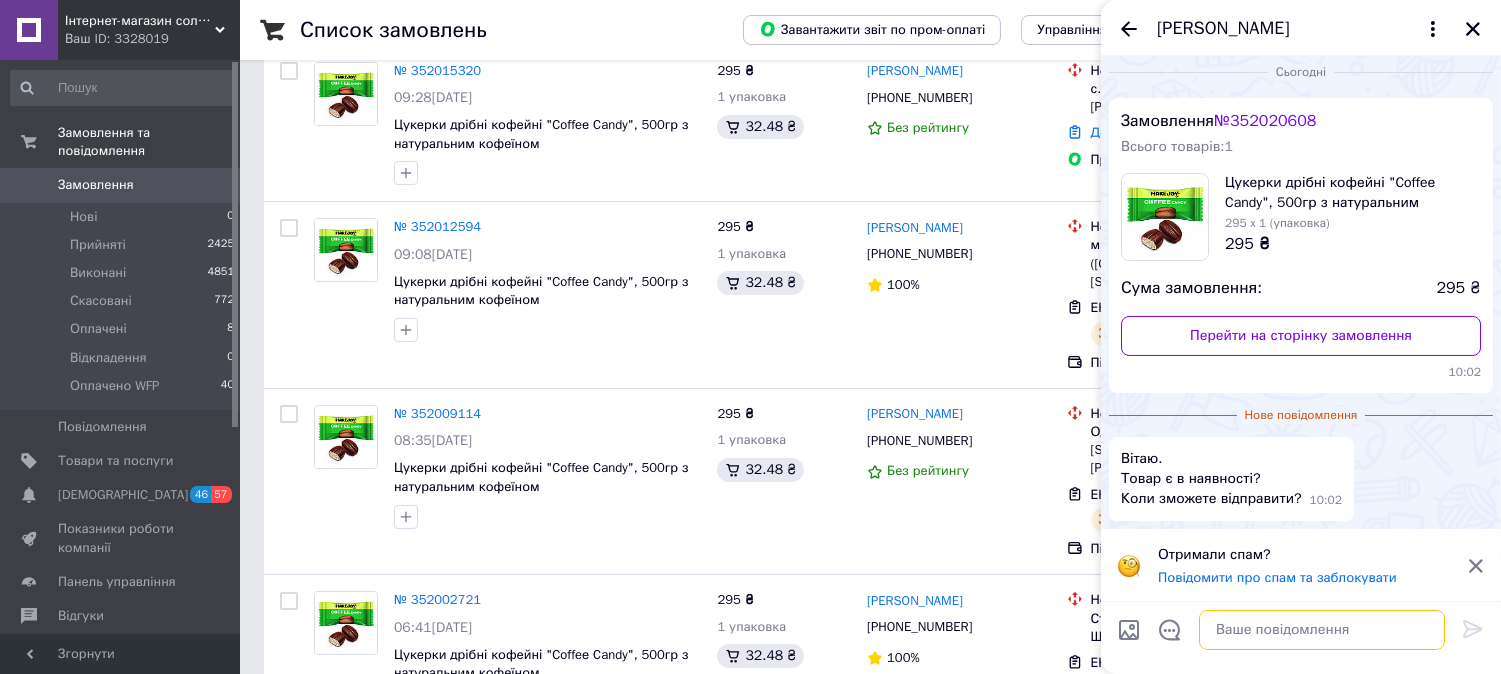 click at bounding box center (1322, 630) 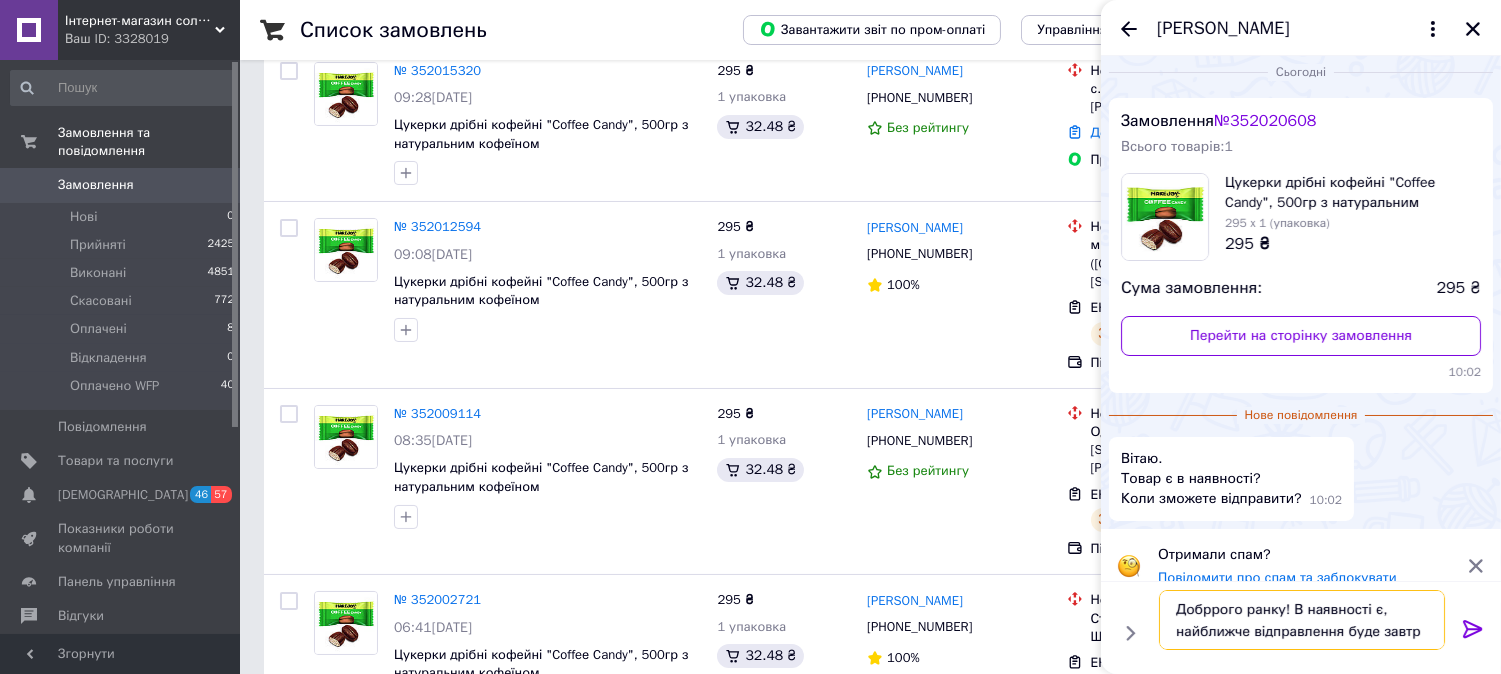 type on "Добррого ранку! В наявності є, найближче відправлення буде завтра" 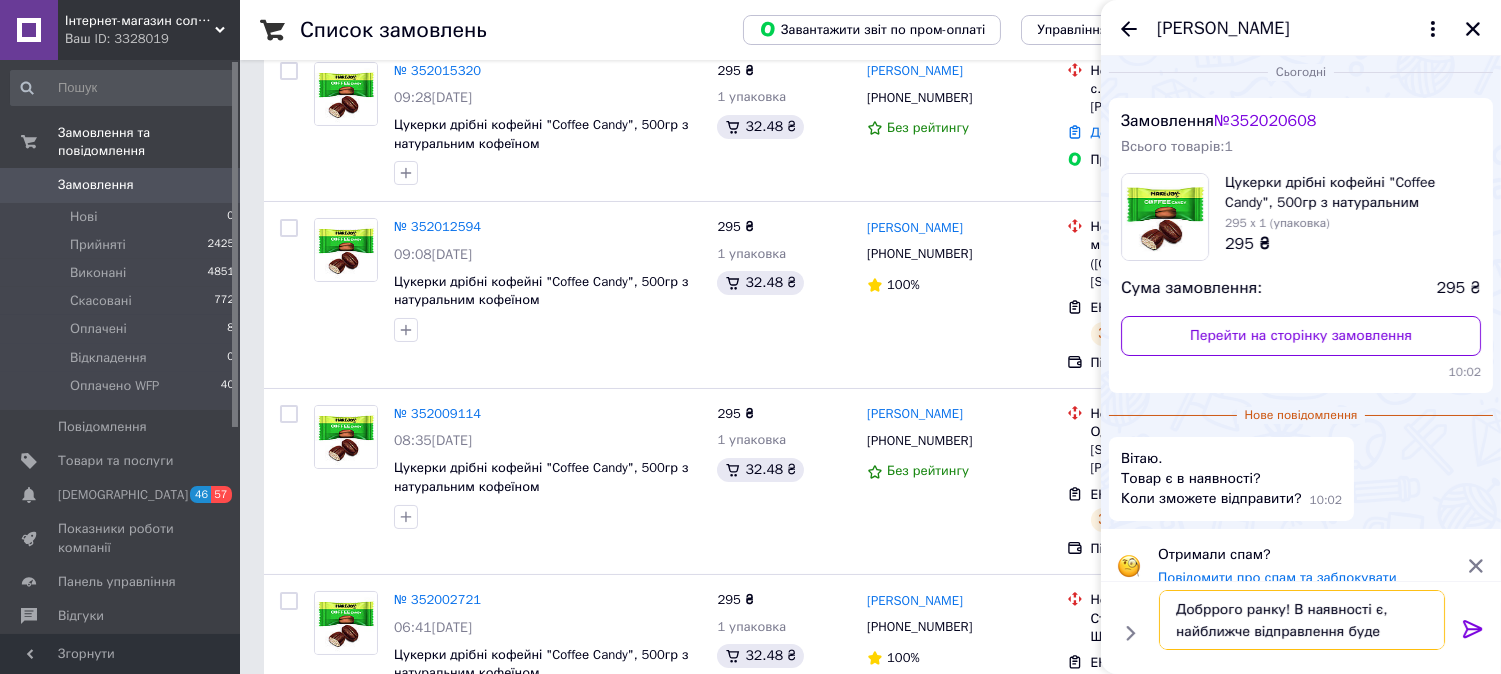 scroll, scrollTop: 15, scrollLeft: 0, axis: vertical 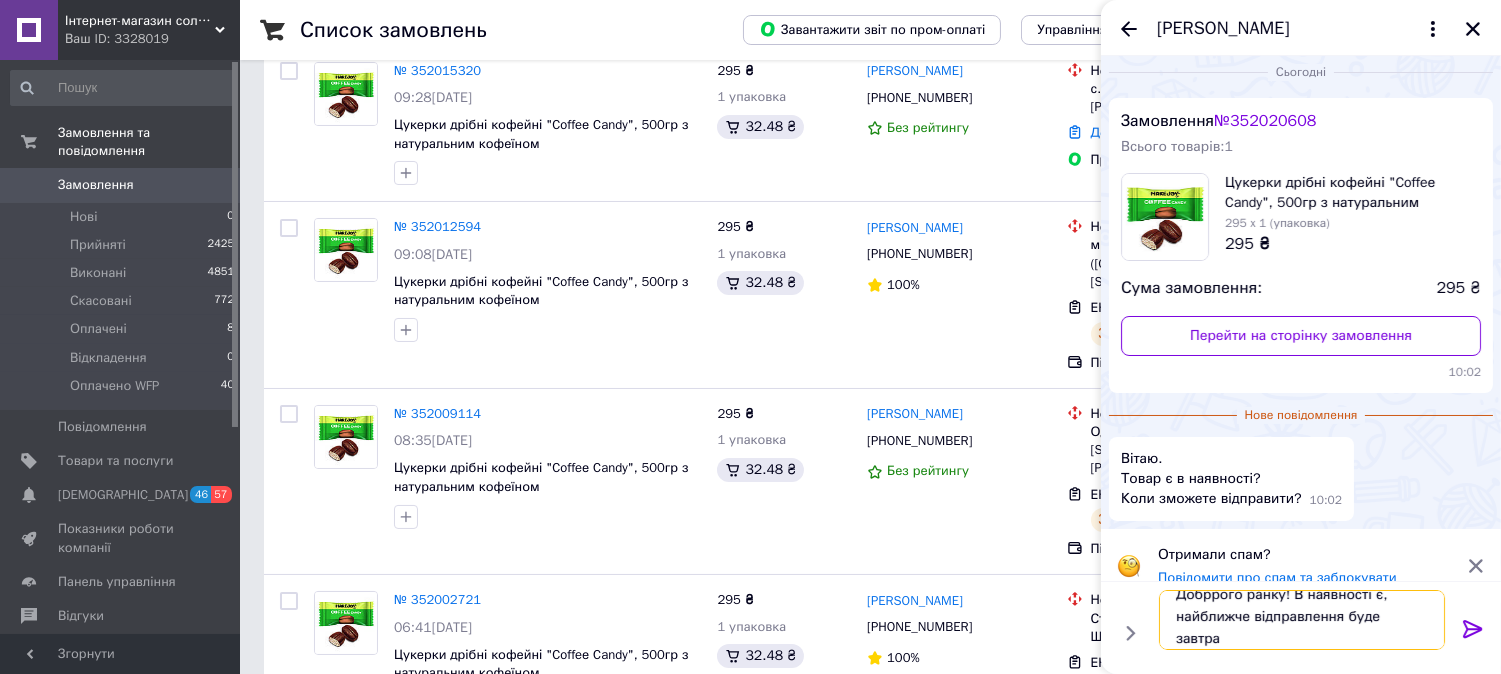 type 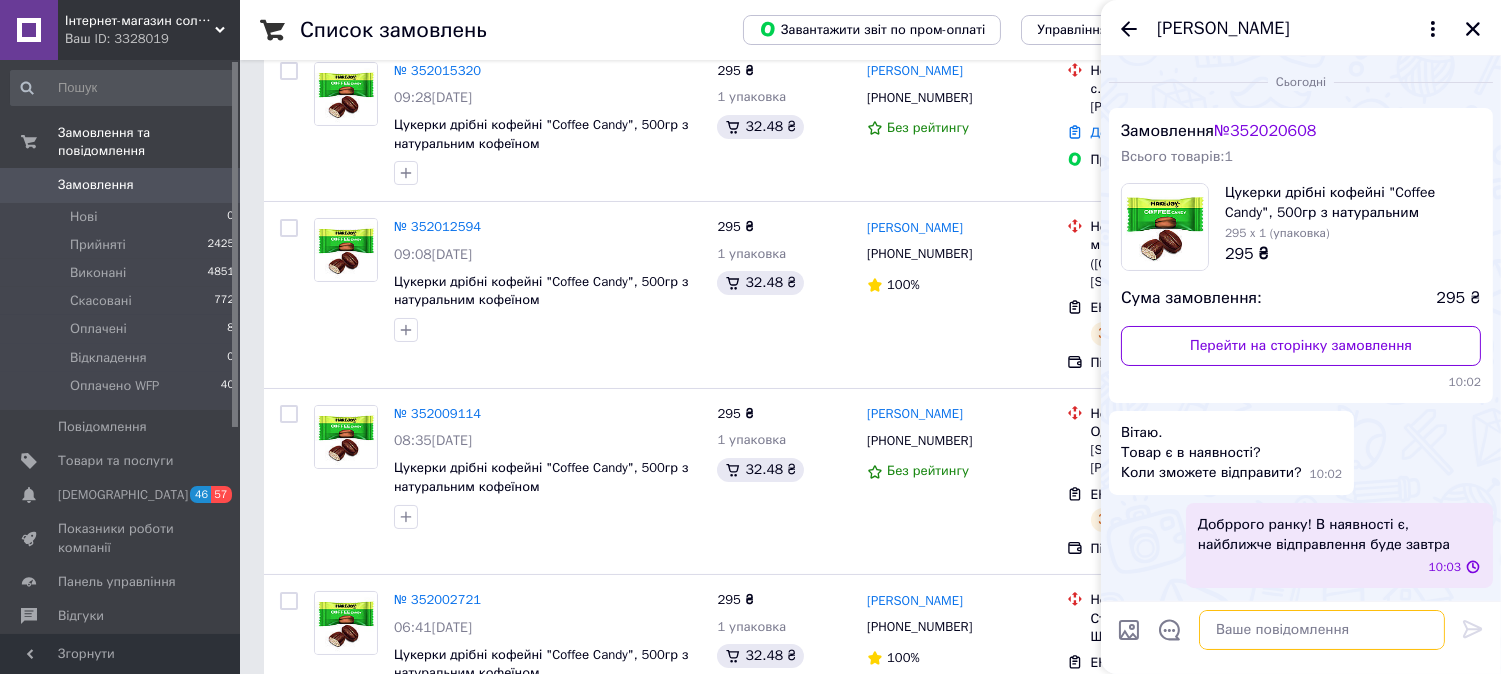 scroll, scrollTop: 0, scrollLeft: 0, axis: both 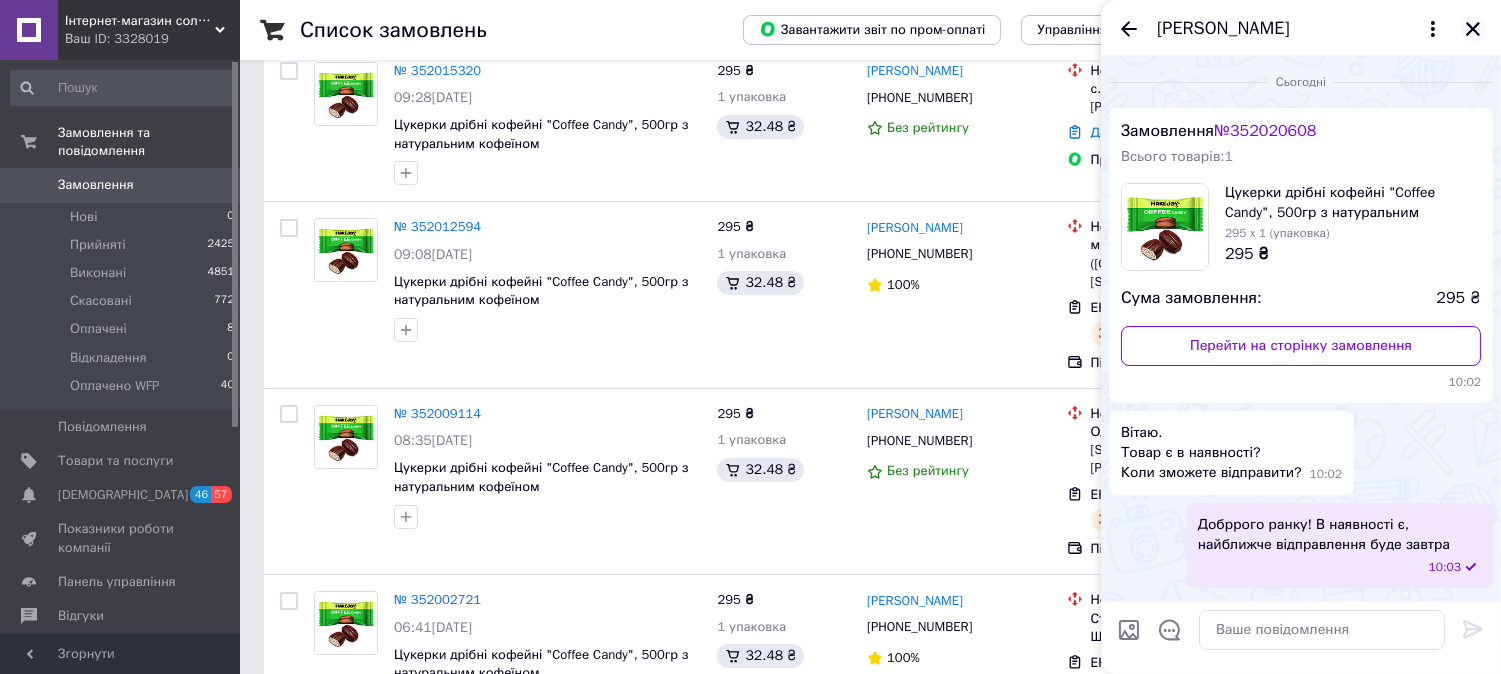 click 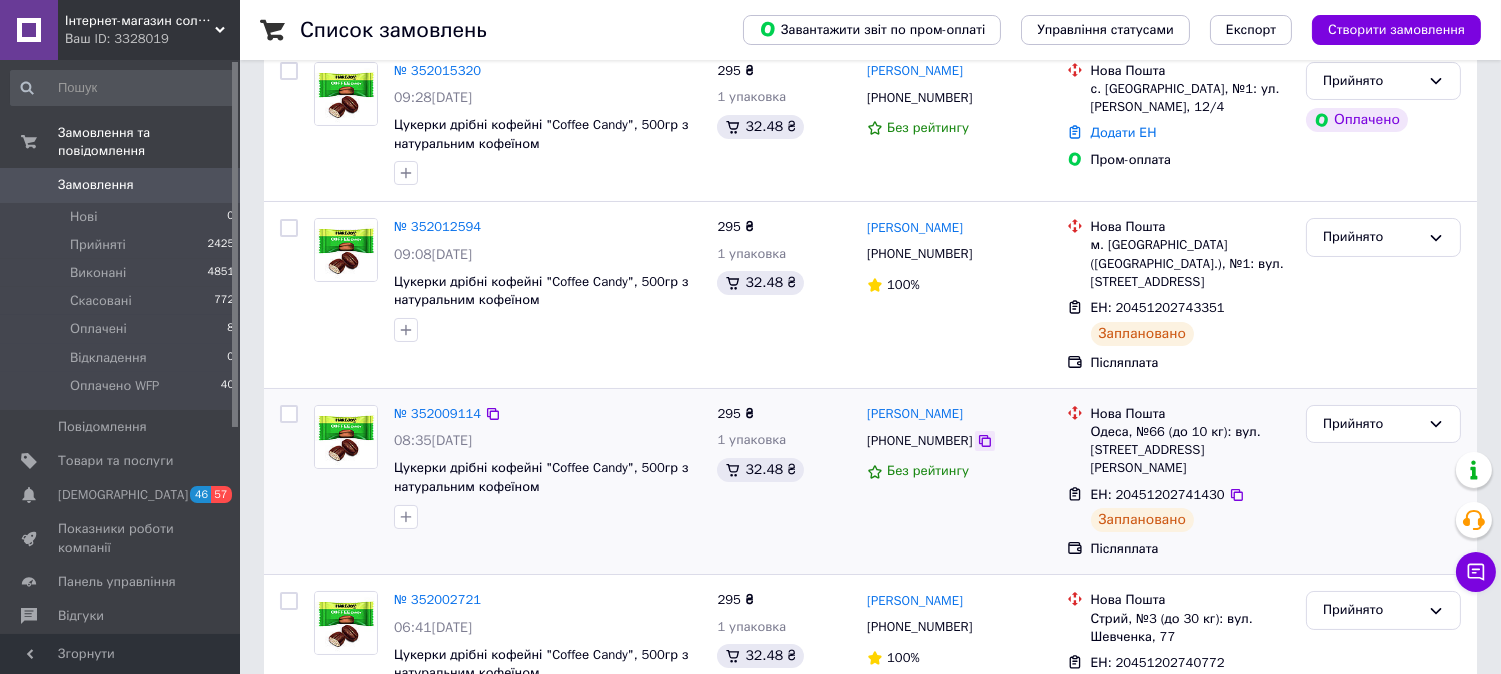 scroll, scrollTop: 0, scrollLeft: 0, axis: both 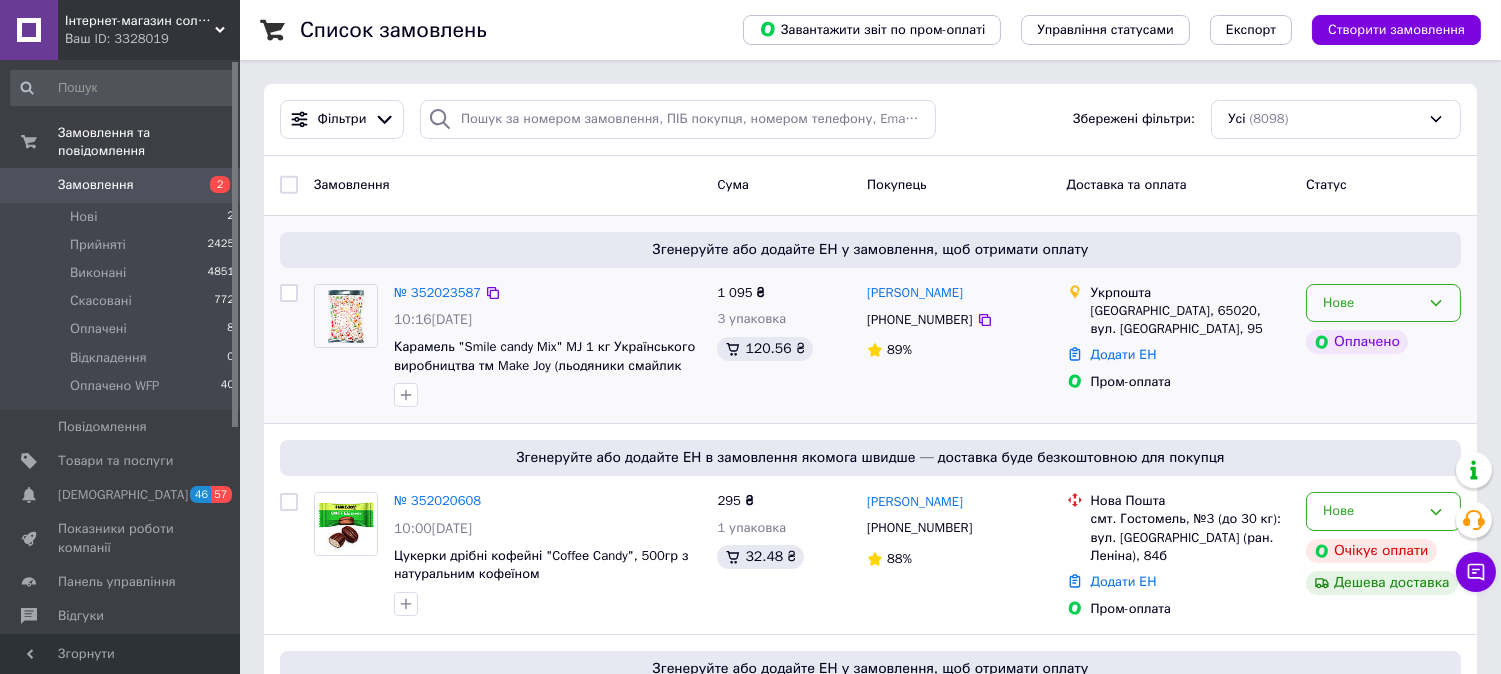 click on "Нове" at bounding box center (1383, 303) 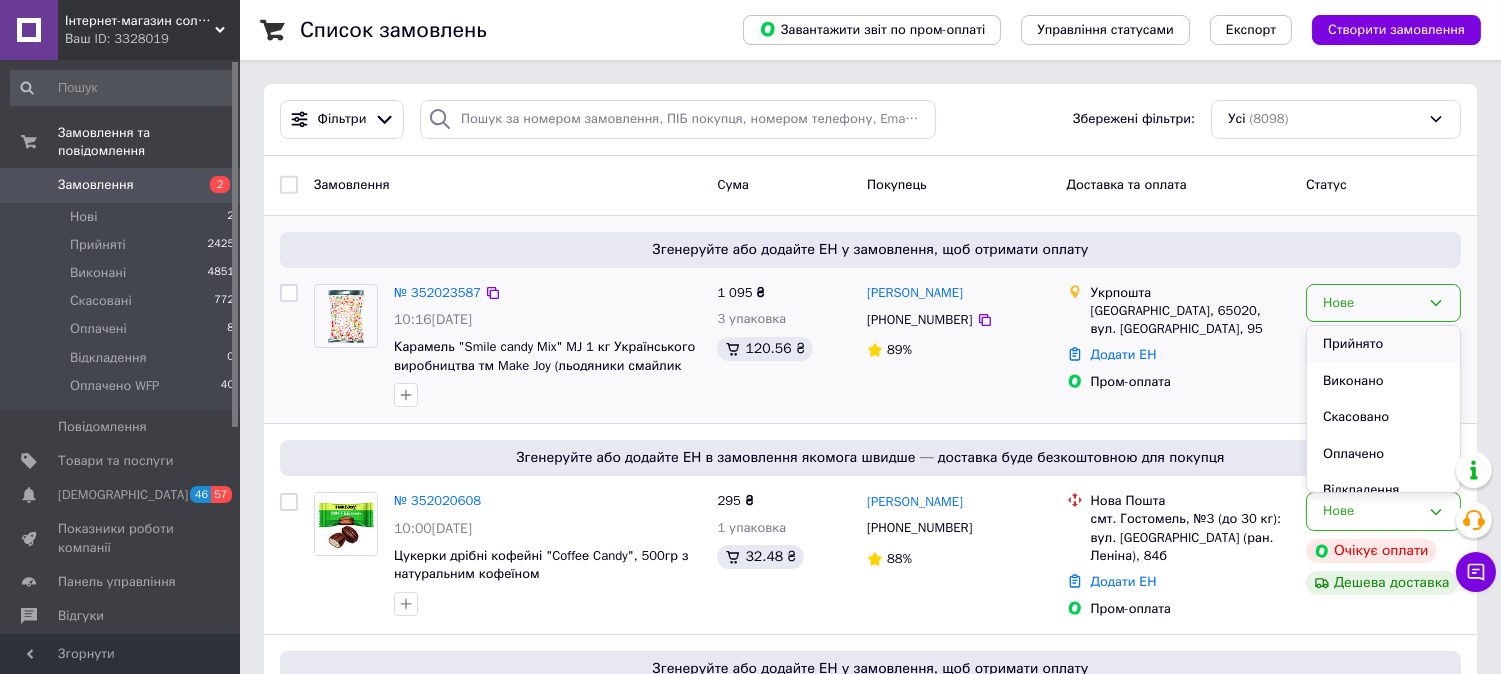 click on "Прийнято" at bounding box center [1383, 344] 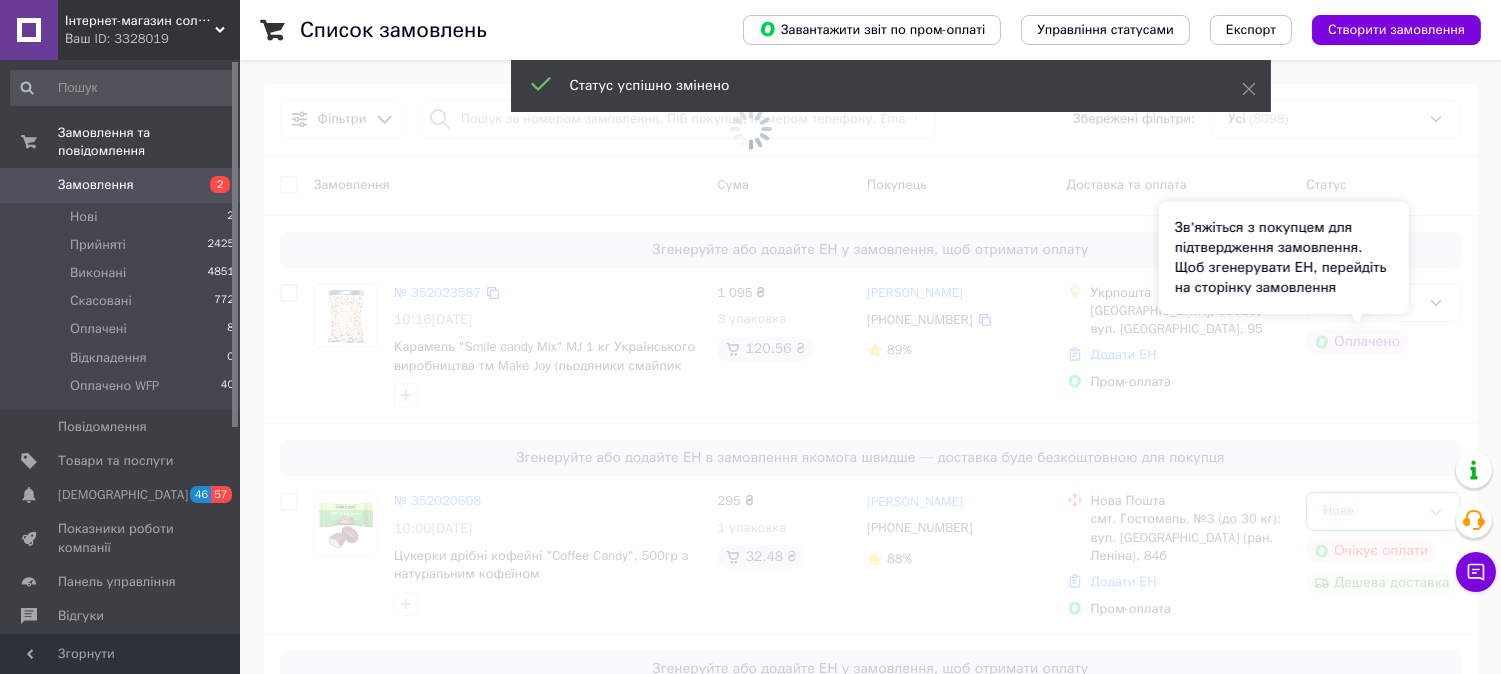 scroll, scrollTop: 222, scrollLeft: 0, axis: vertical 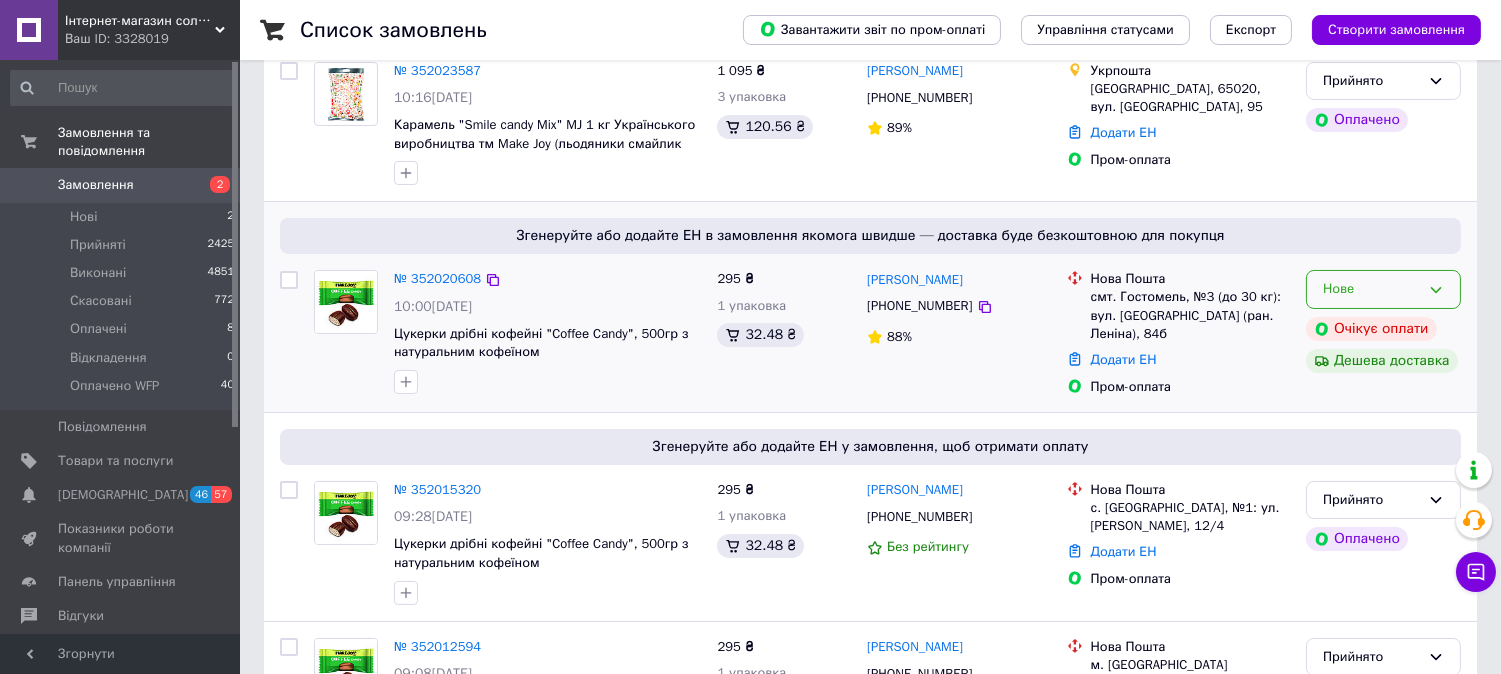 click 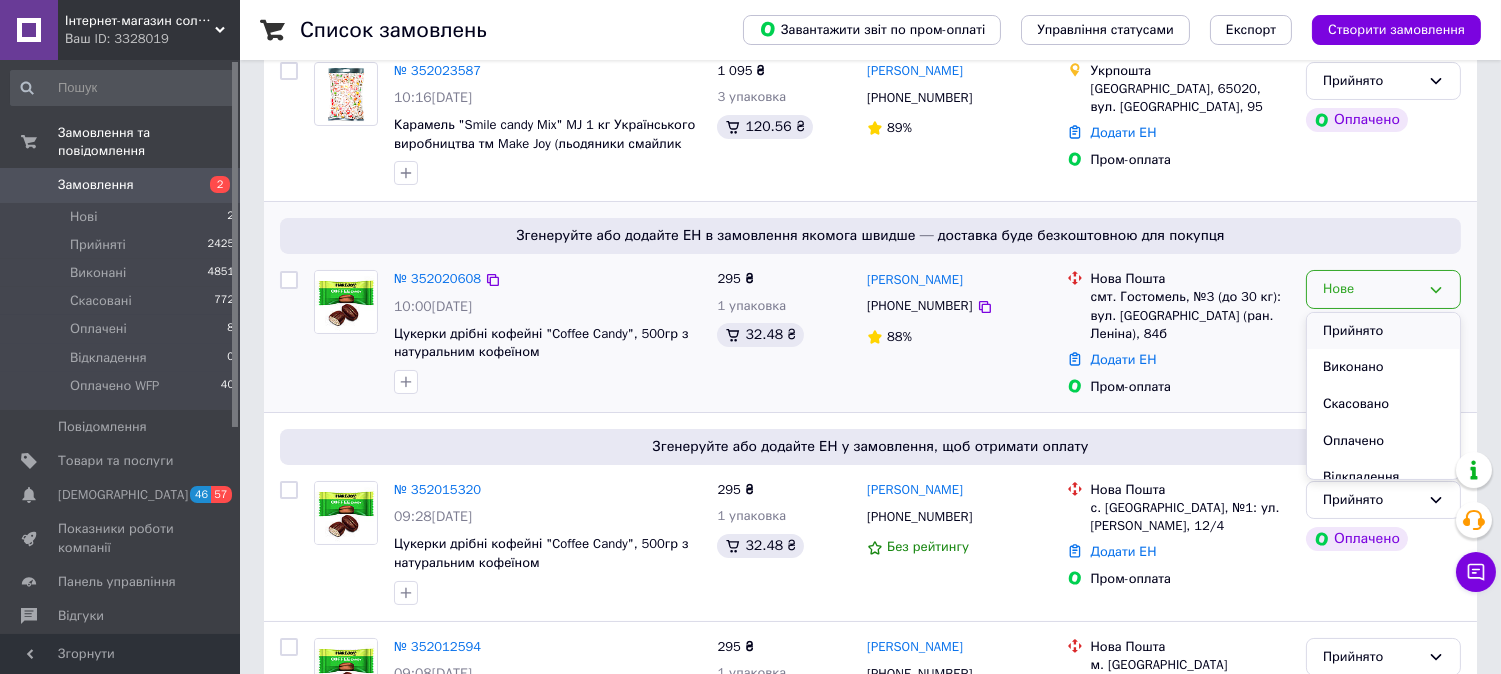 click on "Прийнято" at bounding box center (1383, 331) 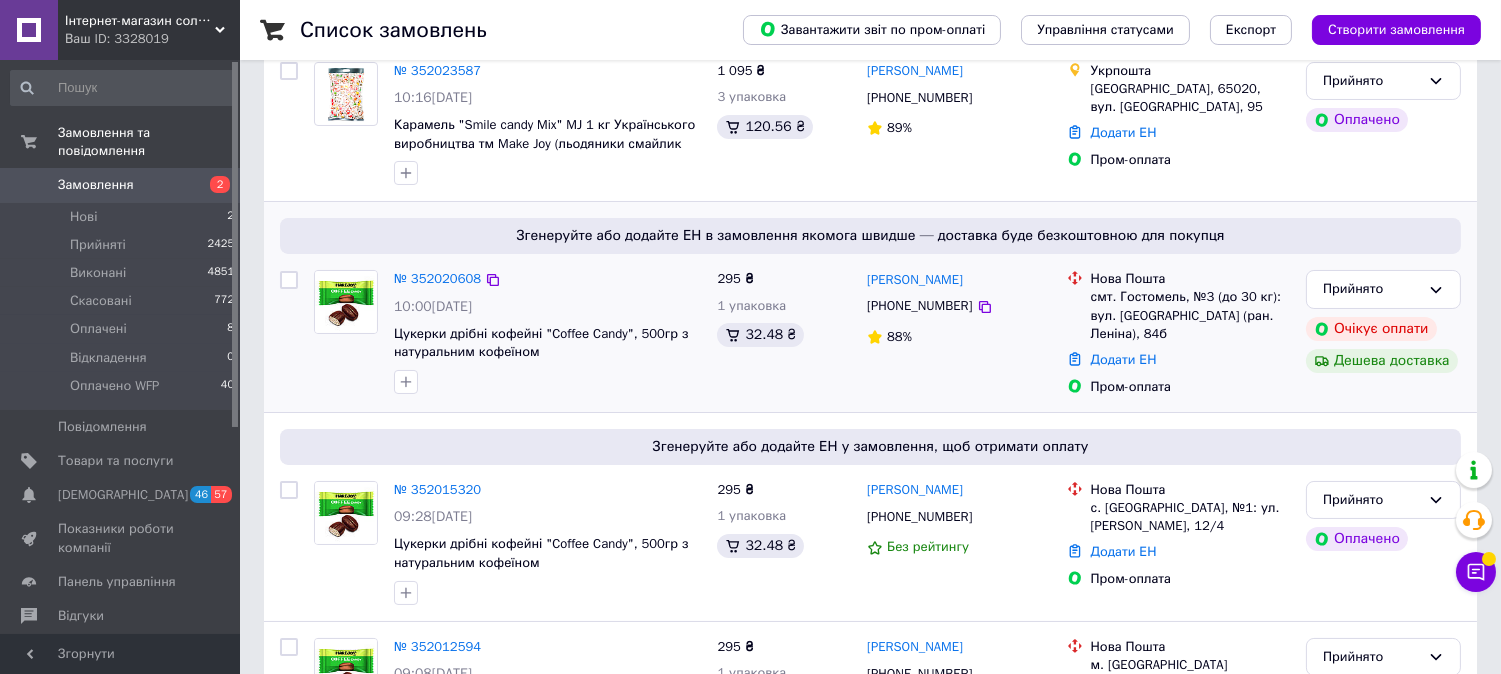 scroll, scrollTop: 0, scrollLeft: 0, axis: both 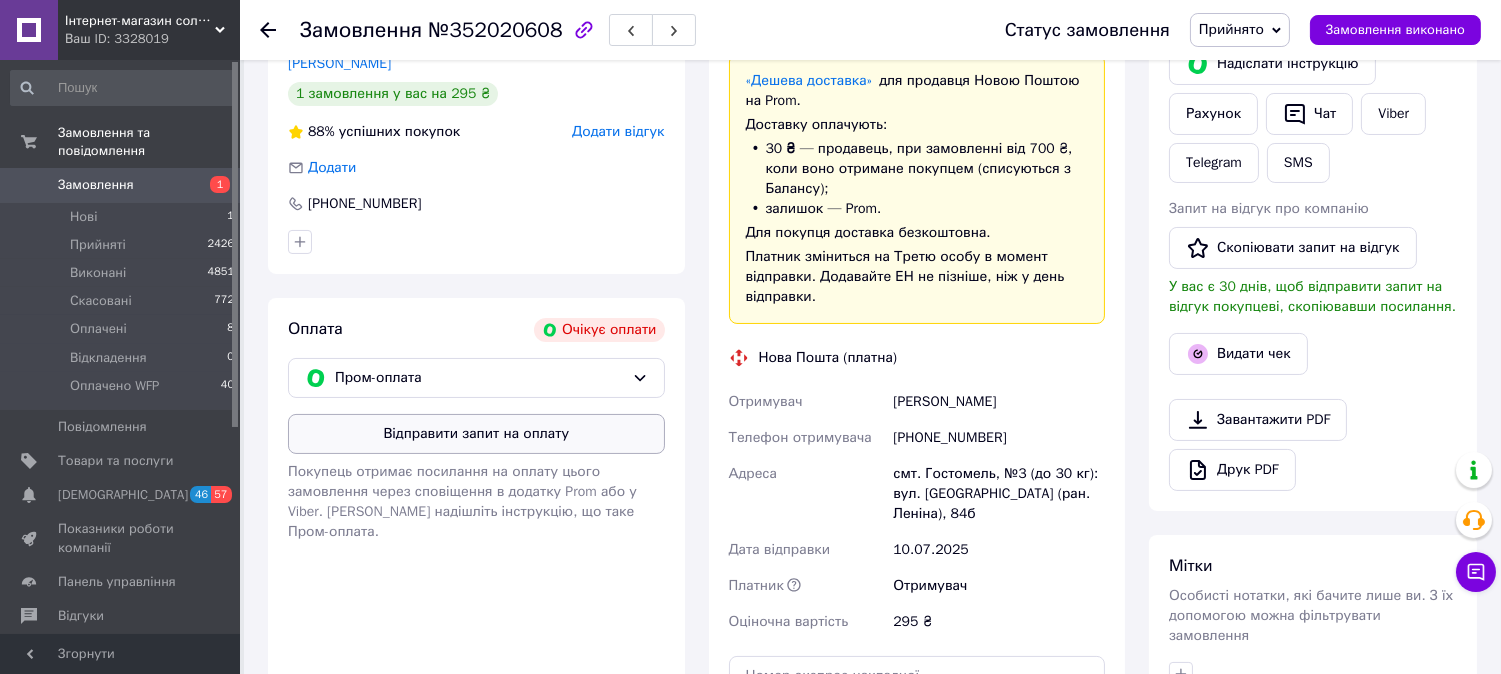 click on "Відправити запит на оплату" at bounding box center (476, 434) 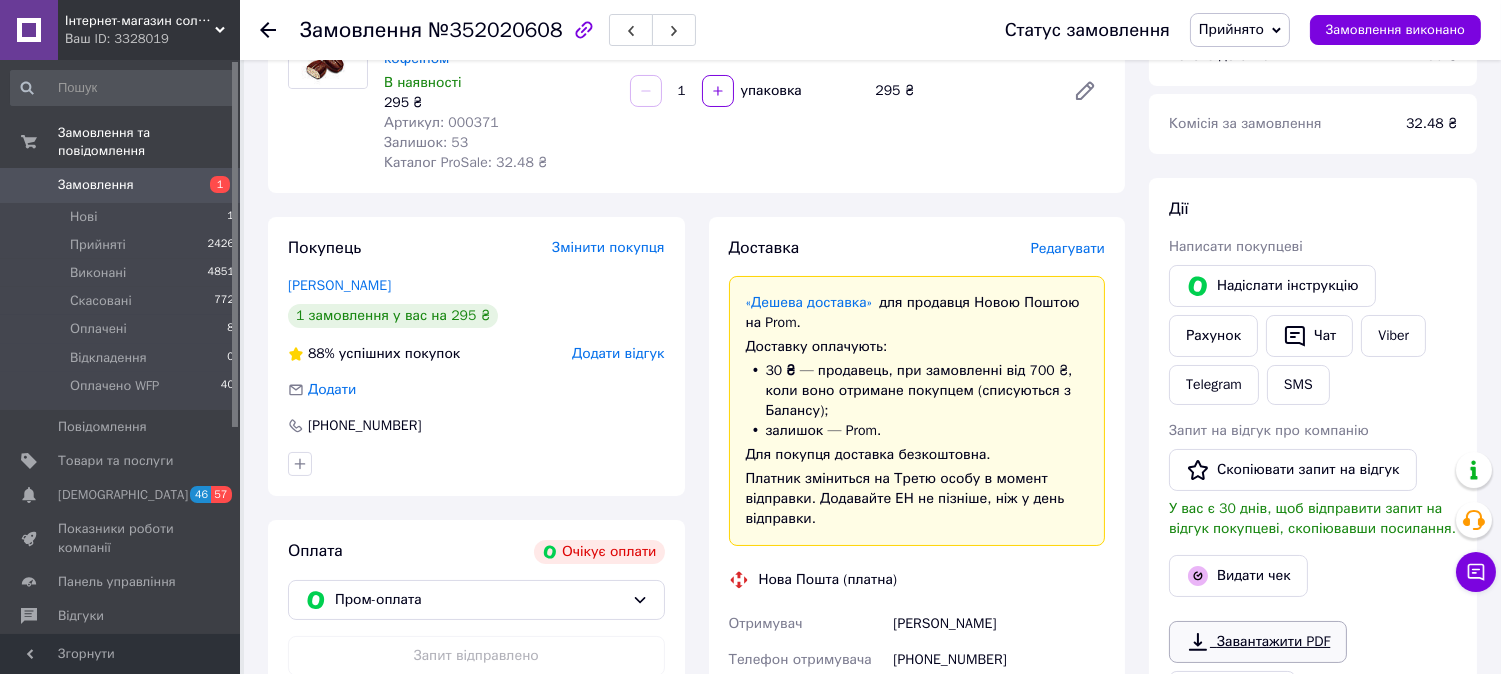 scroll, scrollTop: 111, scrollLeft: 0, axis: vertical 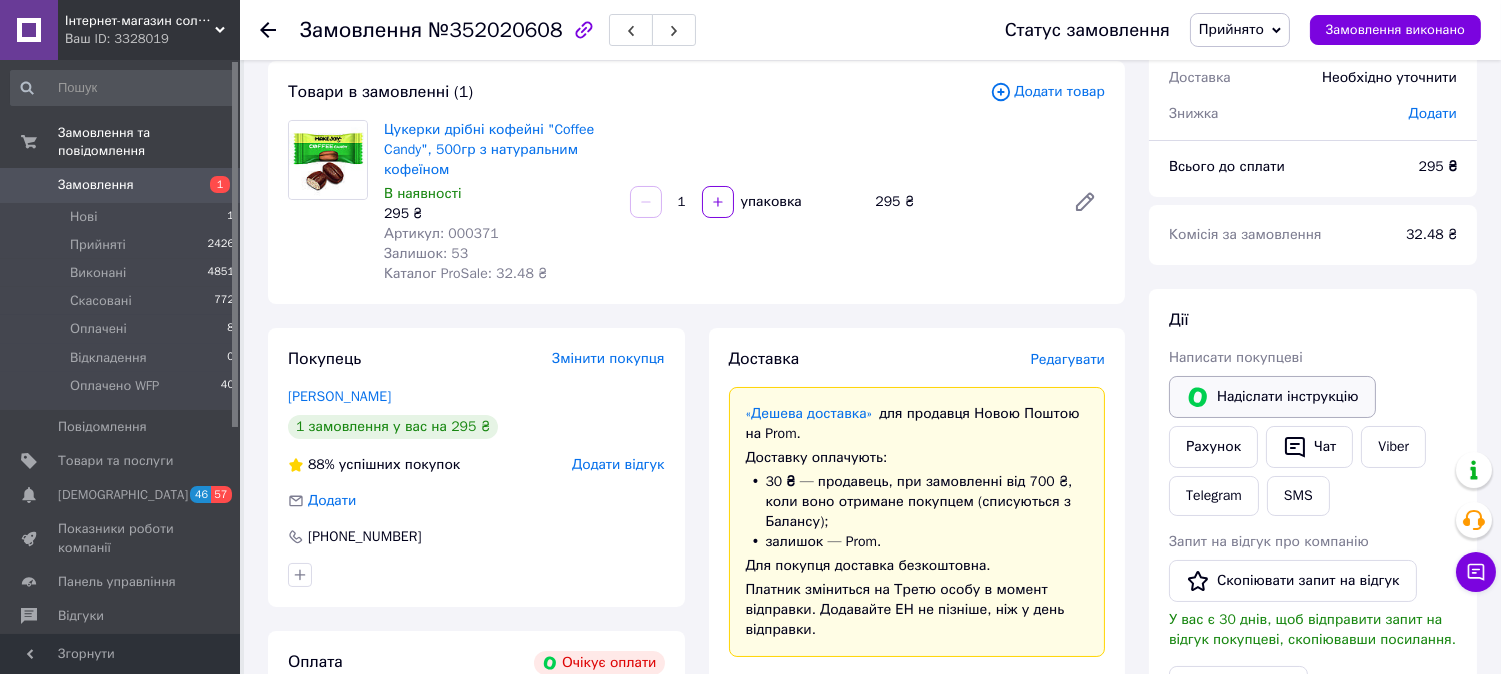 click on "Надіслати інструкцію" at bounding box center (1272, 397) 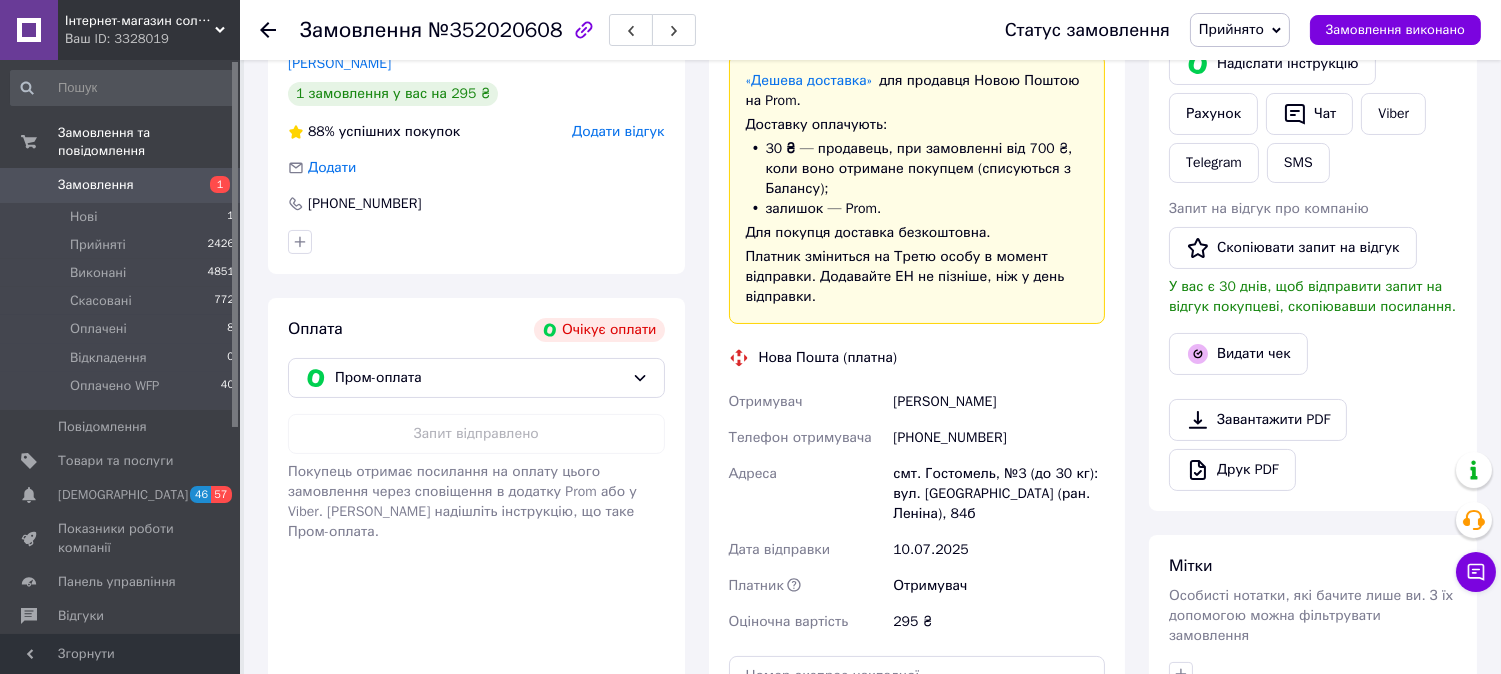 scroll, scrollTop: 555, scrollLeft: 0, axis: vertical 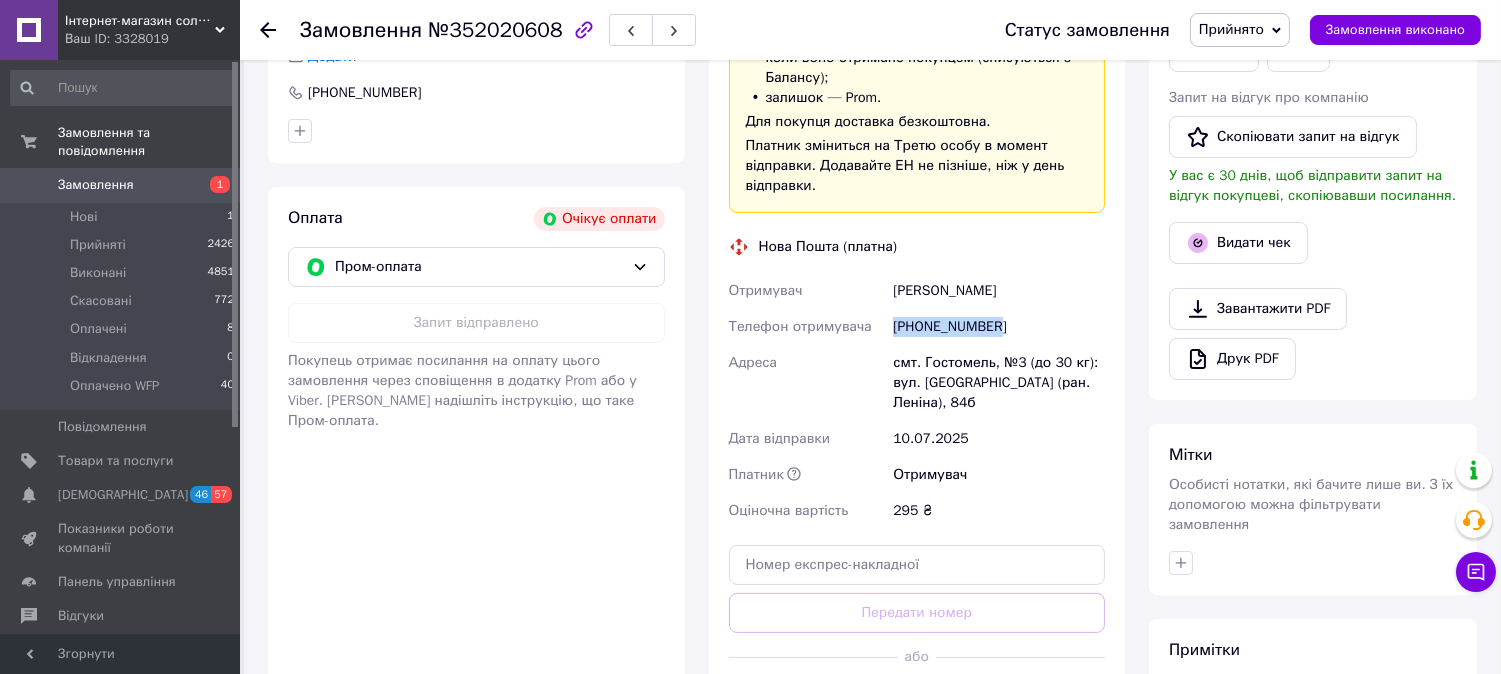 drag, startPoint x: 1008, startPoint y: 324, endPoint x: 873, endPoint y: 330, distance: 135.13327 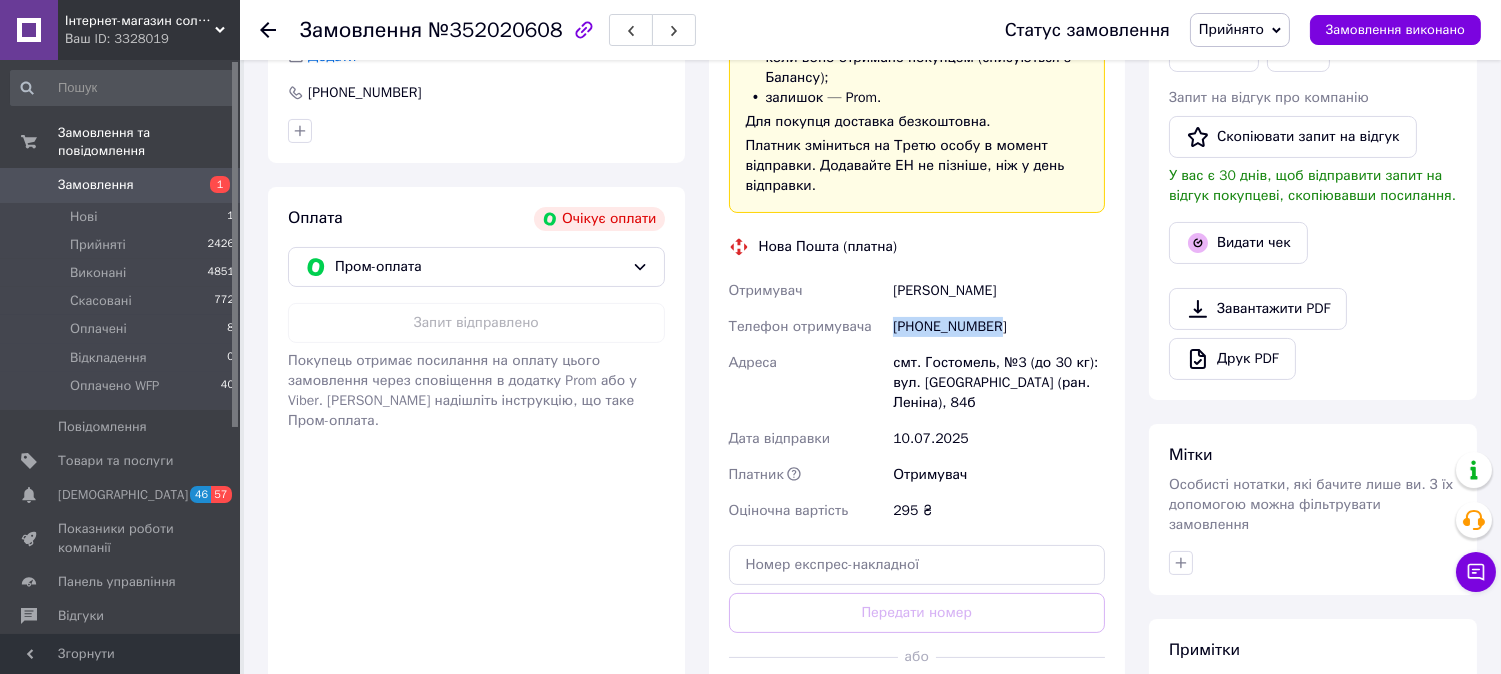 copy on "Телефон отримувача [PHONE_NUMBER]" 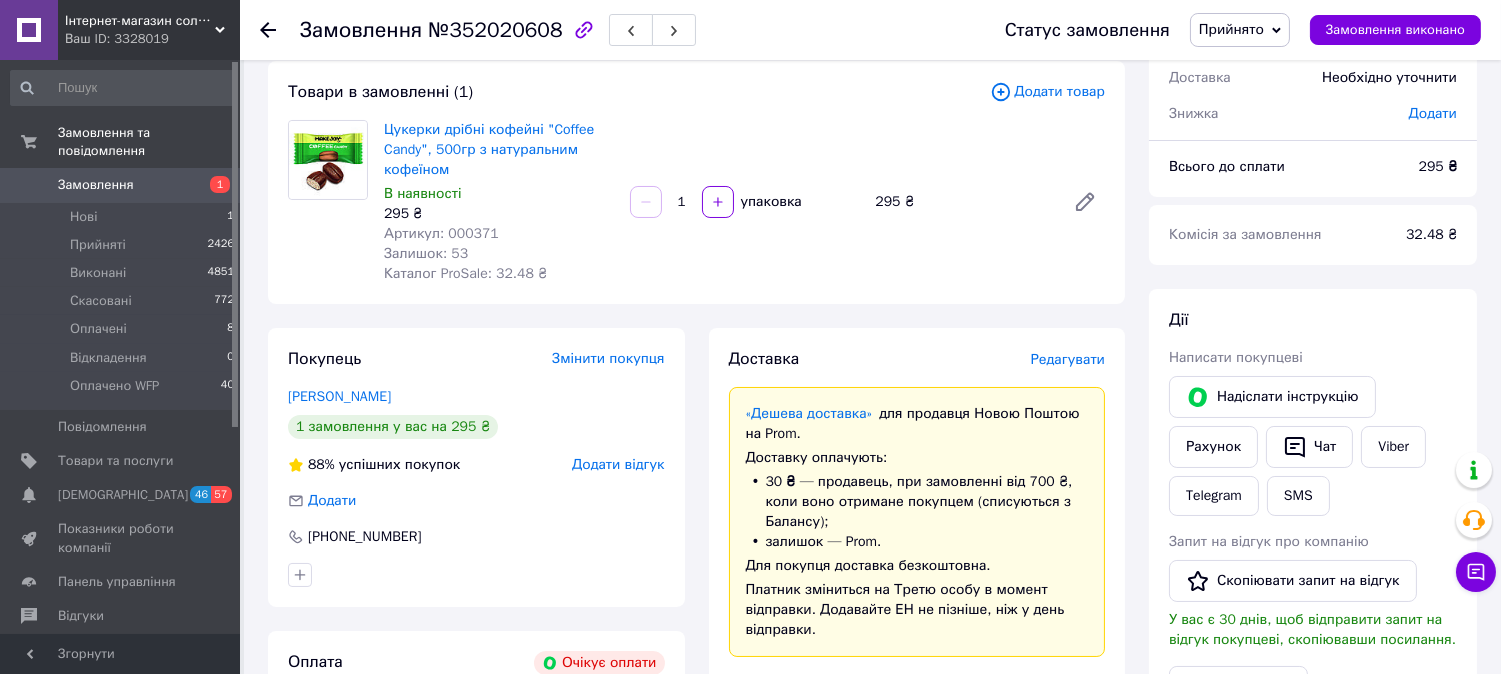 scroll, scrollTop: 444, scrollLeft: 0, axis: vertical 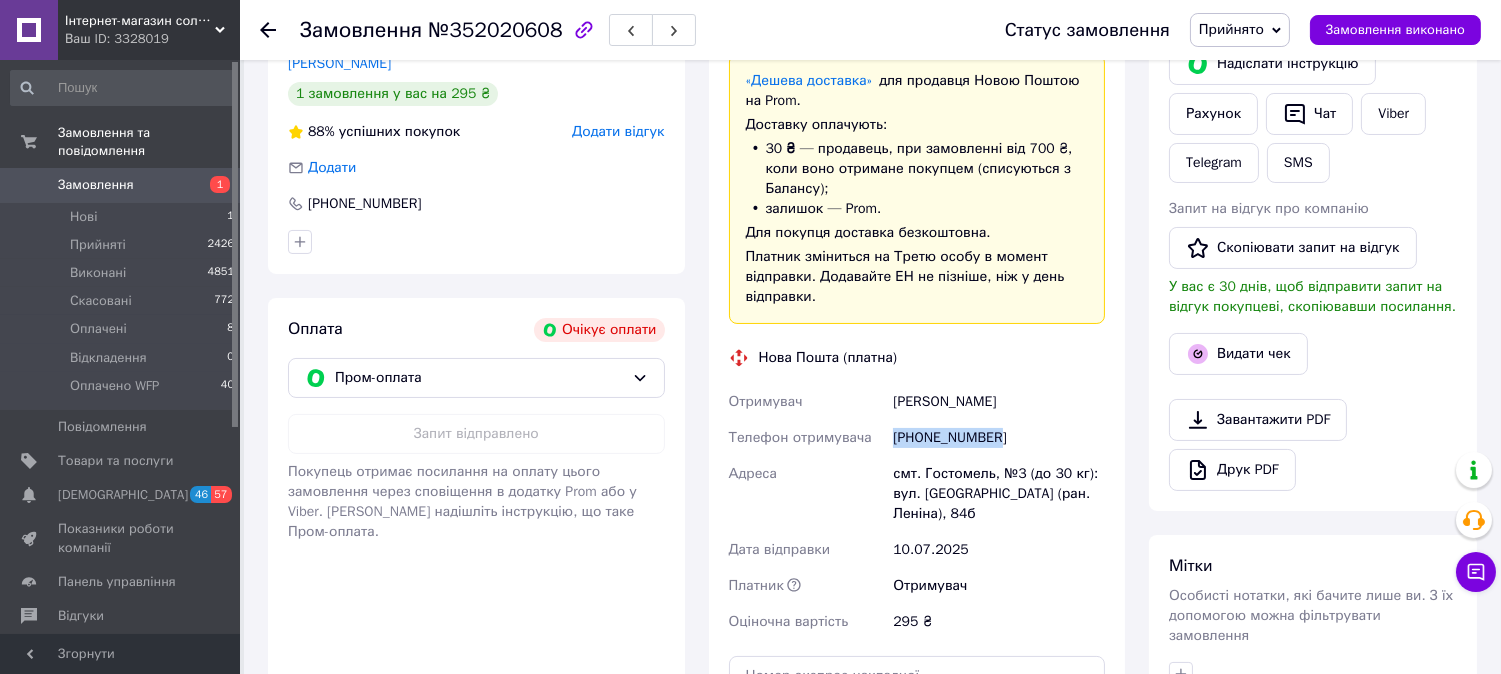 click on "Замовлення 1" at bounding box center [123, 185] 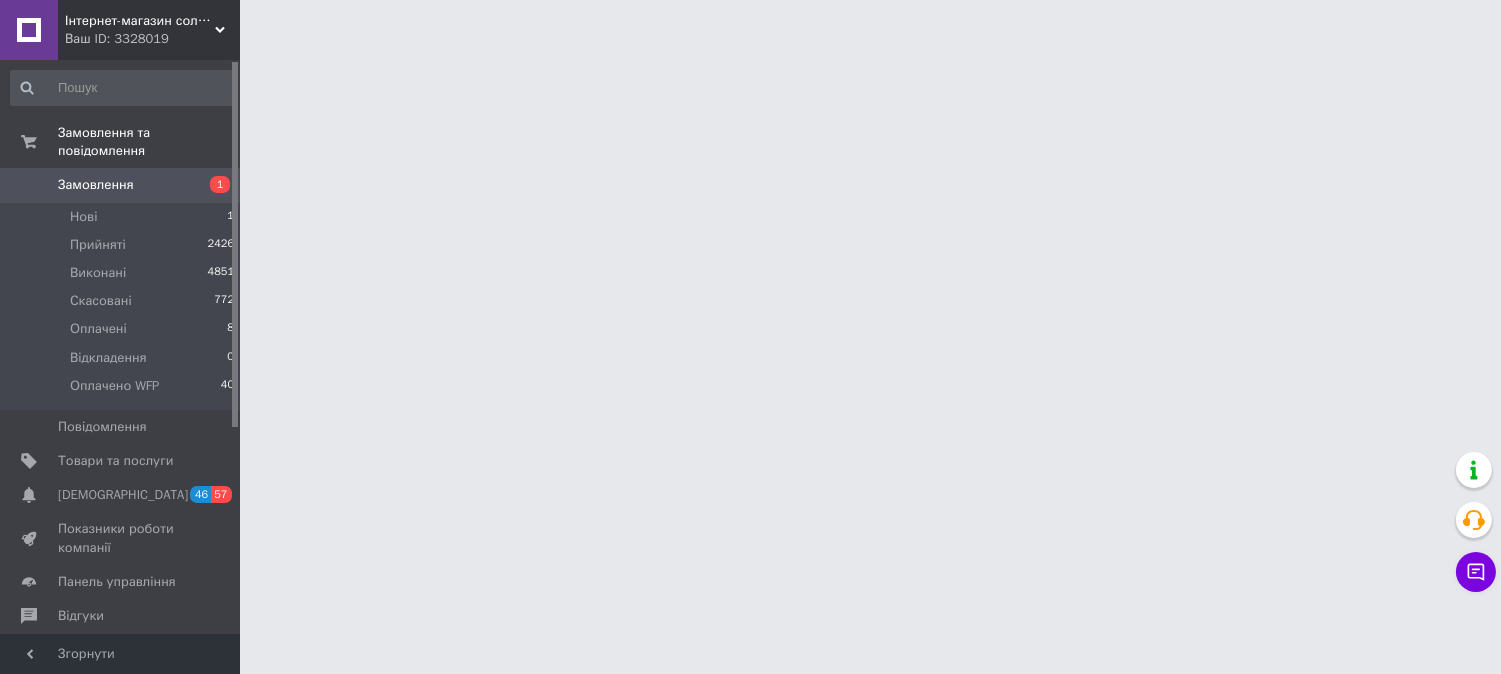 scroll, scrollTop: 0, scrollLeft: 0, axis: both 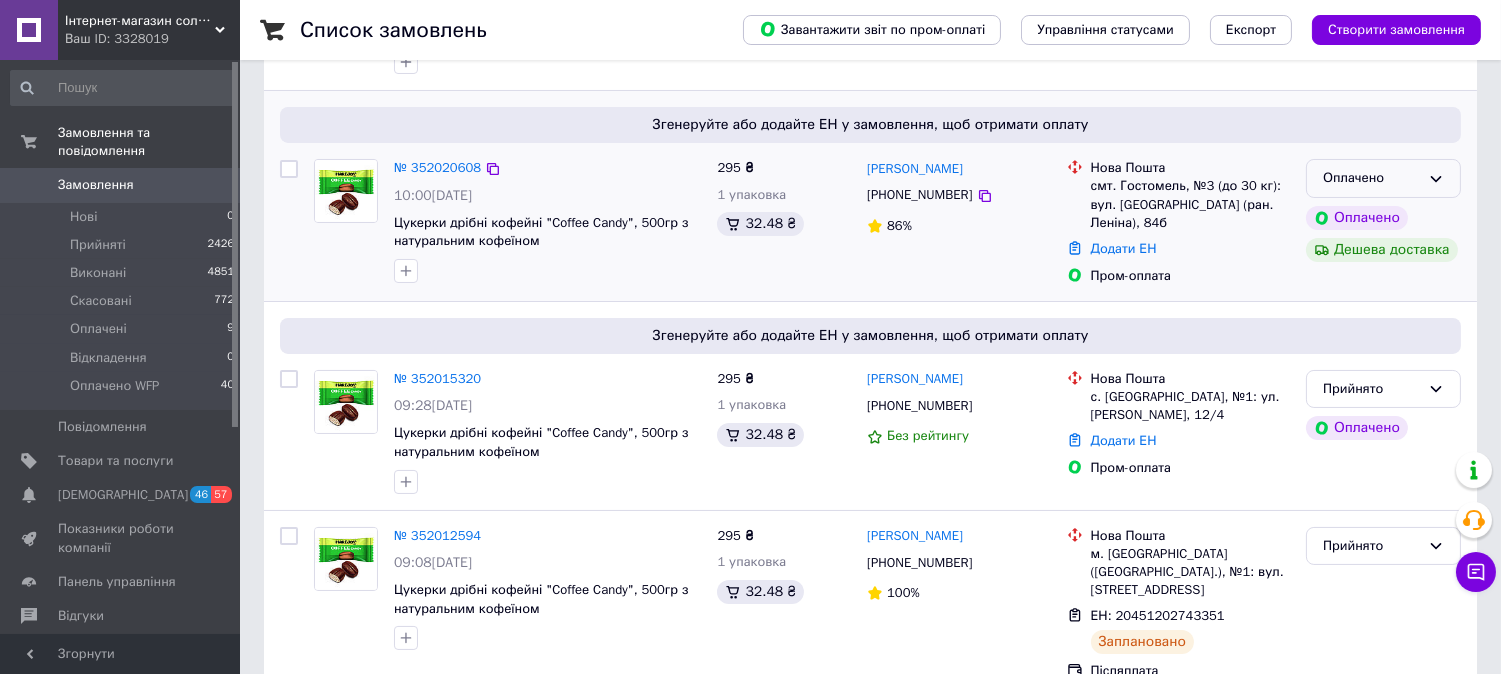 click 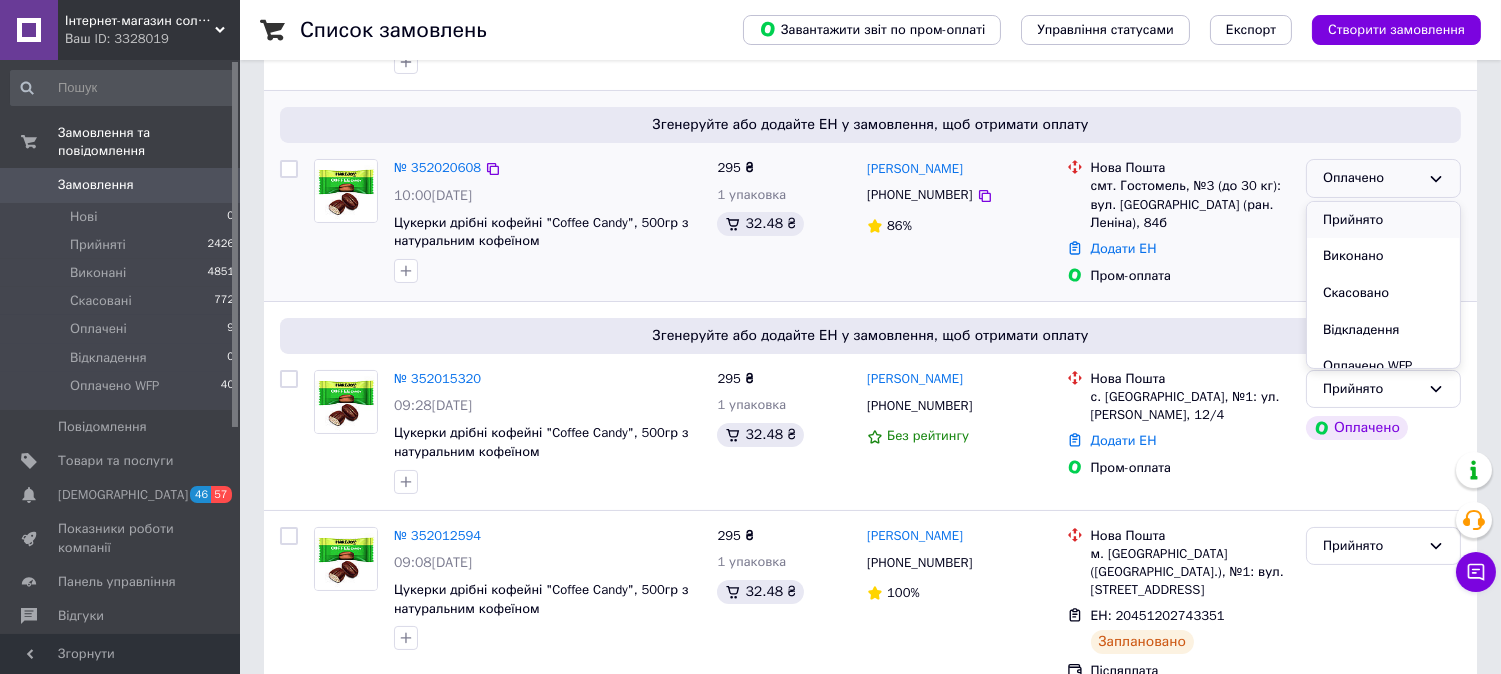 click on "Прийнято" at bounding box center (1383, 220) 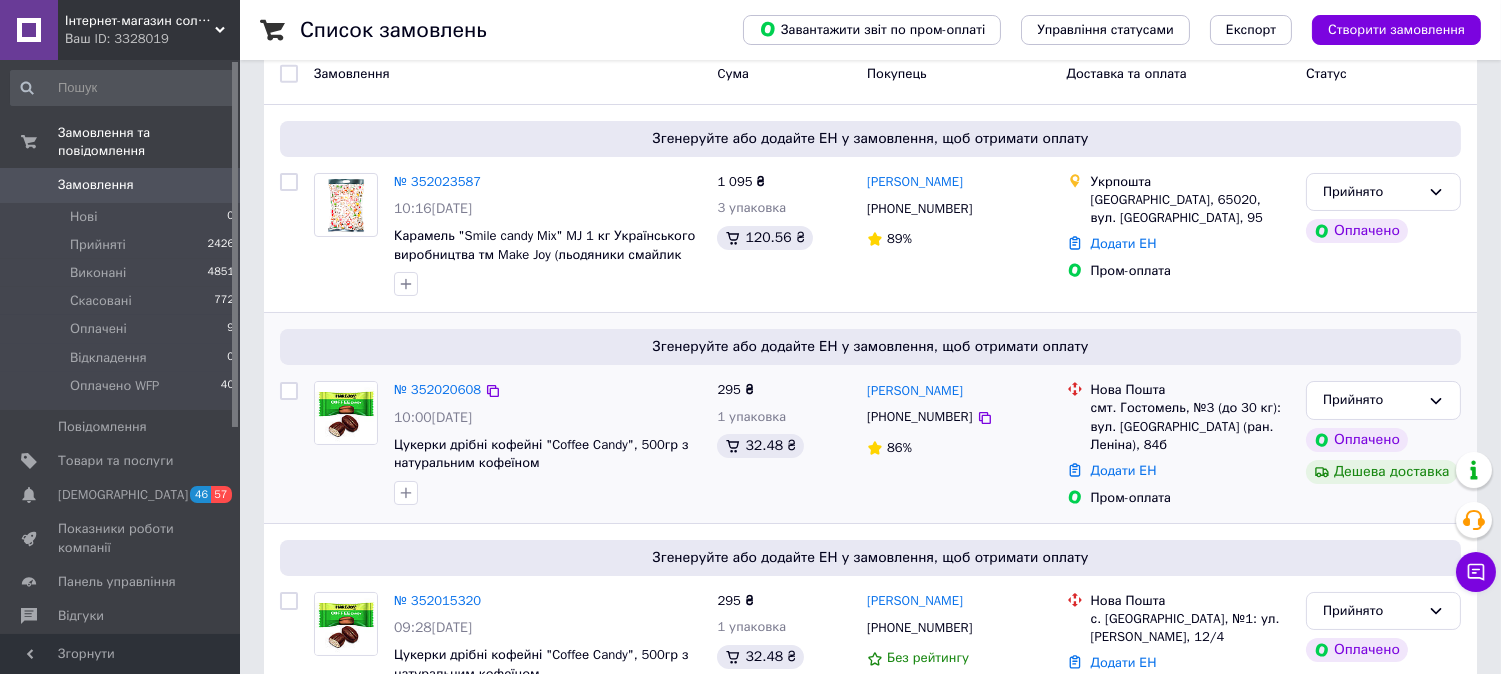 scroll, scrollTop: 0, scrollLeft: 0, axis: both 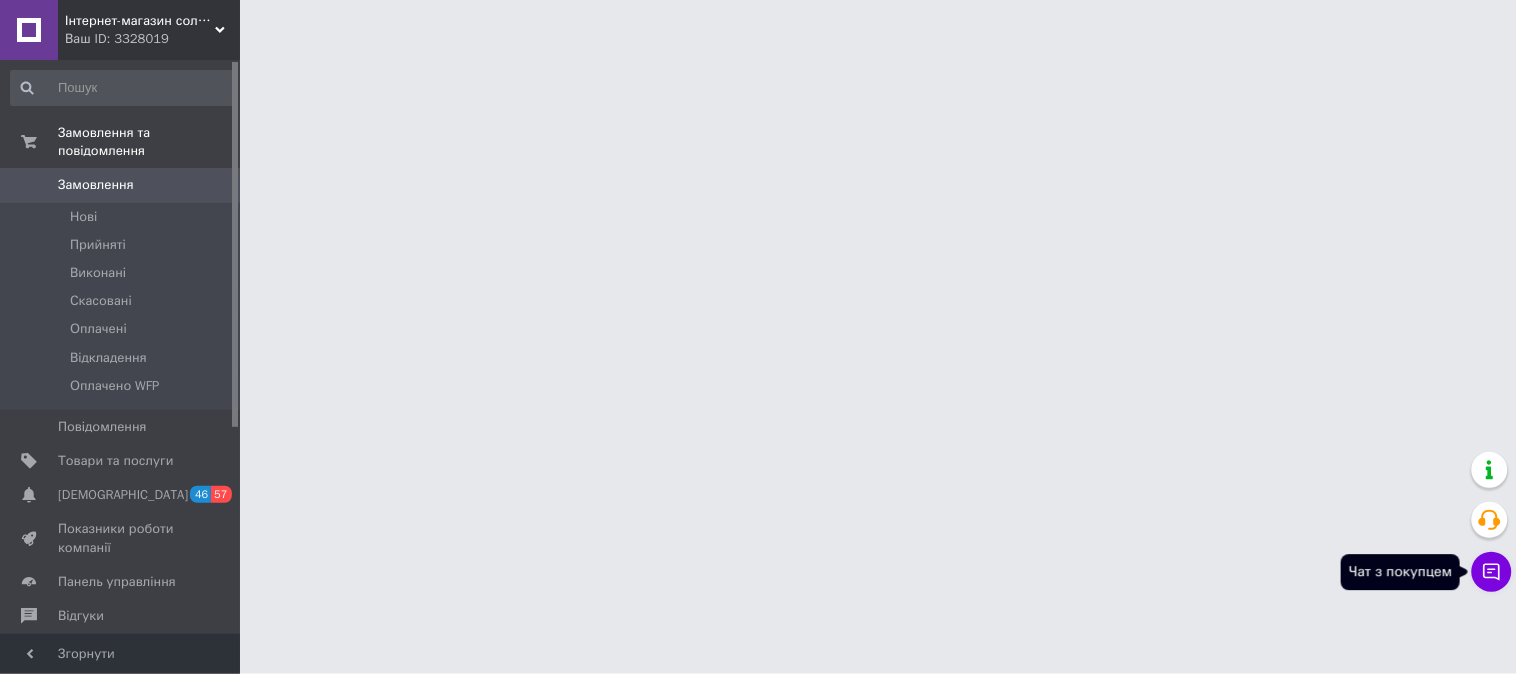 click on "Чат з покупцем" at bounding box center [1492, 572] 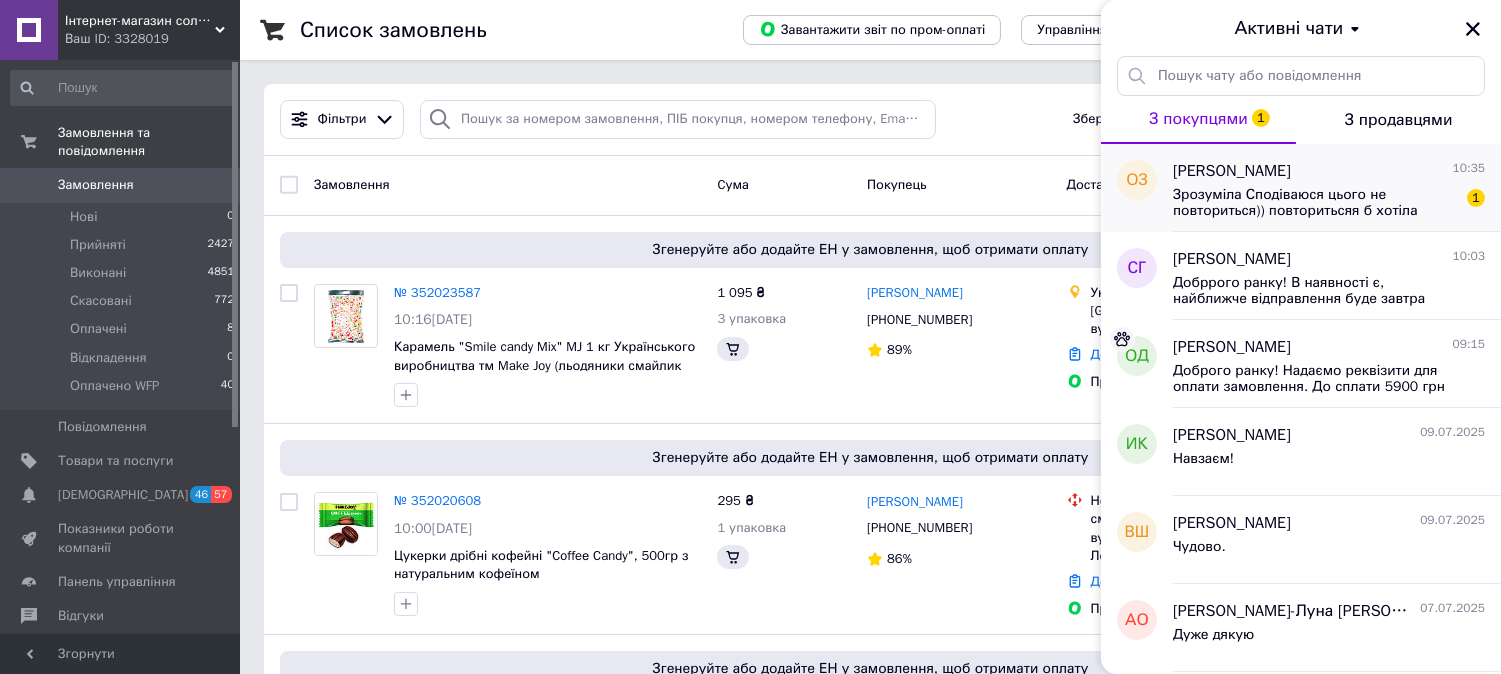 click on "Зрозуміла
Сподіваюся цього не повториться))
повторитьсяя б хотіла замовити 3 пачки знову" at bounding box center (1315, 203) 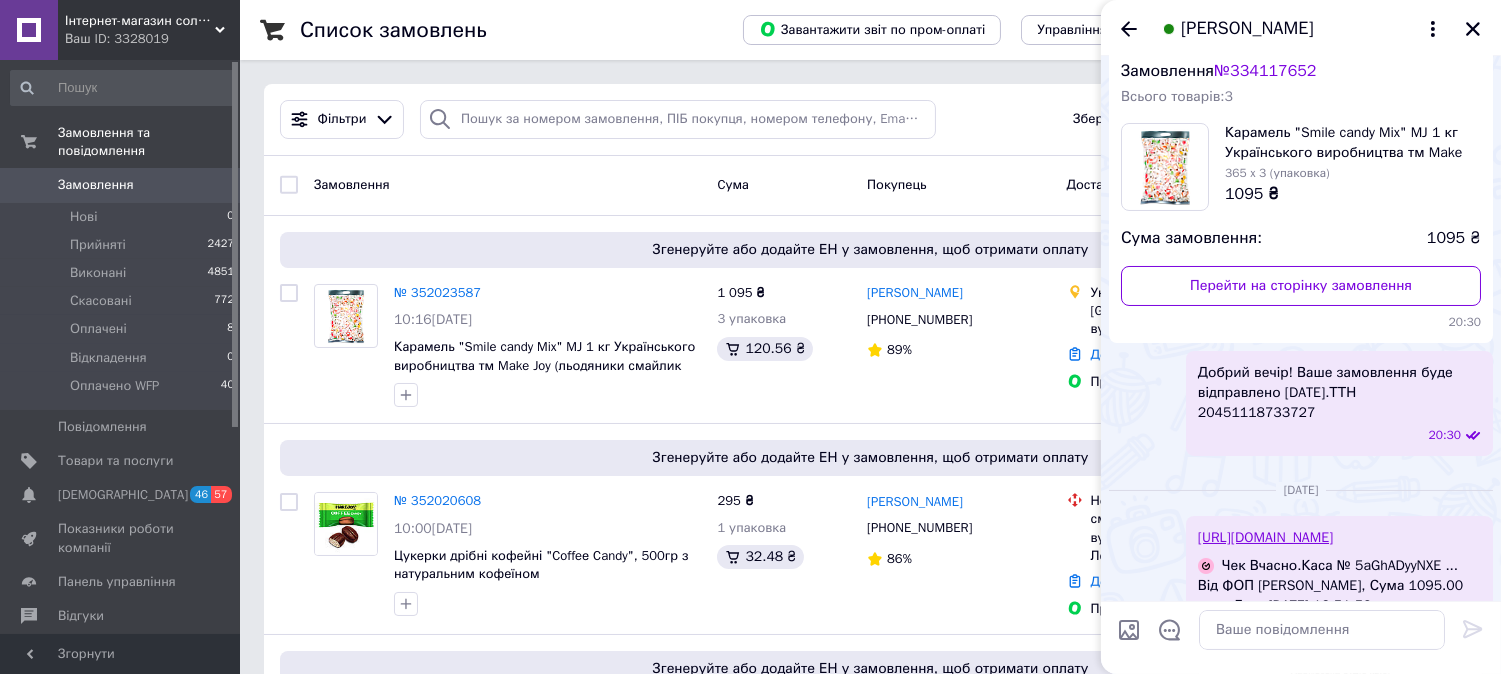 scroll, scrollTop: 0, scrollLeft: 0, axis: both 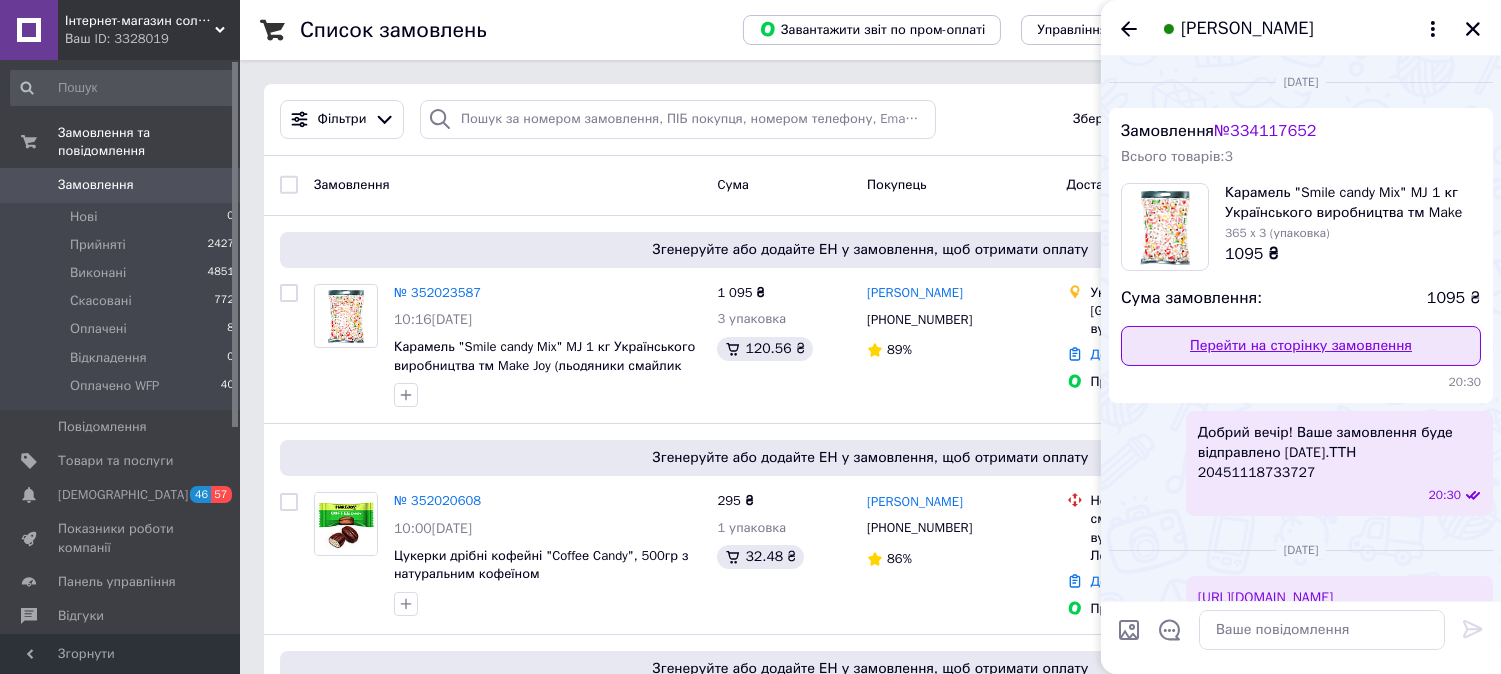 click on "Перейти на сторінку замовлення" at bounding box center [1301, 346] 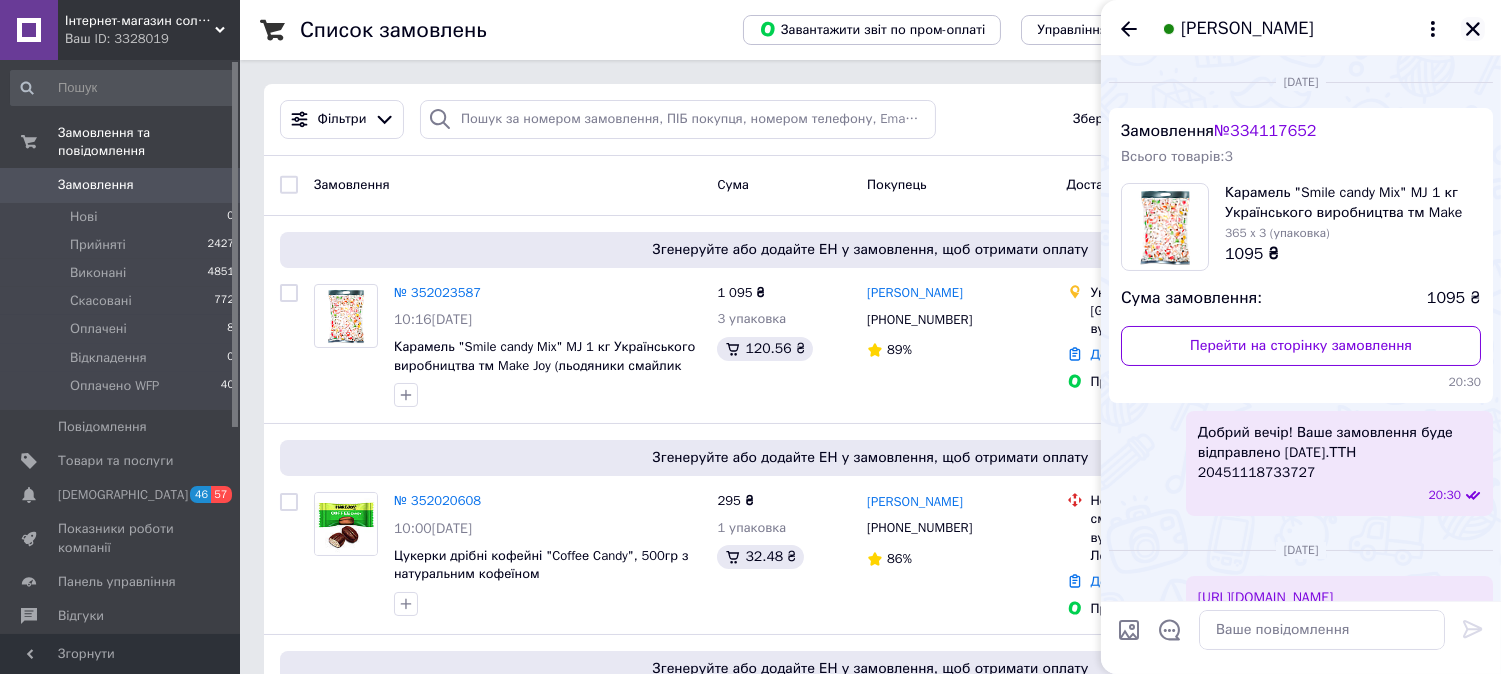 click 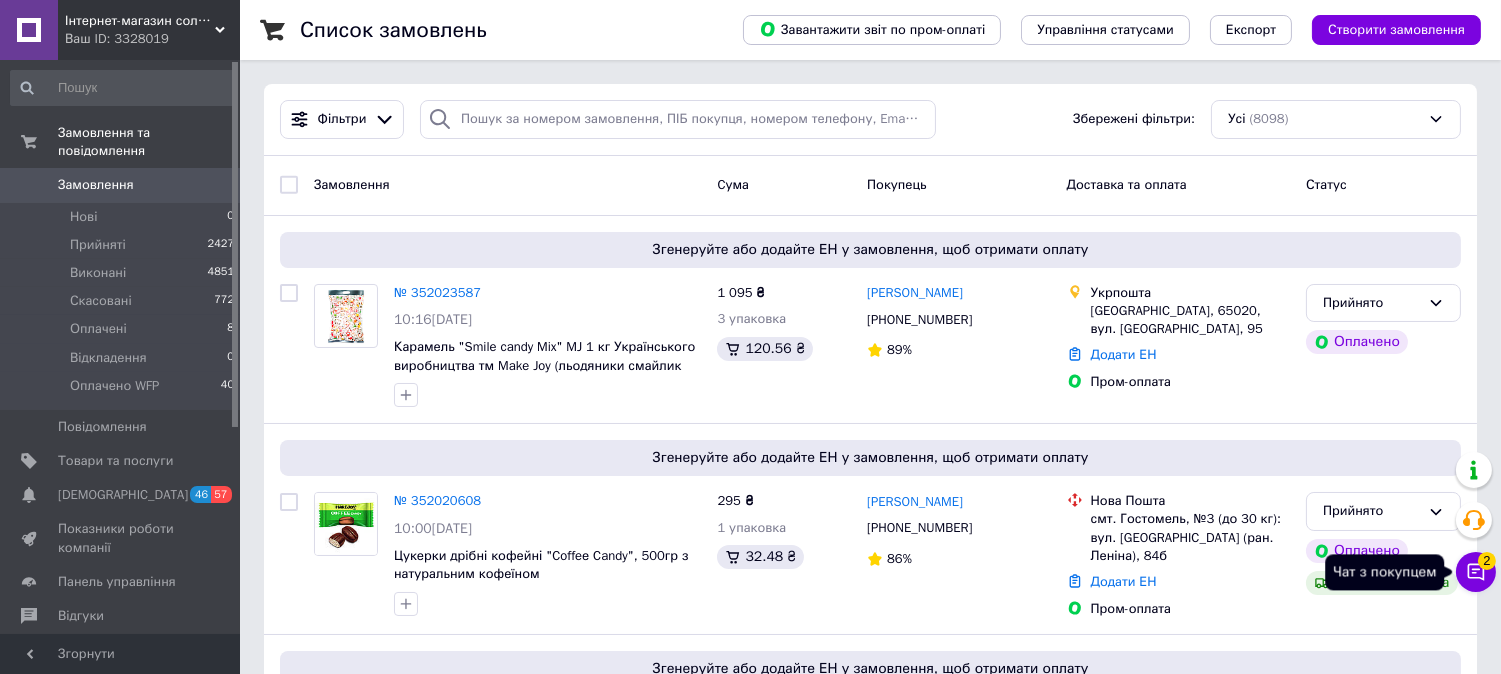 click 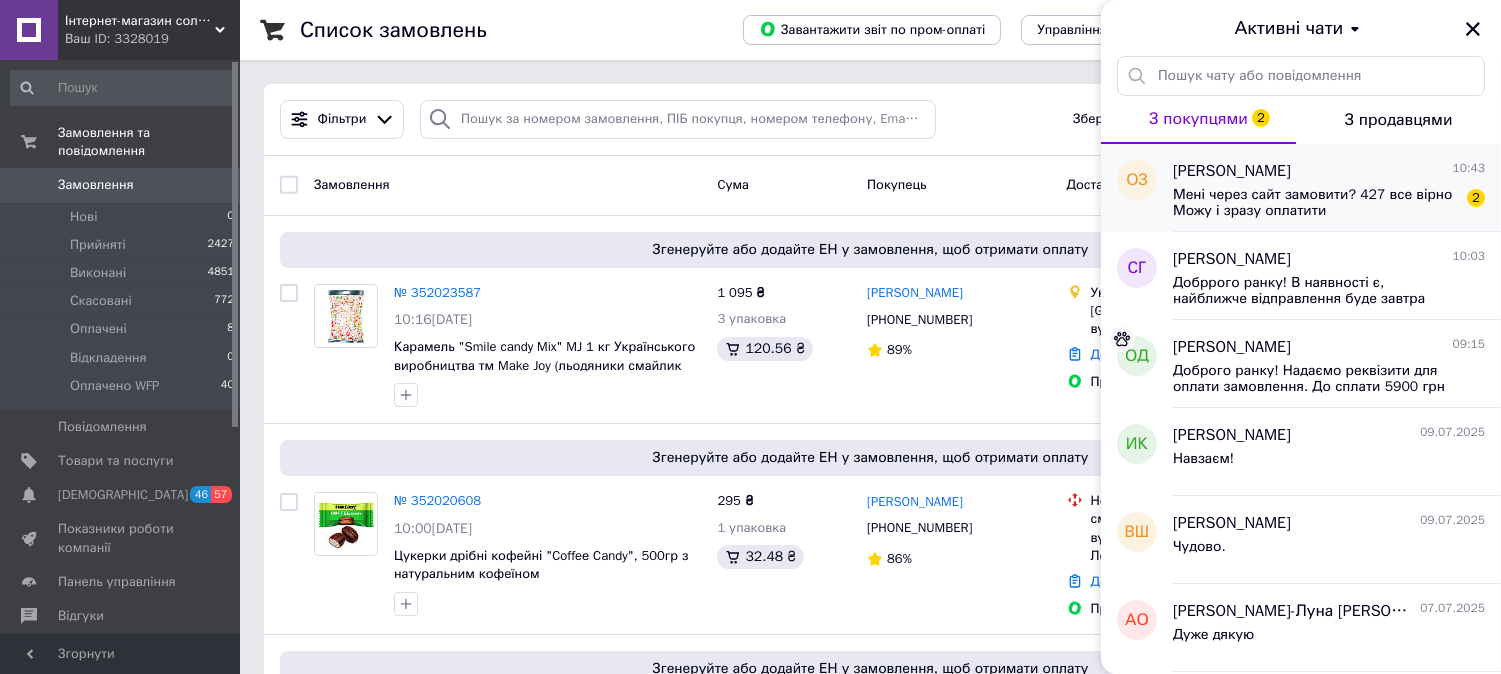 click on "Мені через сайт замовити?
427 все вірно
Можу і зразу оплатити" at bounding box center [1315, 203] 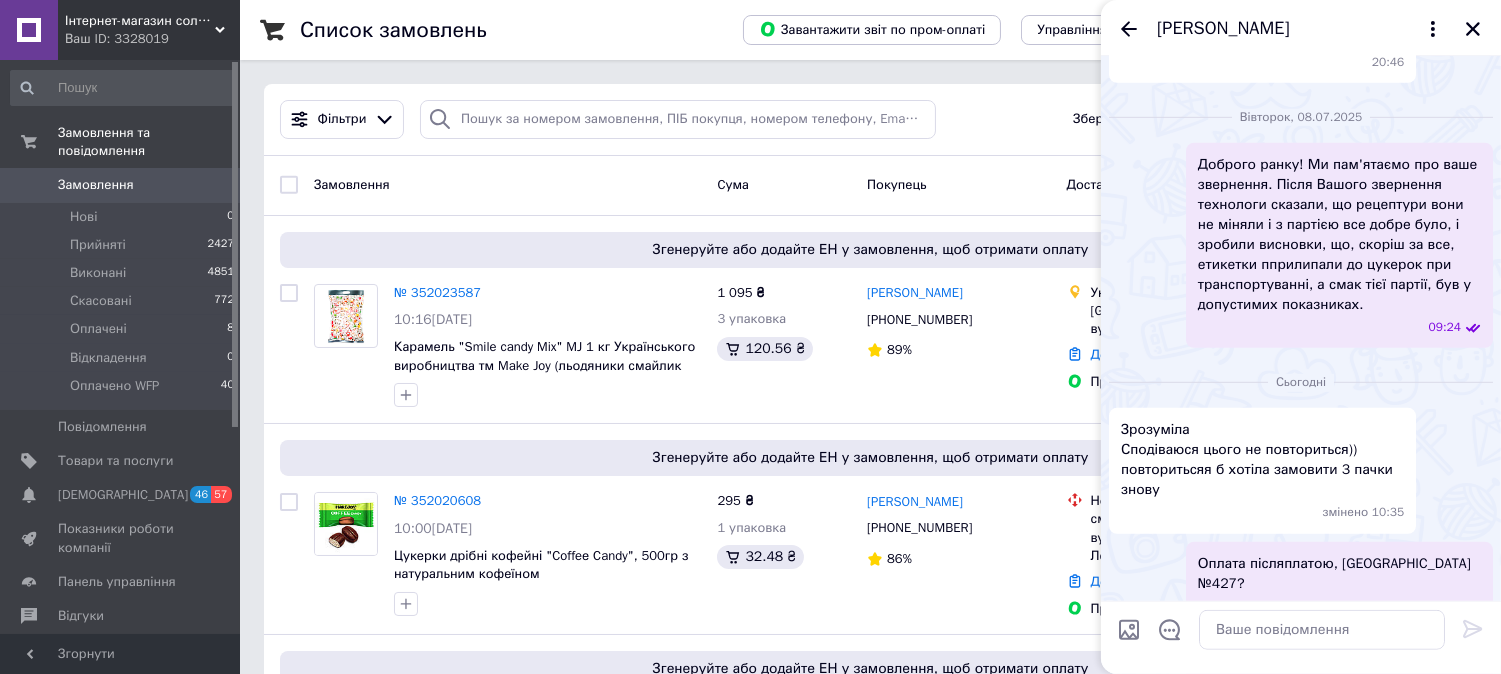 scroll, scrollTop: 3042, scrollLeft: 0, axis: vertical 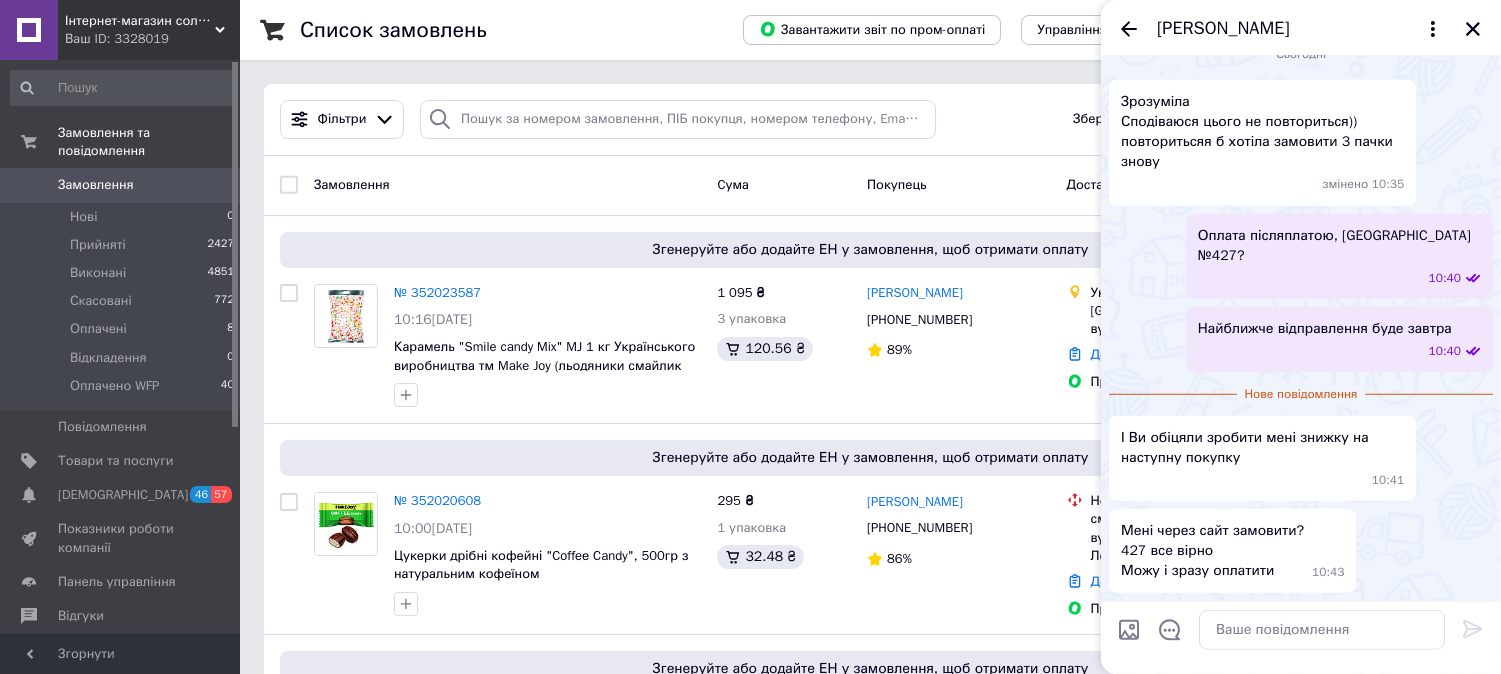 click on "[PERSON_NAME]" at bounding box center [1301, 28] 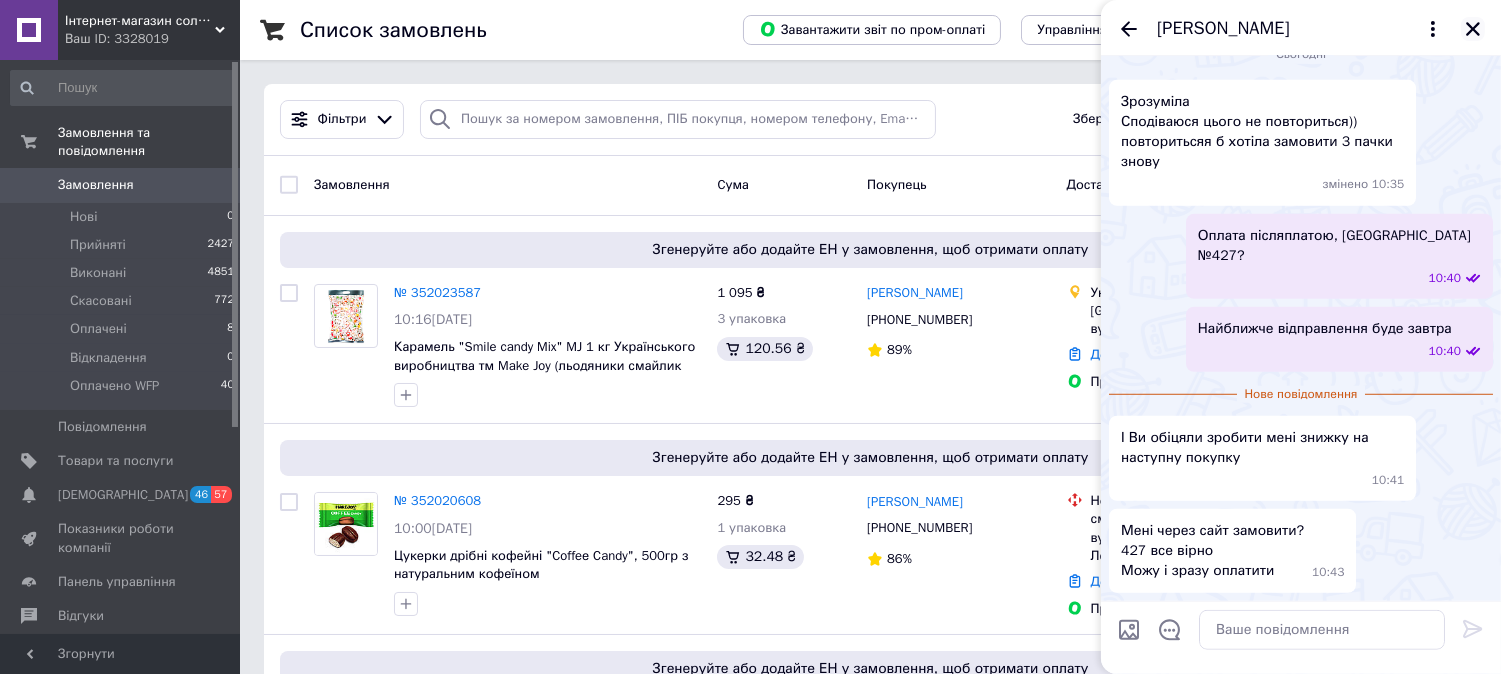 click 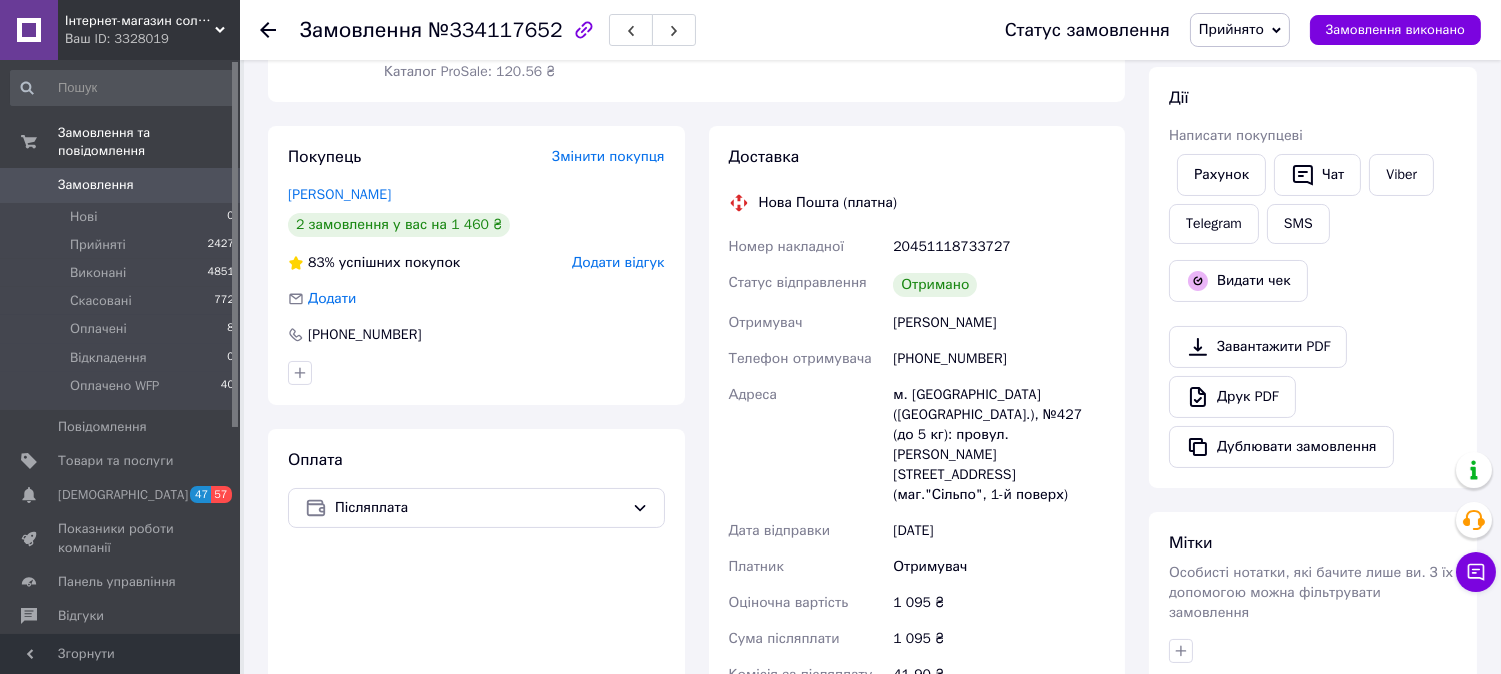 scroll, scrollTop: 444, scrollLeft: 0, axis: vertical 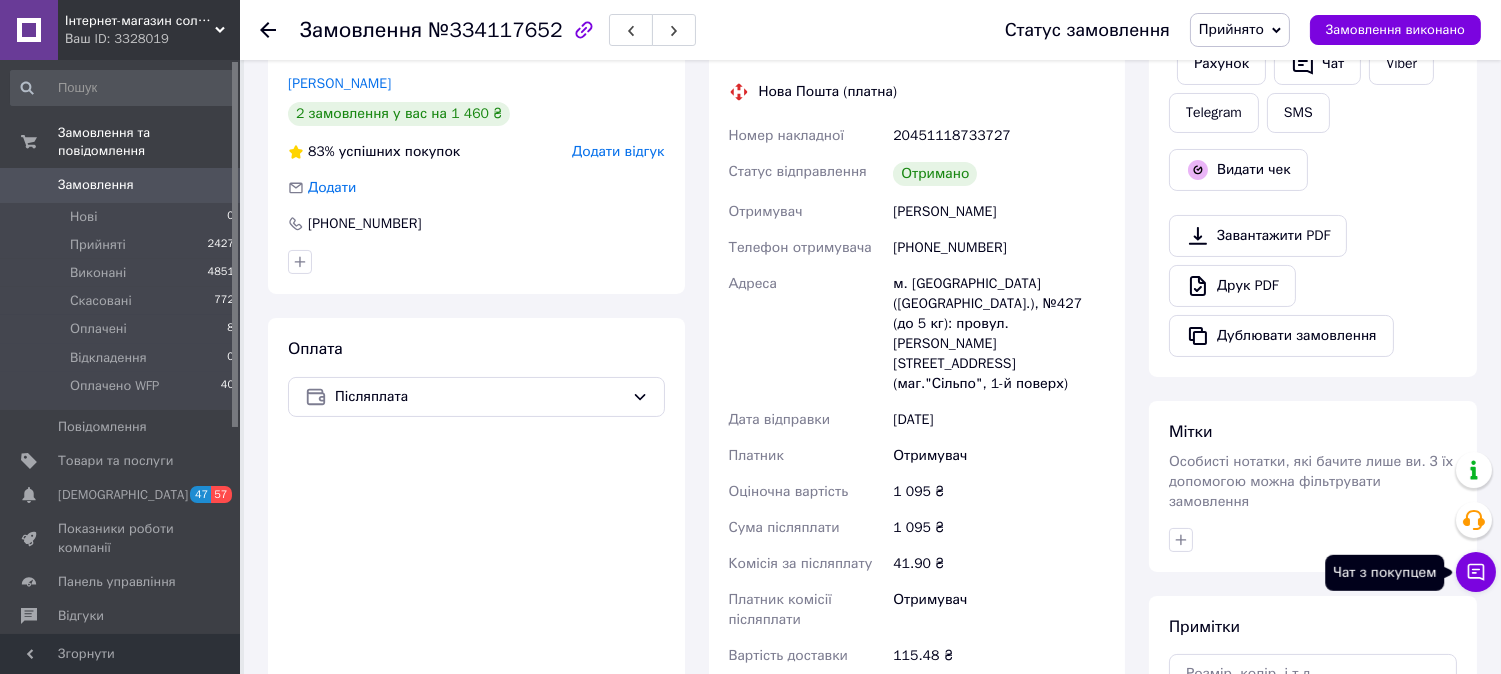 click on "Чат з покупцем" at bounding box center (1476, 572) 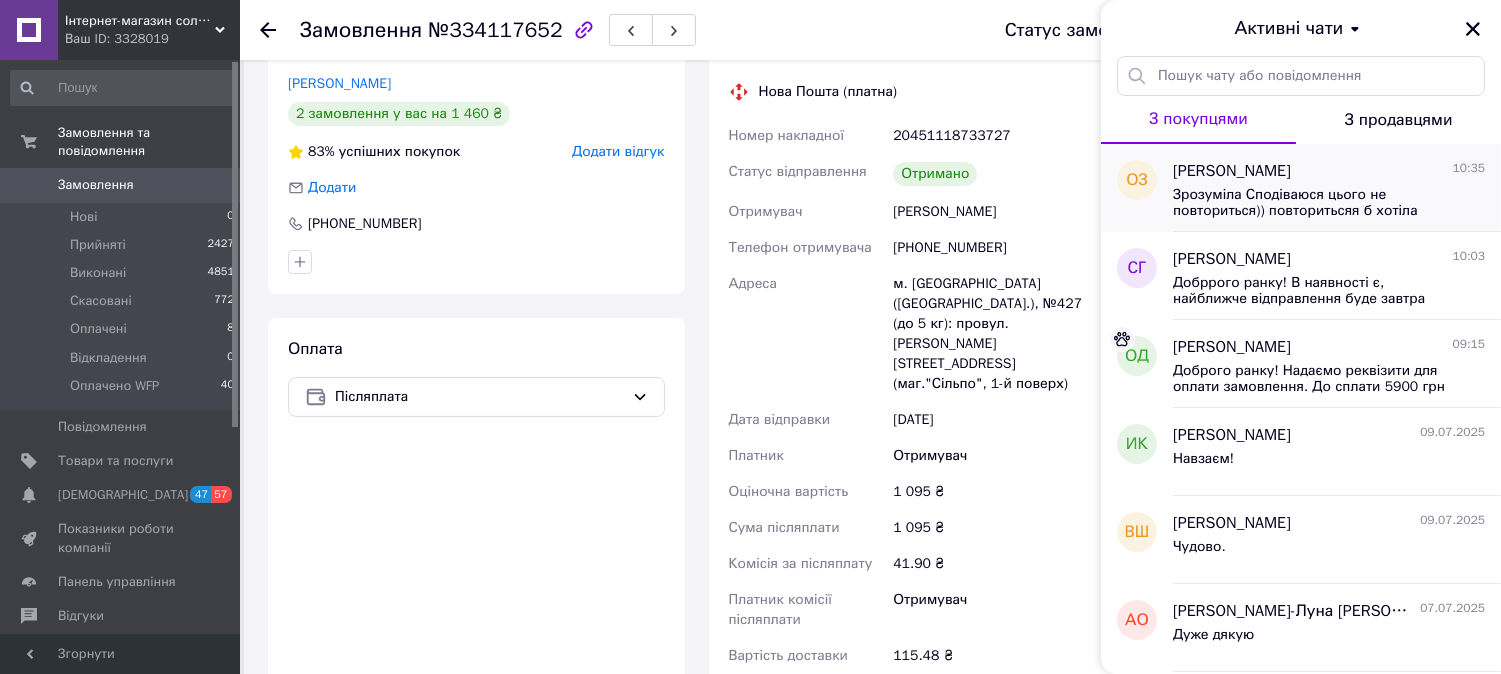 click on "Зрозуміла
Сподіваюся цього не повториться))
повторитьсяя б хотіла замовити 3 пачки знову" at bounding box center [1315, 203] 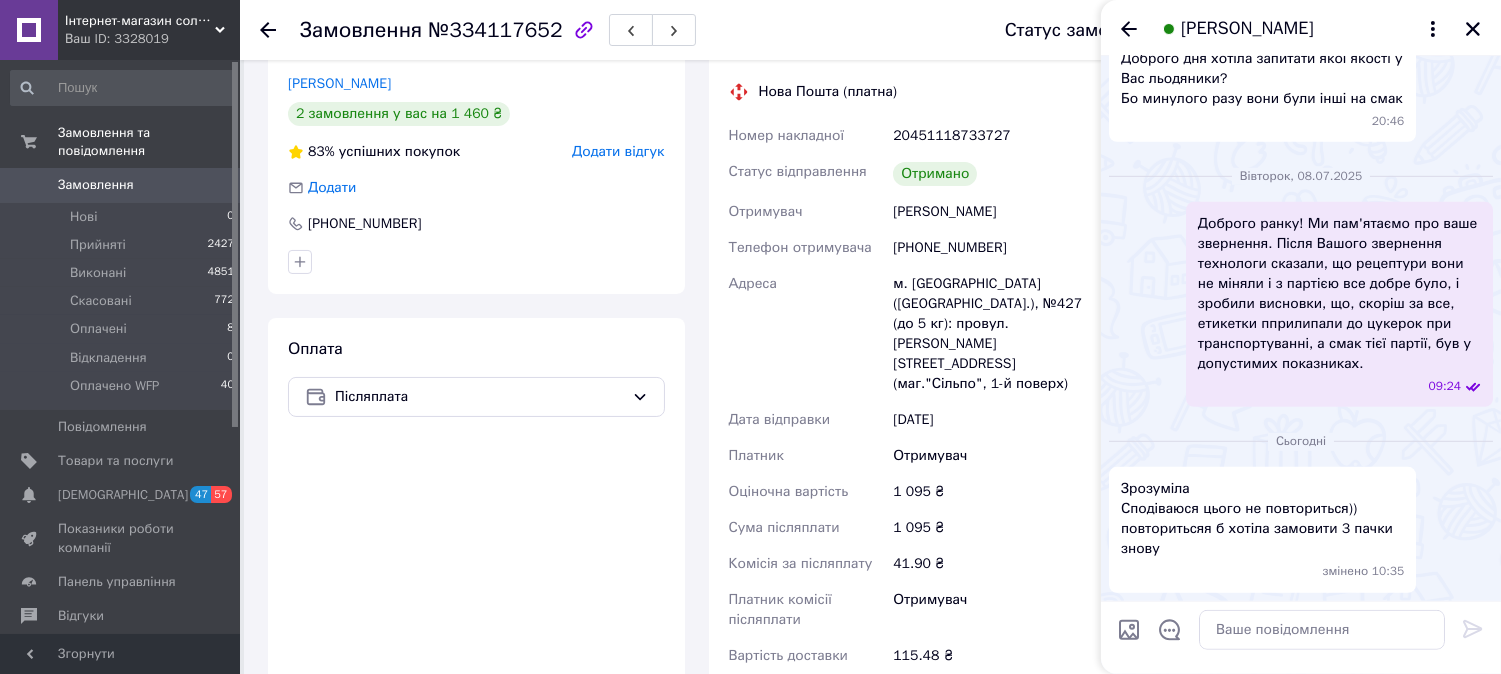 scroll, scrollTop: 2694, scrollLeft: 0, axis: vertical 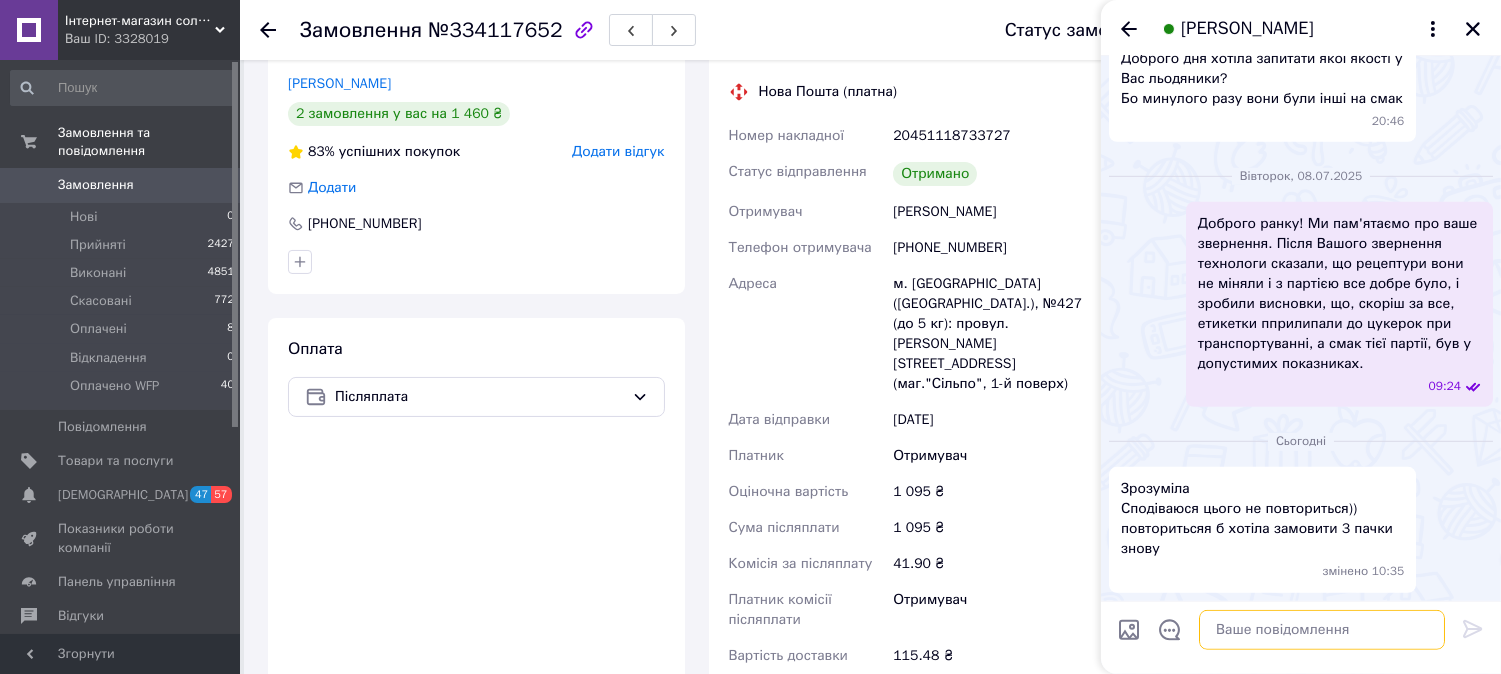click at bounding box center [1322, 630] 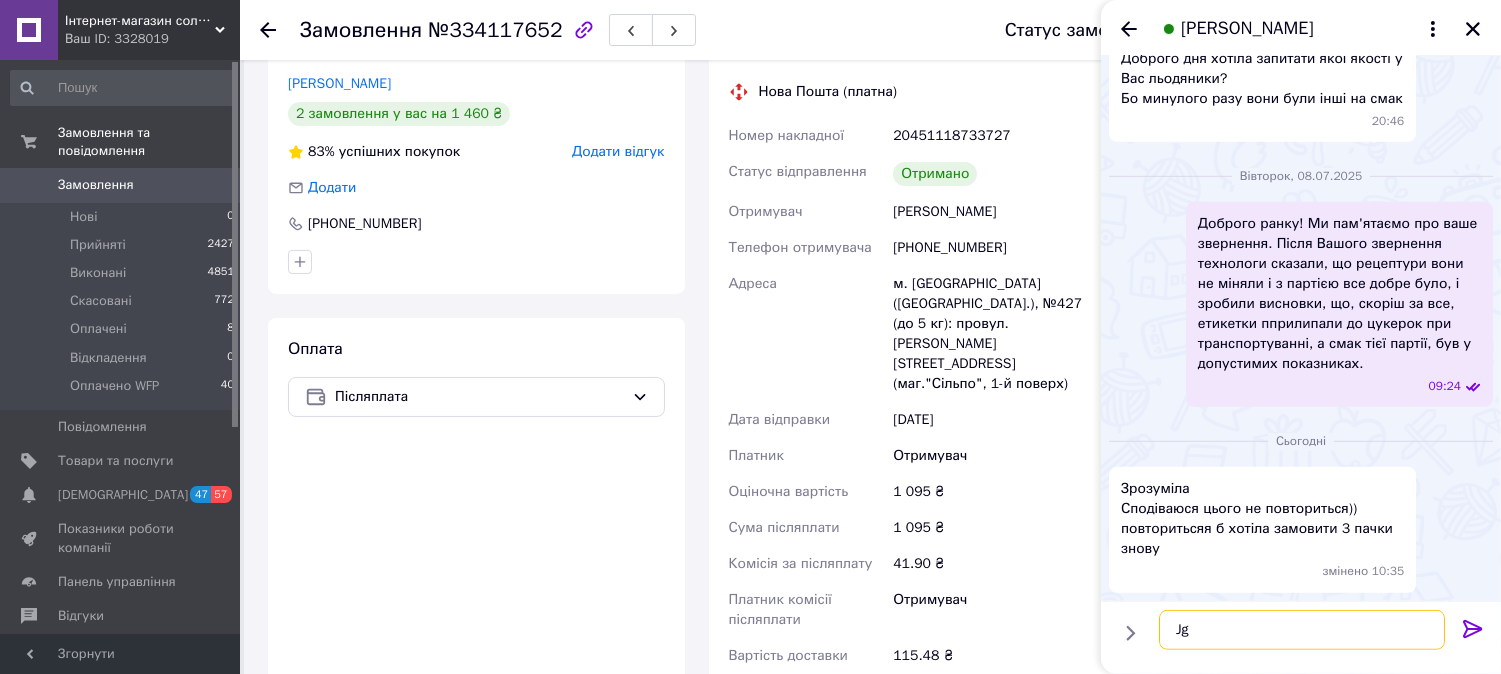 type on "J" 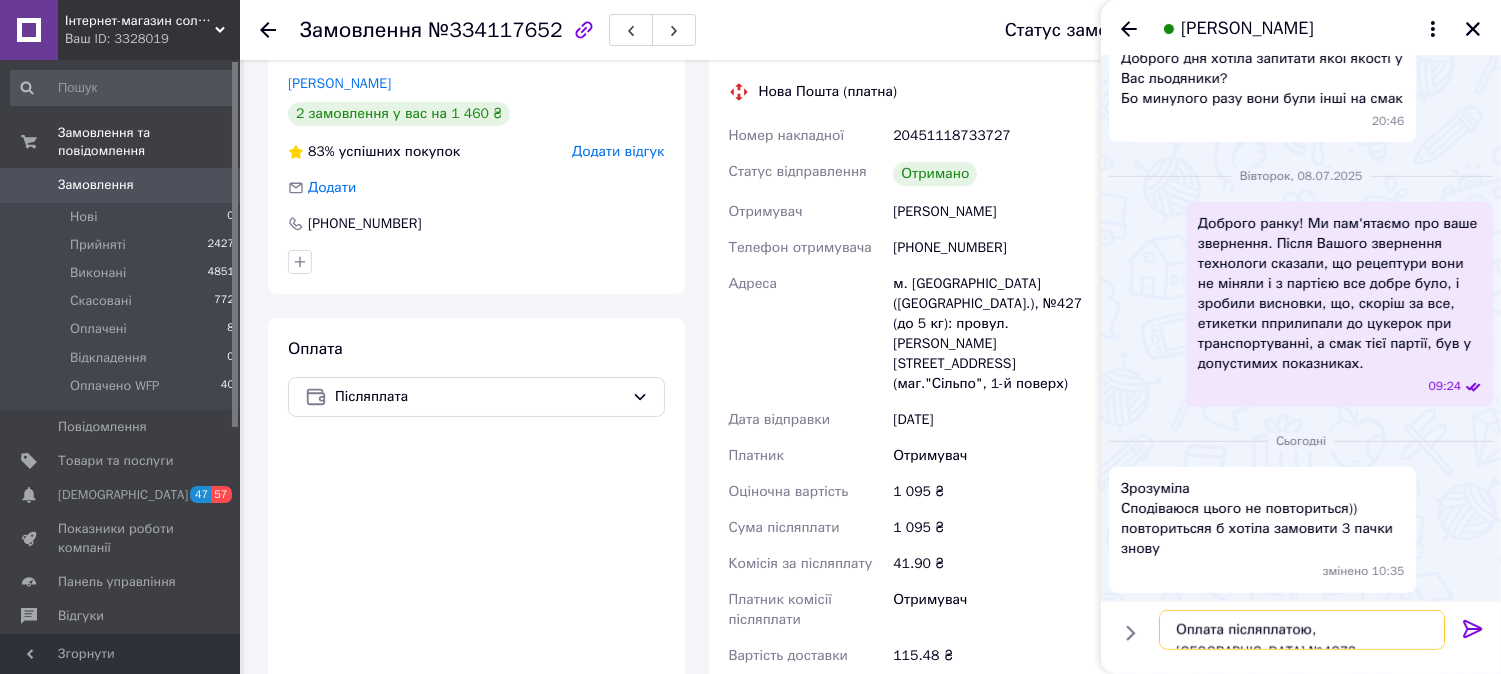 type on "Оплата післяплатою, Київ №427?" 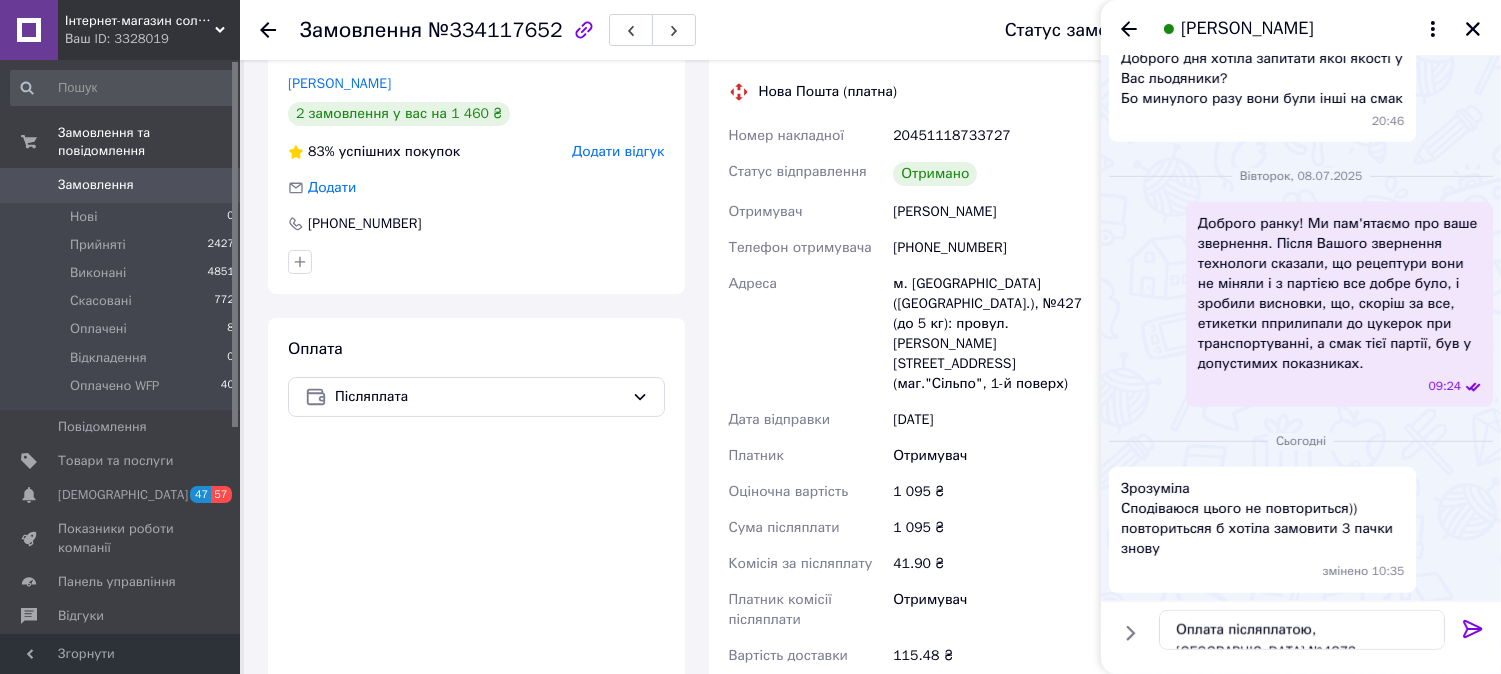 click 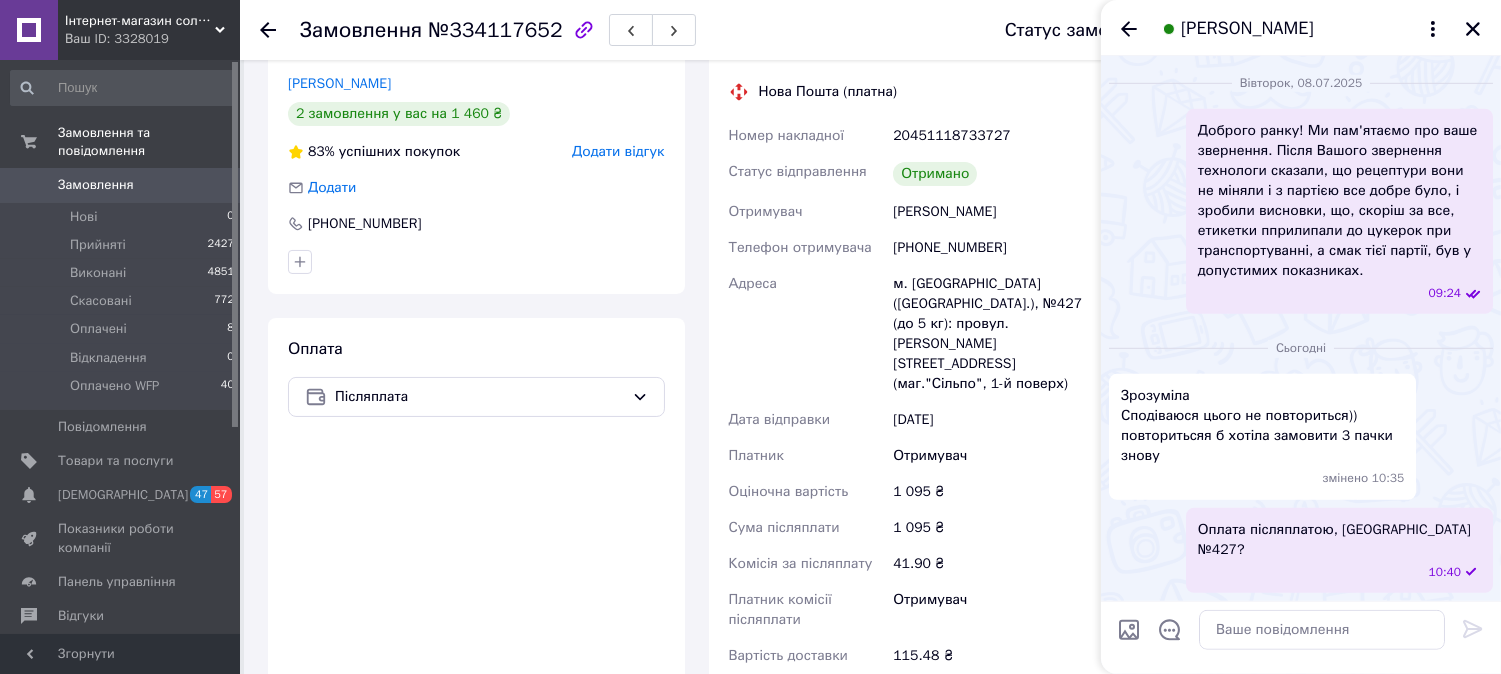 scroll, scrollTop: 2747, scrollLeft: 0, axis: vertical 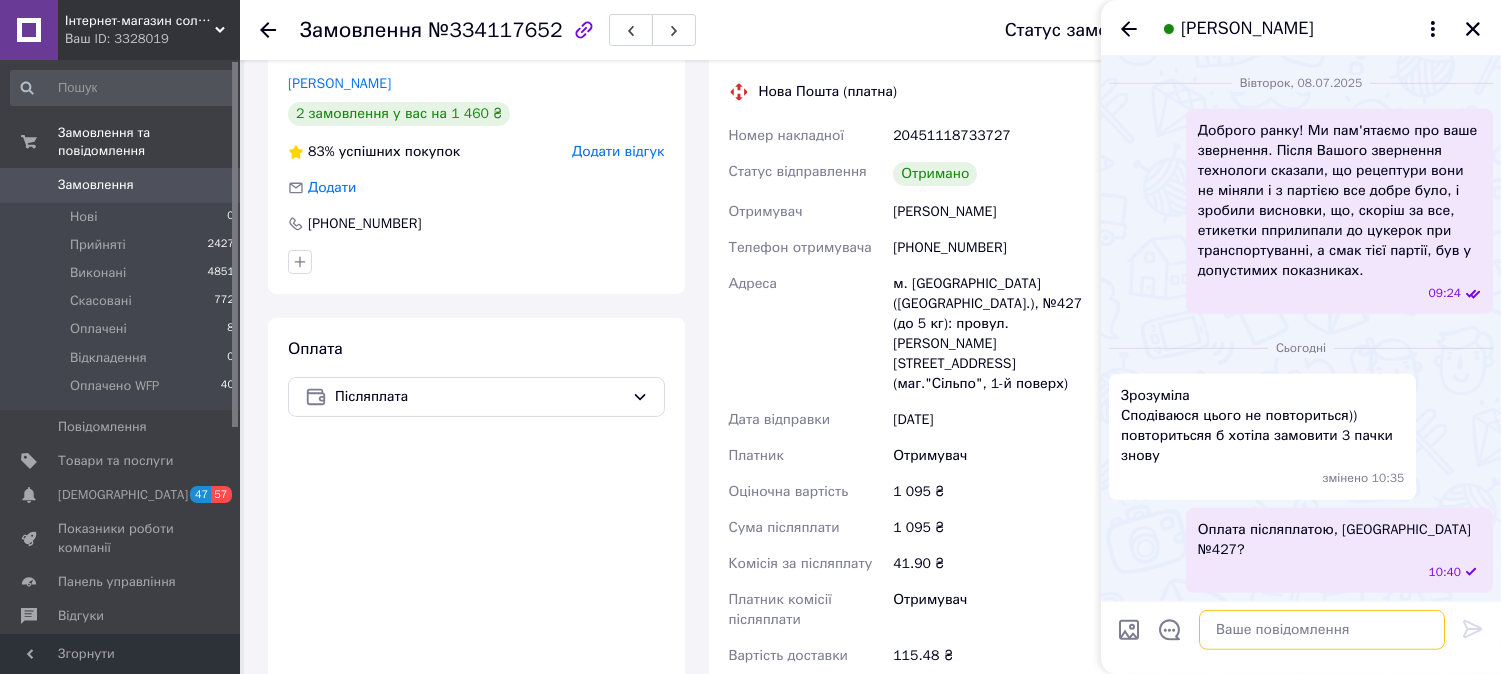 click at bounding box center (1322, 630) 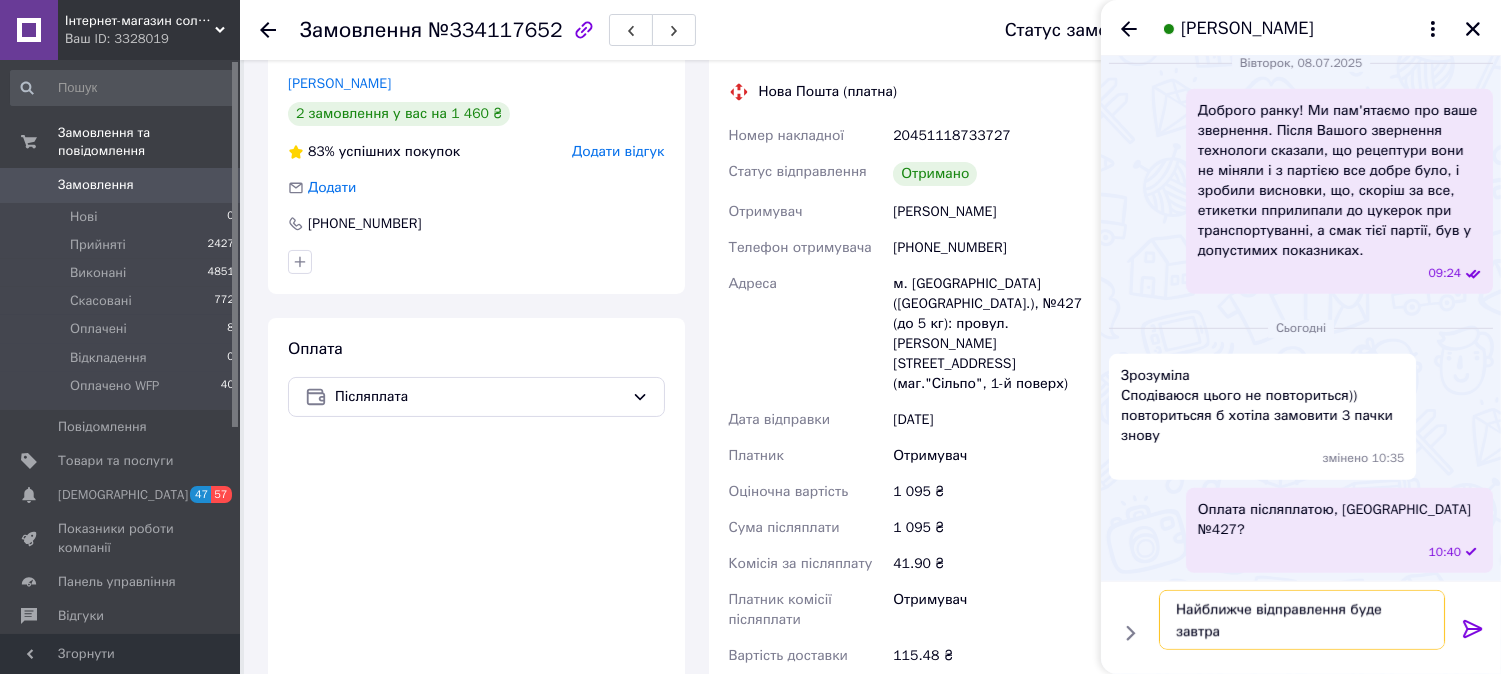 type on "Найближче відправлення буде завтра" 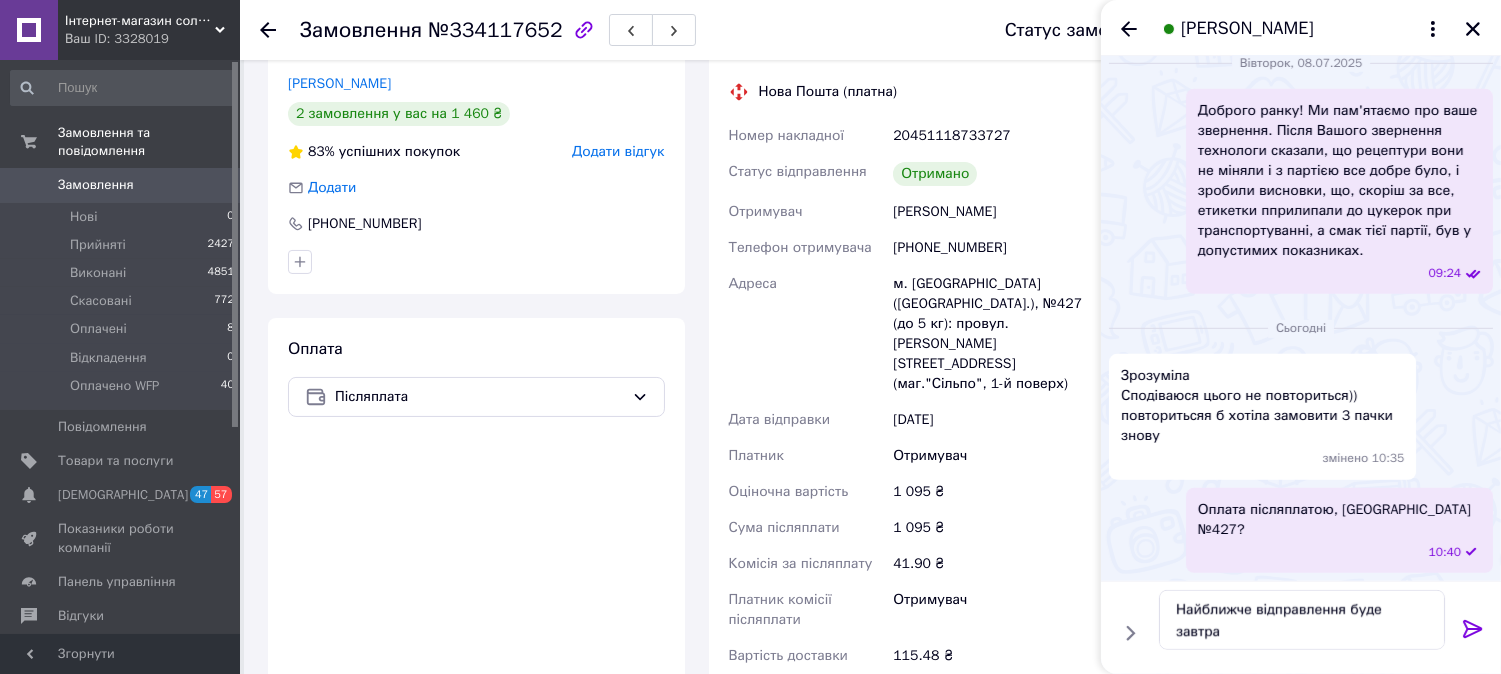 click 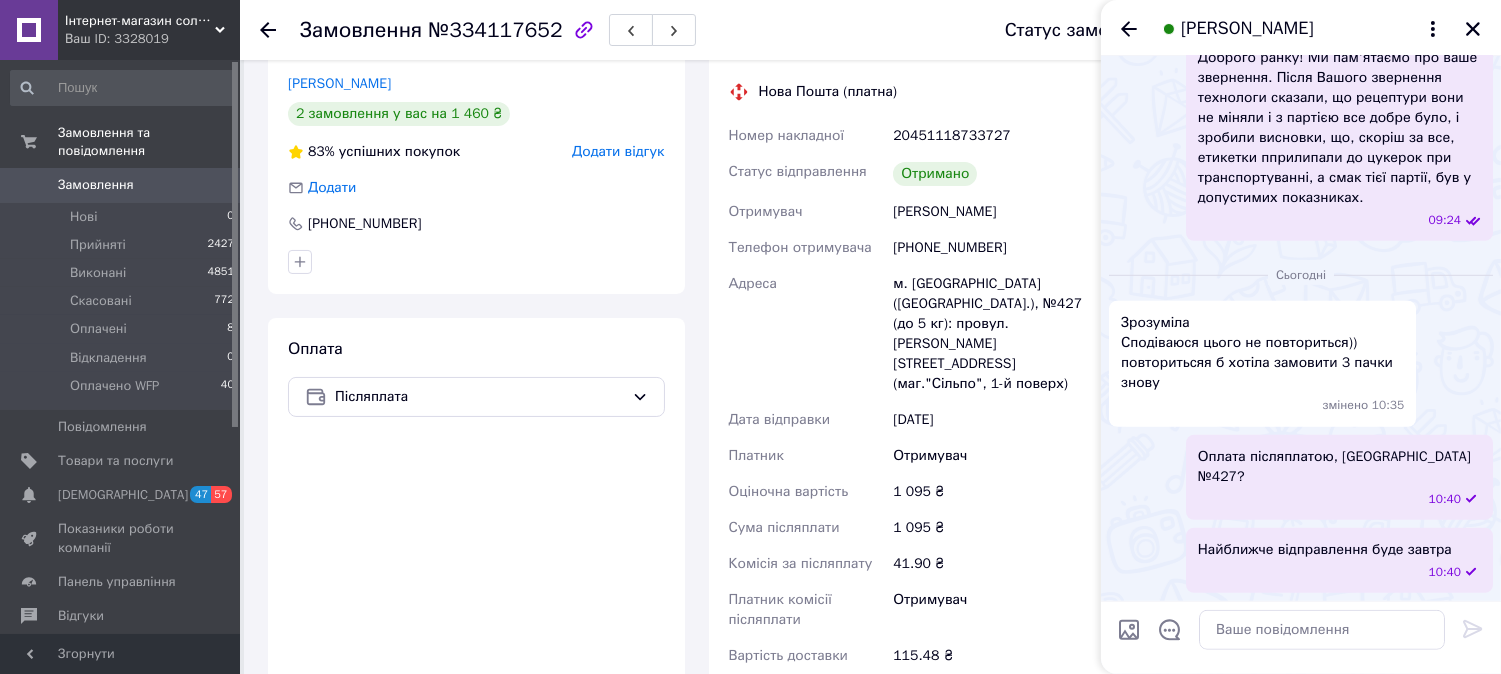 scroll, scrollTop: 2821, scrollLeft: 0, axis: vertical 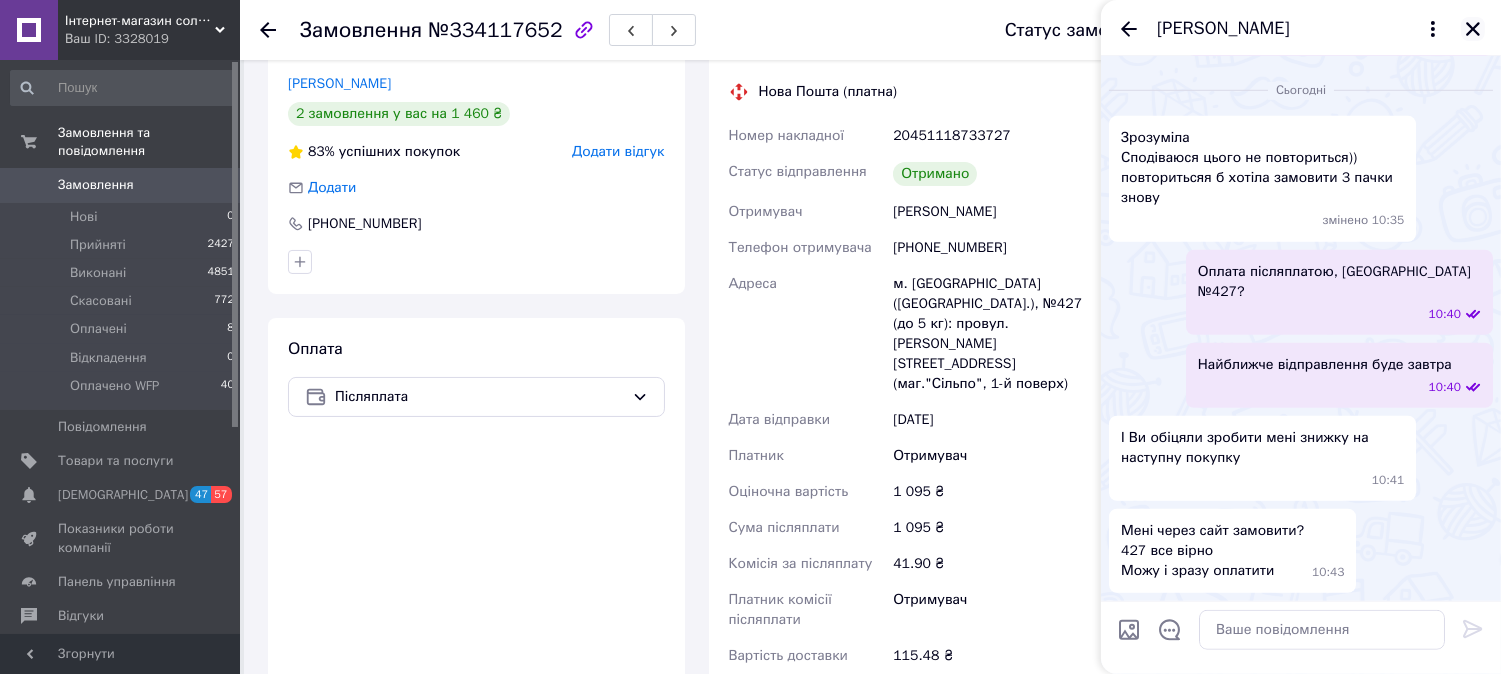 click 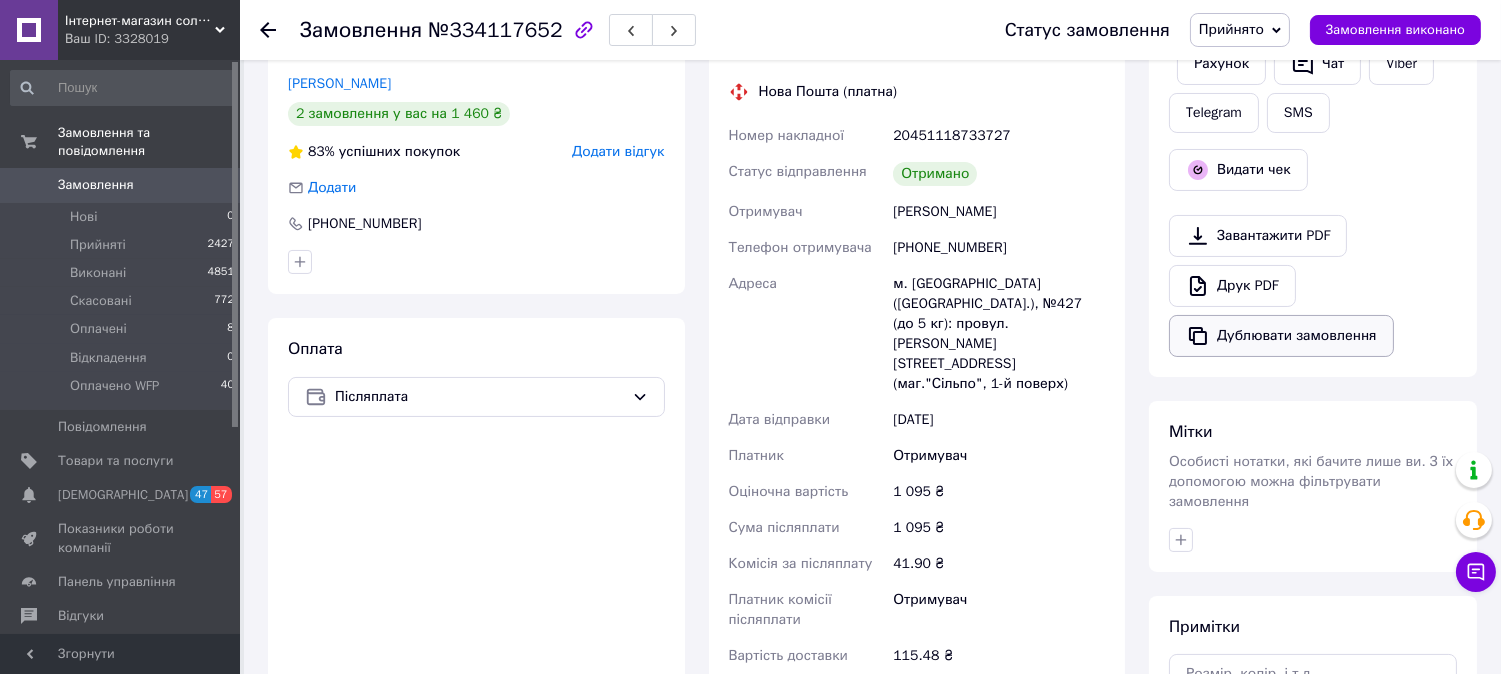 click on "Дублювати замовлення" at bounding box center (1281, 336) 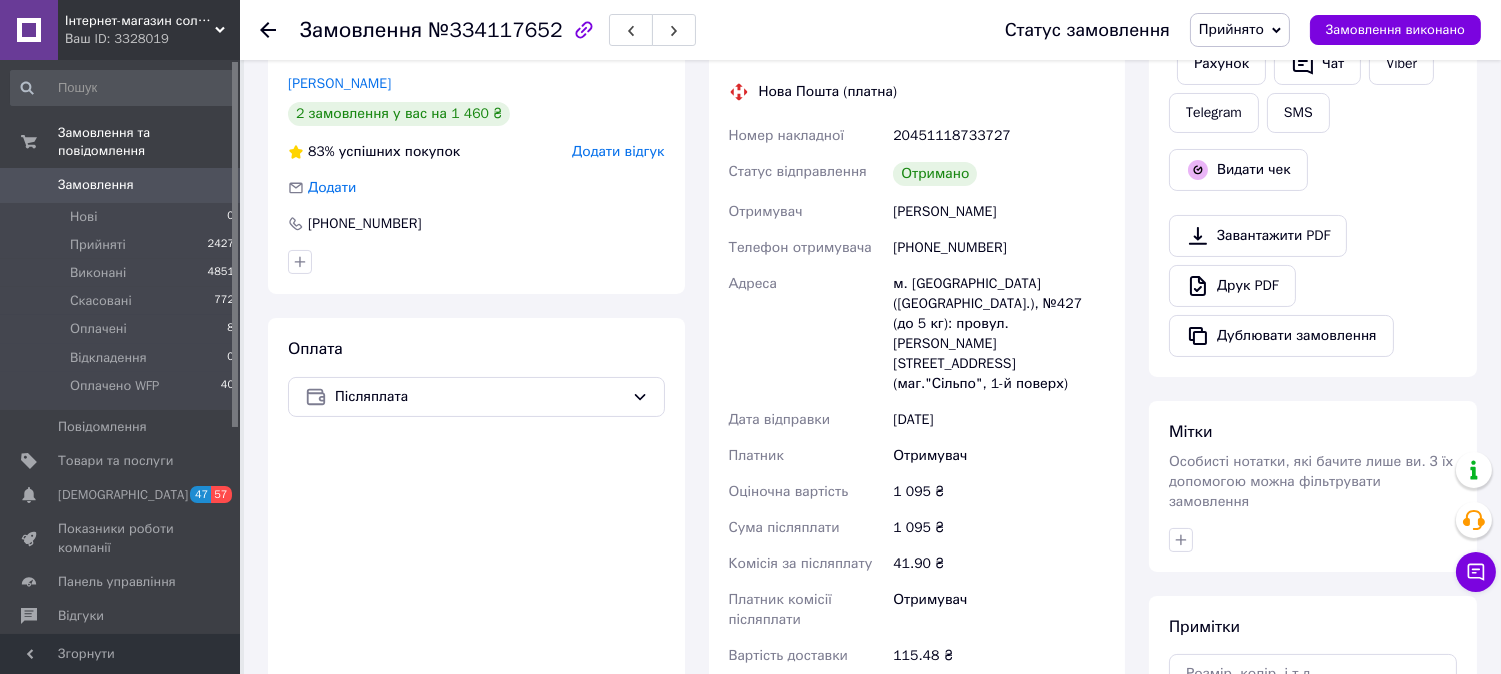 scroll, scrollTop: 555, scrollLeft: 0, axis: vertical 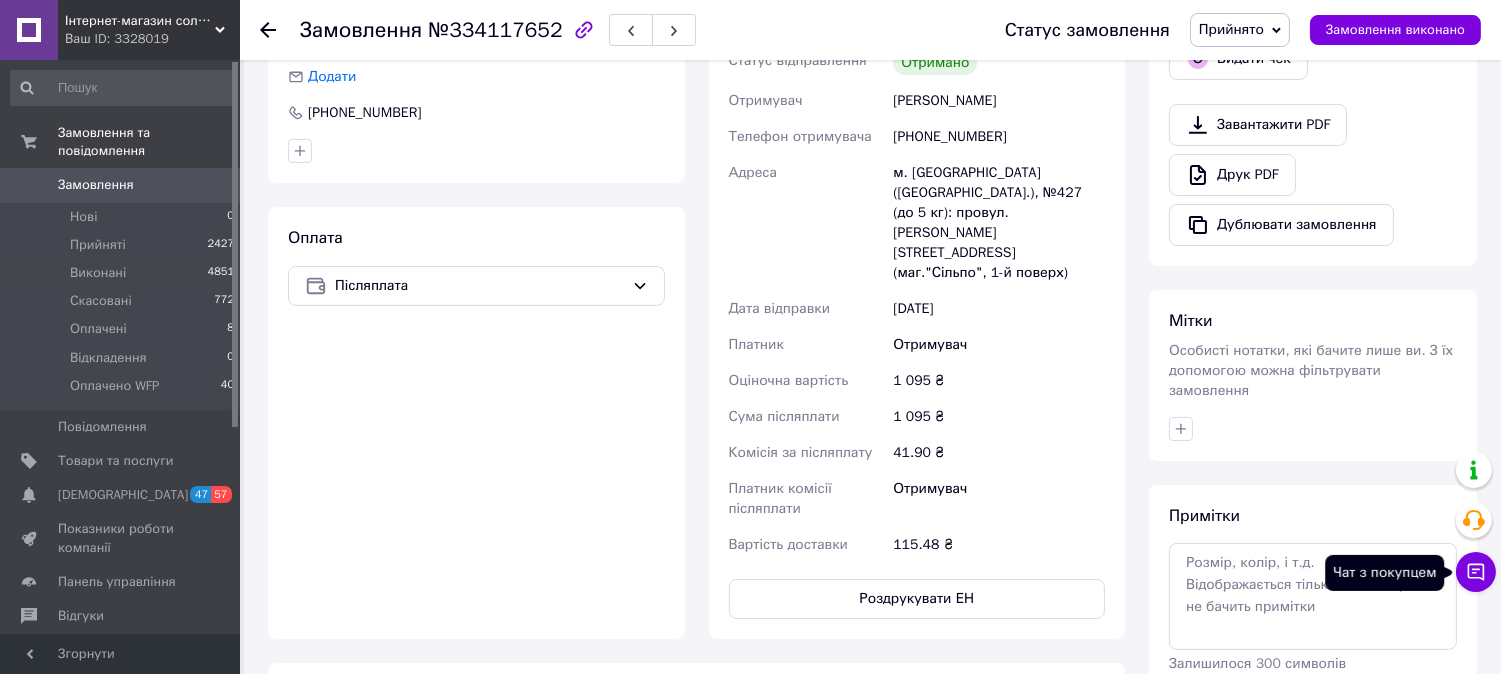 click 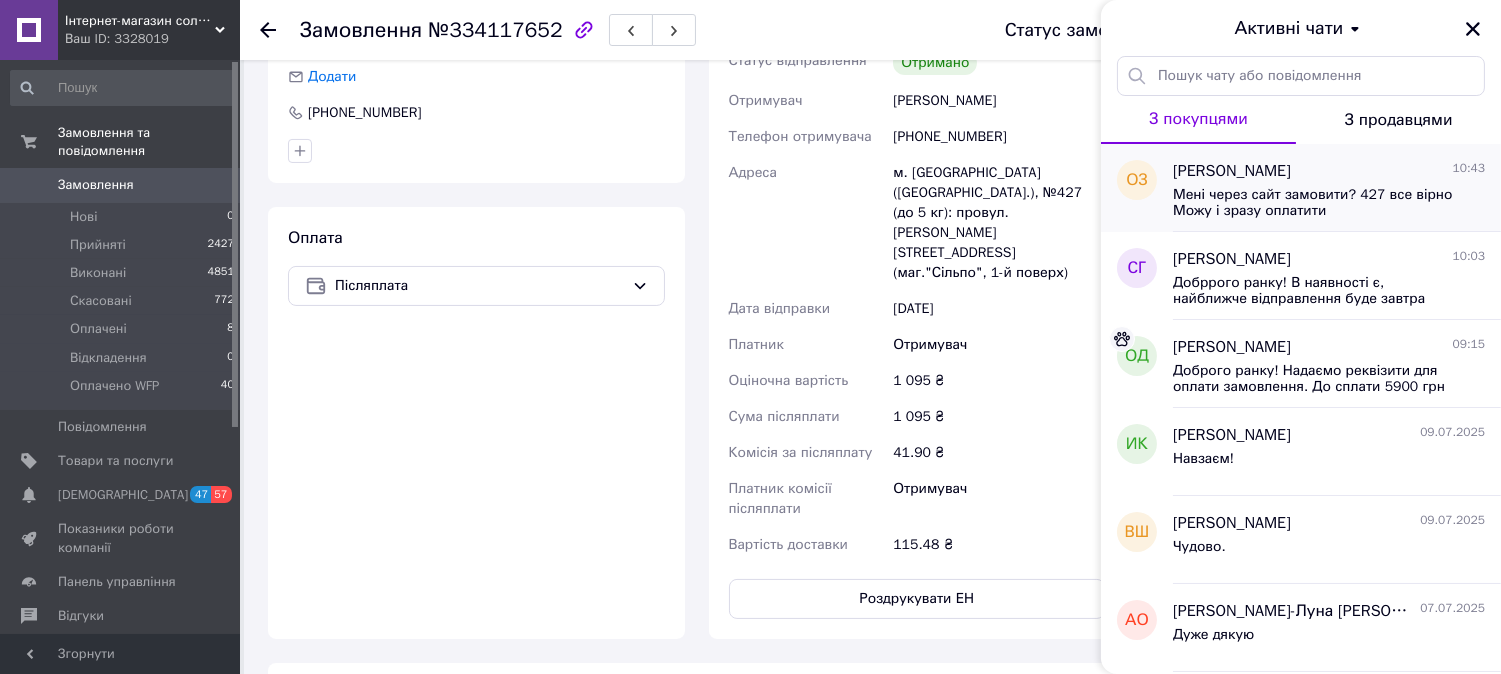 click on "Мені через сайт замовити?
427 все вірно
Можу і зразу оплатити" at bounding box center (1315, 203) 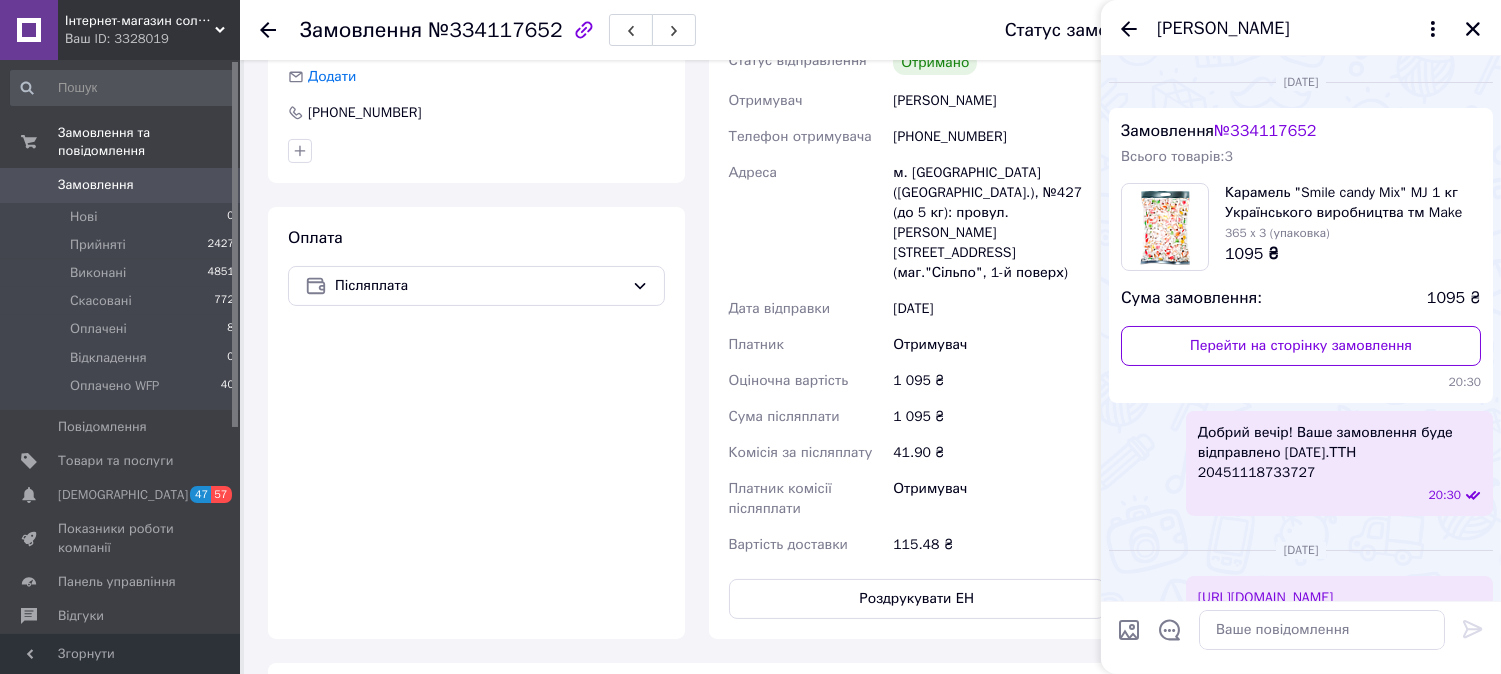 scroll, scrollTop: 3006, scrollLeft: 0, axis: vertical 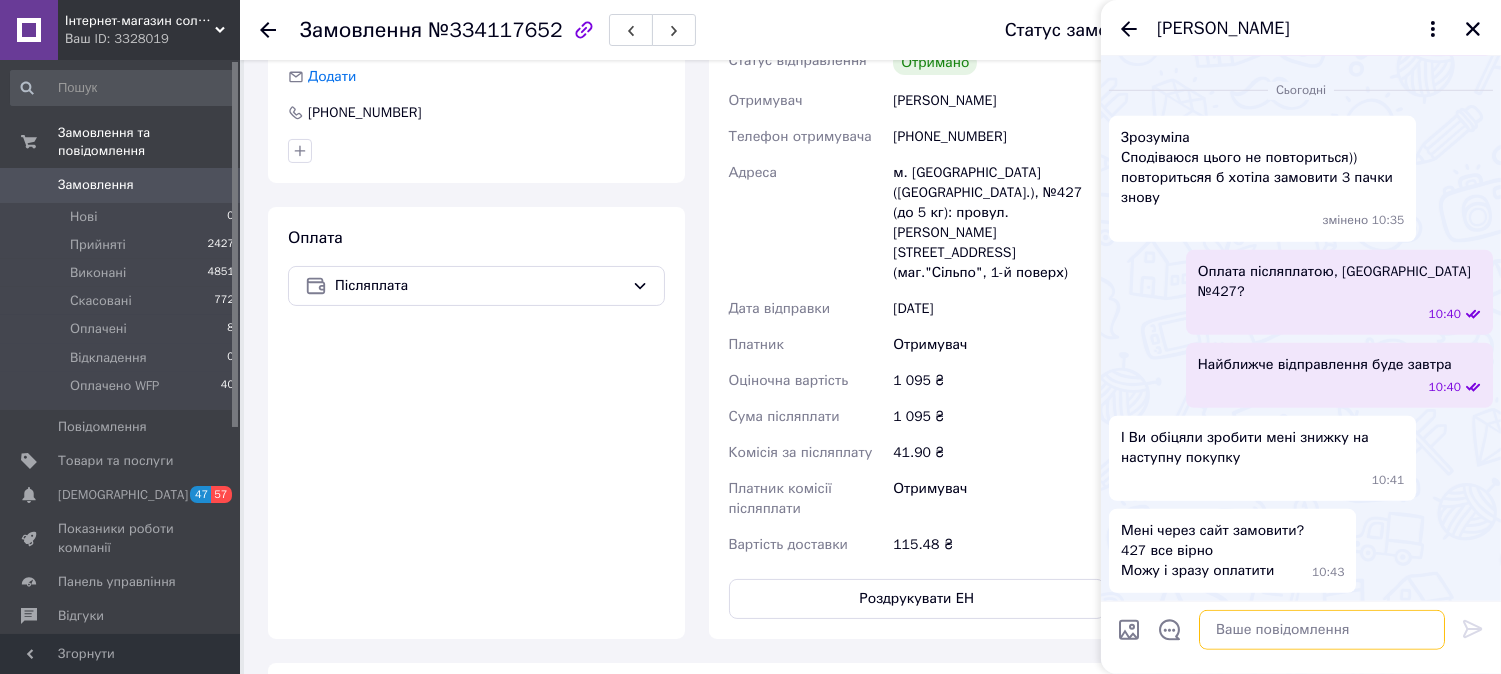 click at bounding box center (1322, 630) 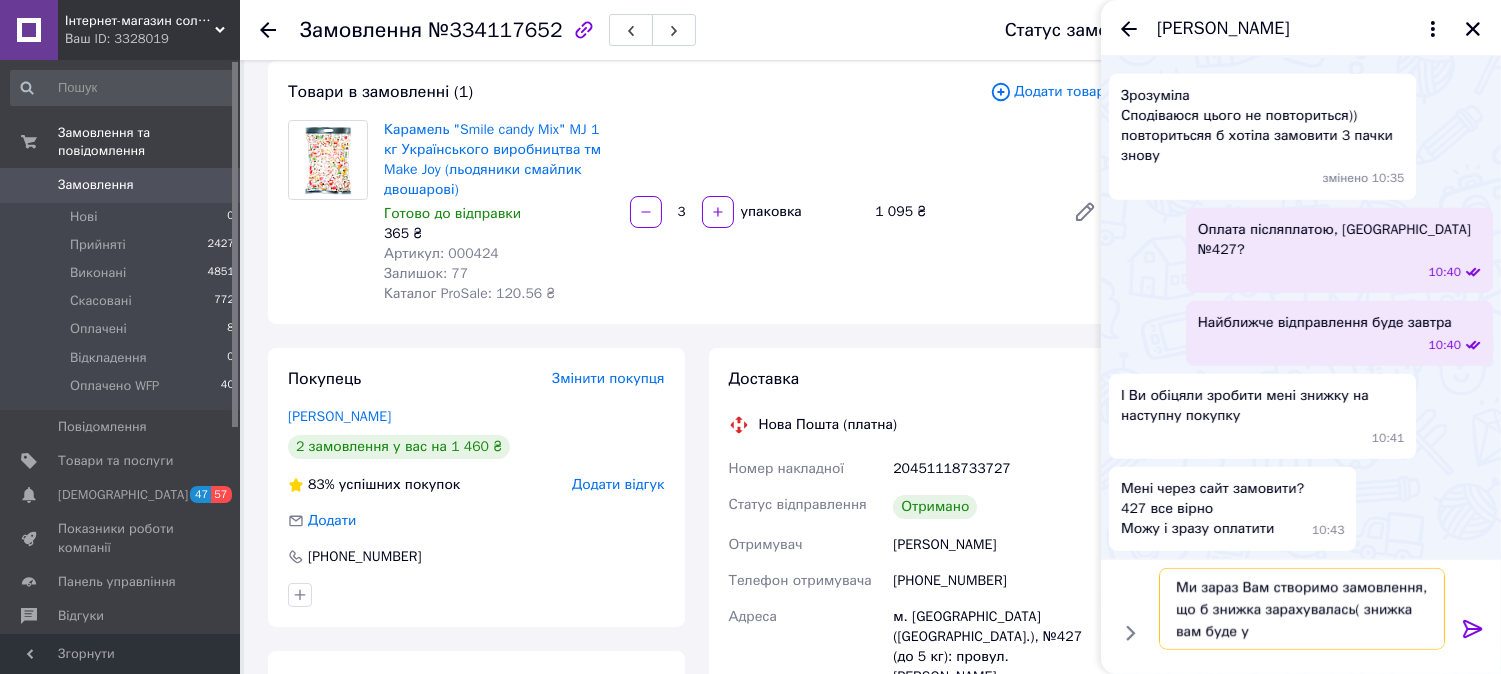 scroll, scrollTop: 0, scrollLeft: 0, axis: both 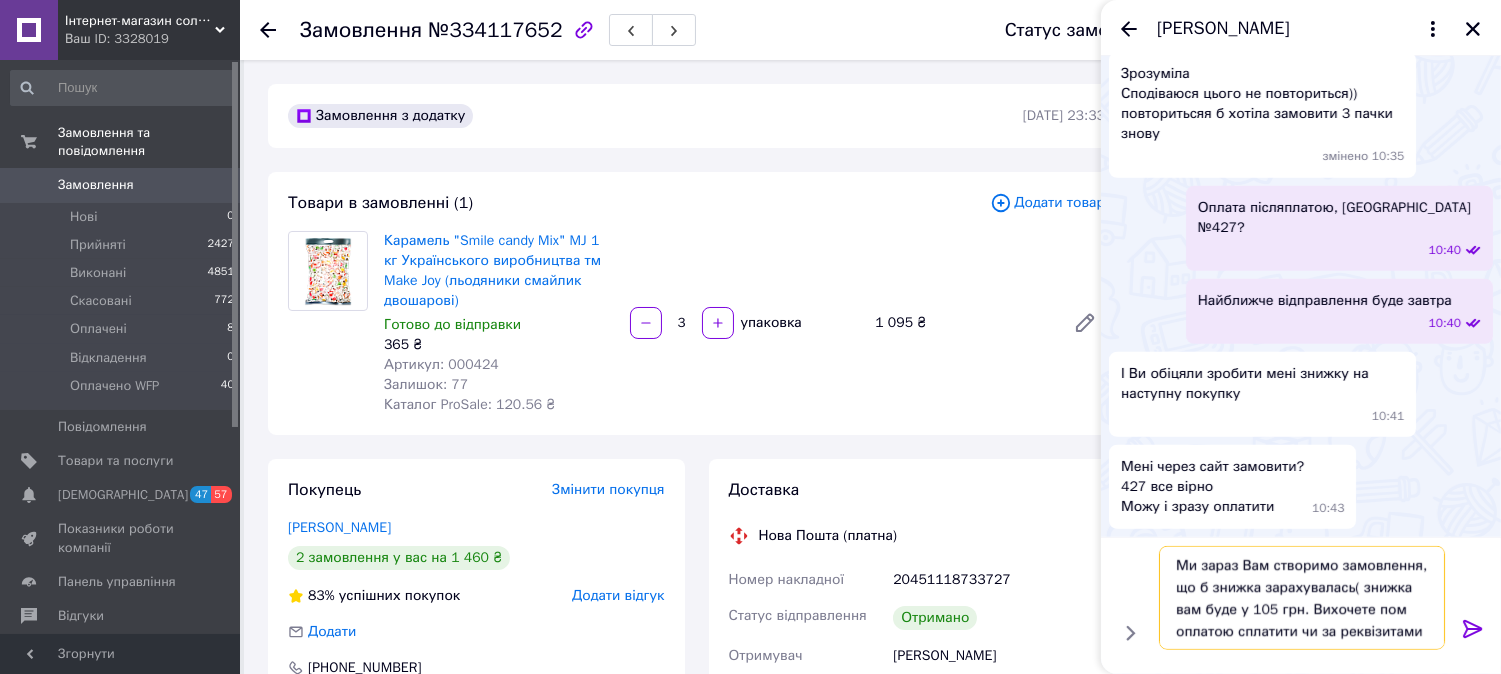 type on "Ми зараз Вам створимо замовлення, що б знижка зарахувалась( знижка вам буде у 105 грн. Вихочете пом оплатою сплатити чи за реквізитами?" 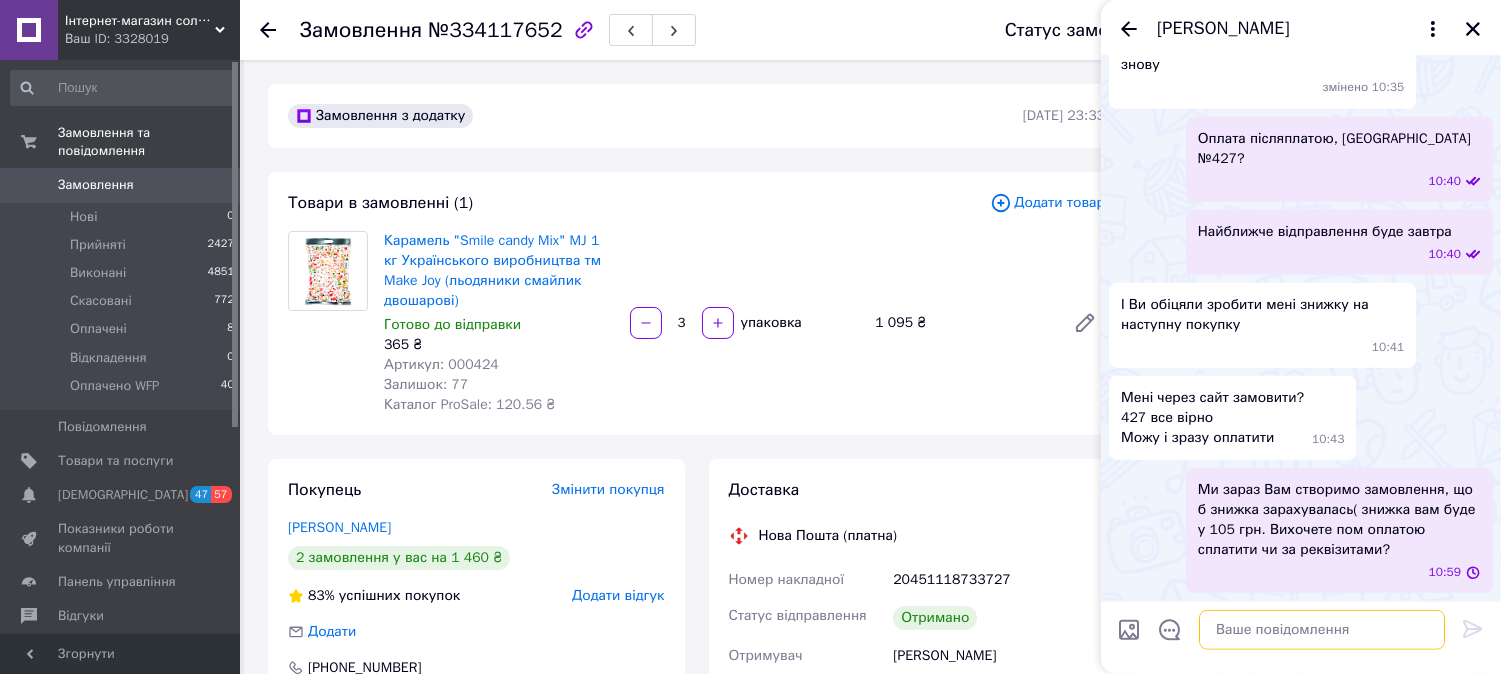 scroll, scrollTop: 3138, scrollLeft: 0, axis: vertical 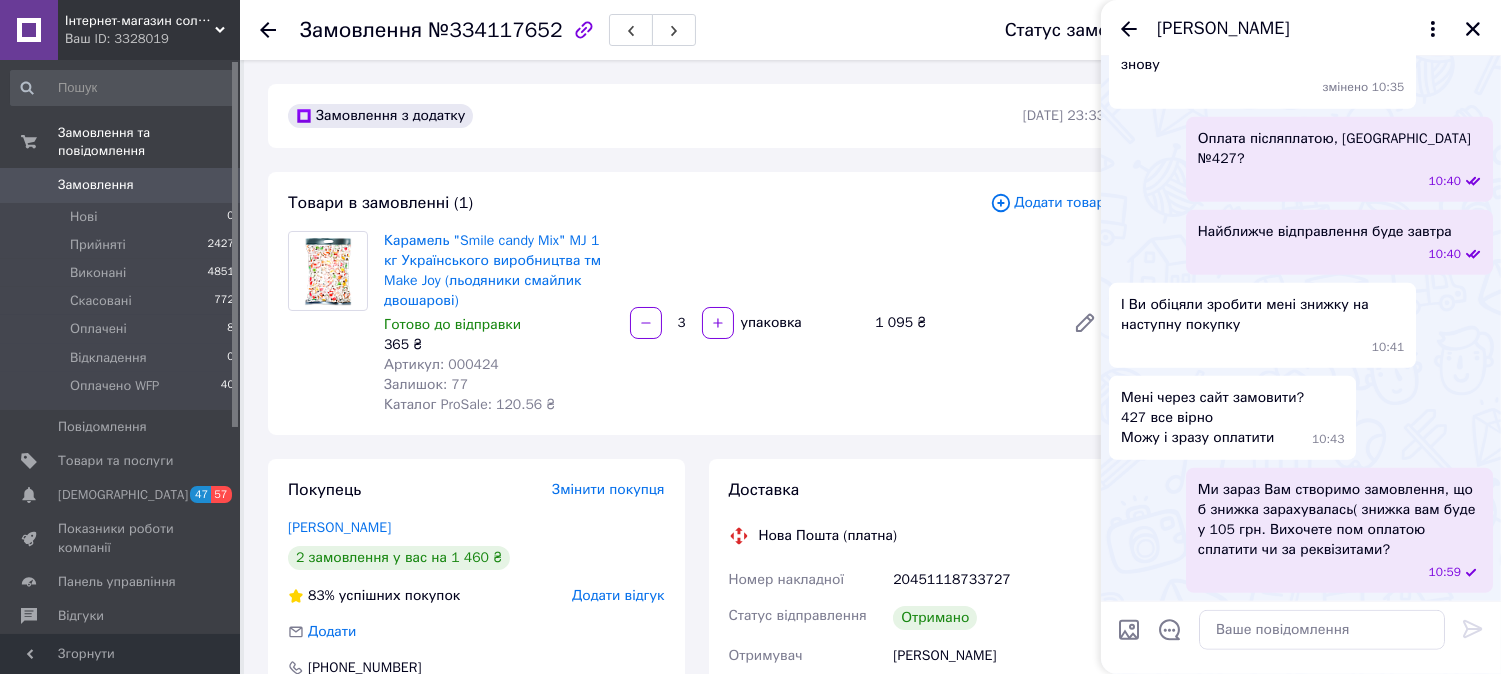 drag, startPoint x: 1304, startPoint y: 540, endPoint x: 1381, endPoint y: 492, distance: 90.73588 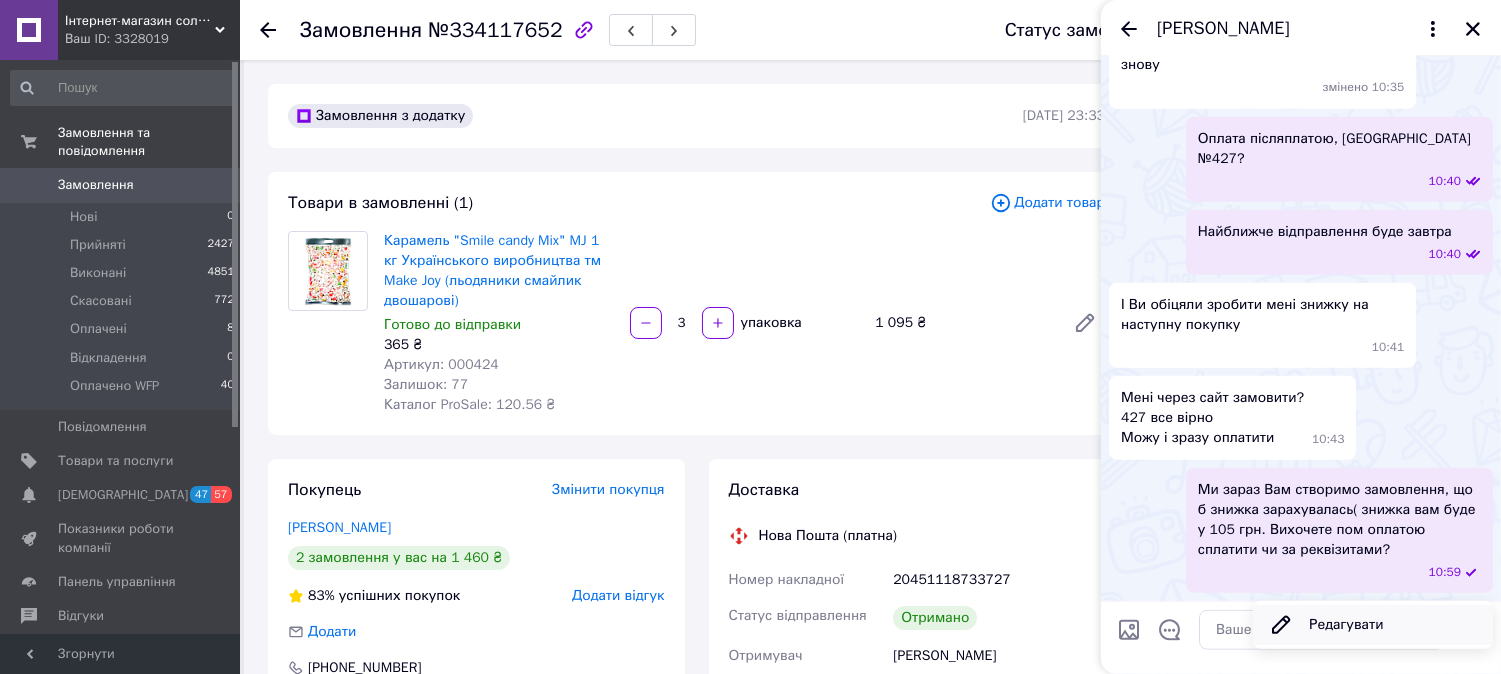click on "Редагувати" at bounding box center (1373, 625) 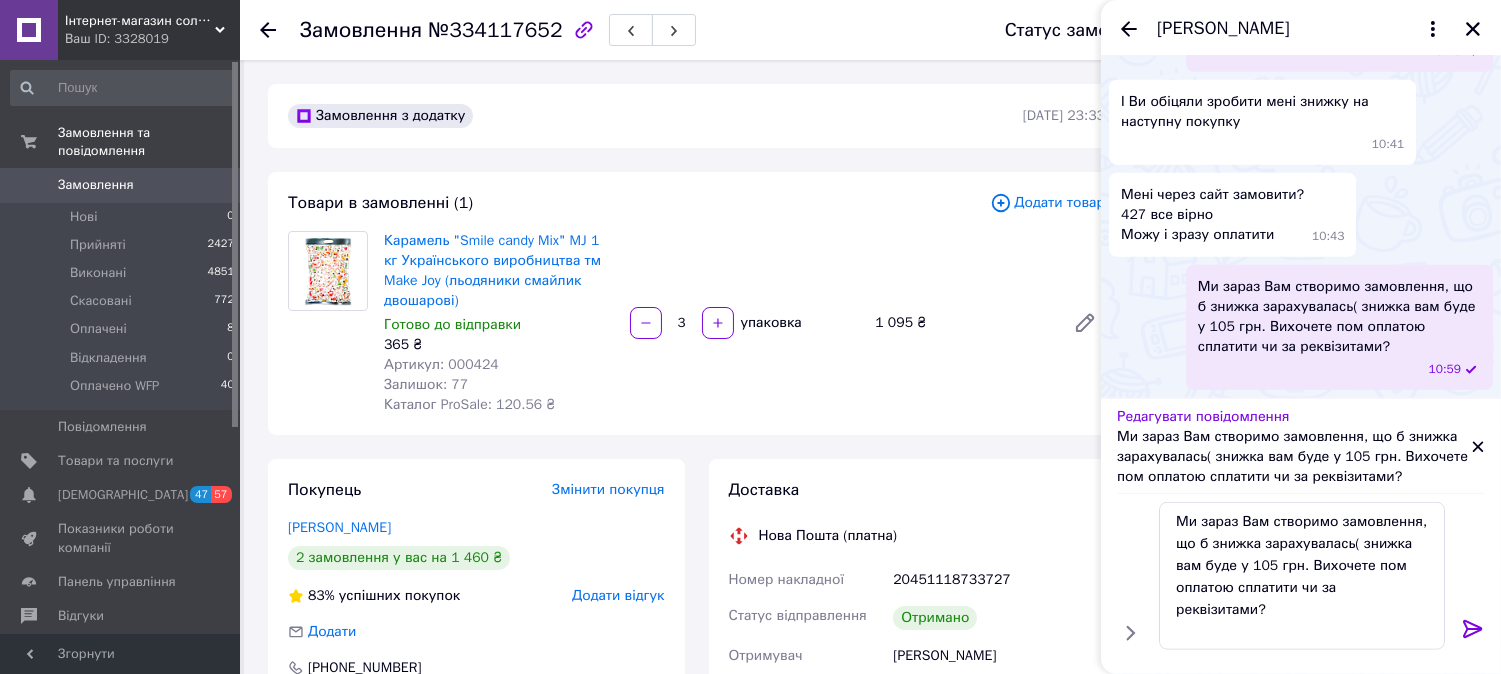 click on "Ми зараз Вам створимо замовлення, що б знижка зарахувалась( знижка вам буде у 105 грн. Вихочете пом оплатою сплатити чи за реквізитами?" at bounding box center (1294, 457) 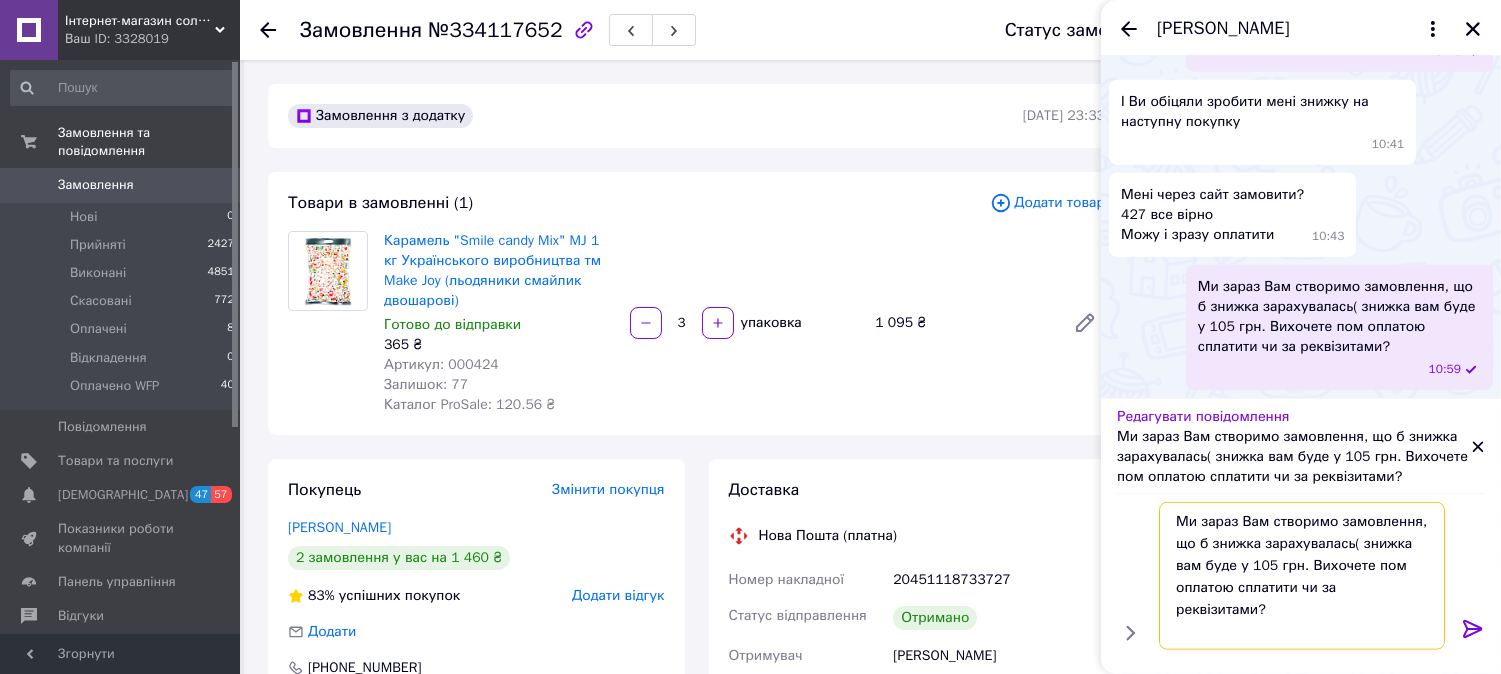 click on "Ми зараз Вам створимо замовлення, що б знижка зарахувалась( знижка вам буде у 105 грн. Вихочете пом оплатою сплатити чи за реквізитами?" at bounding box center [1302, 576] 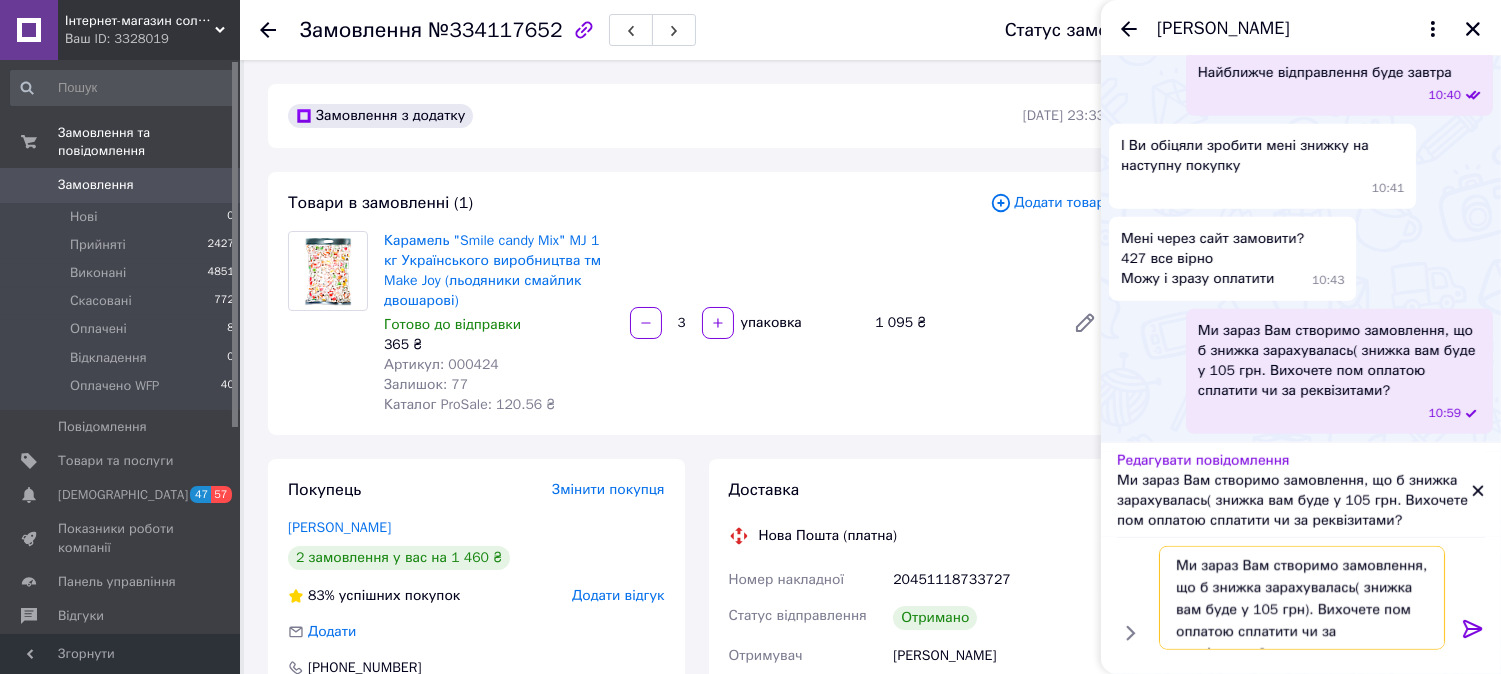 click on "Ми зараз Вам створимо замовлення, що б знижка зарахувалась( знижка вам буде у 105 грн). Вихочете пом оплатою сплатити чи за реквізитами?" at bounding box center (1302, 598) 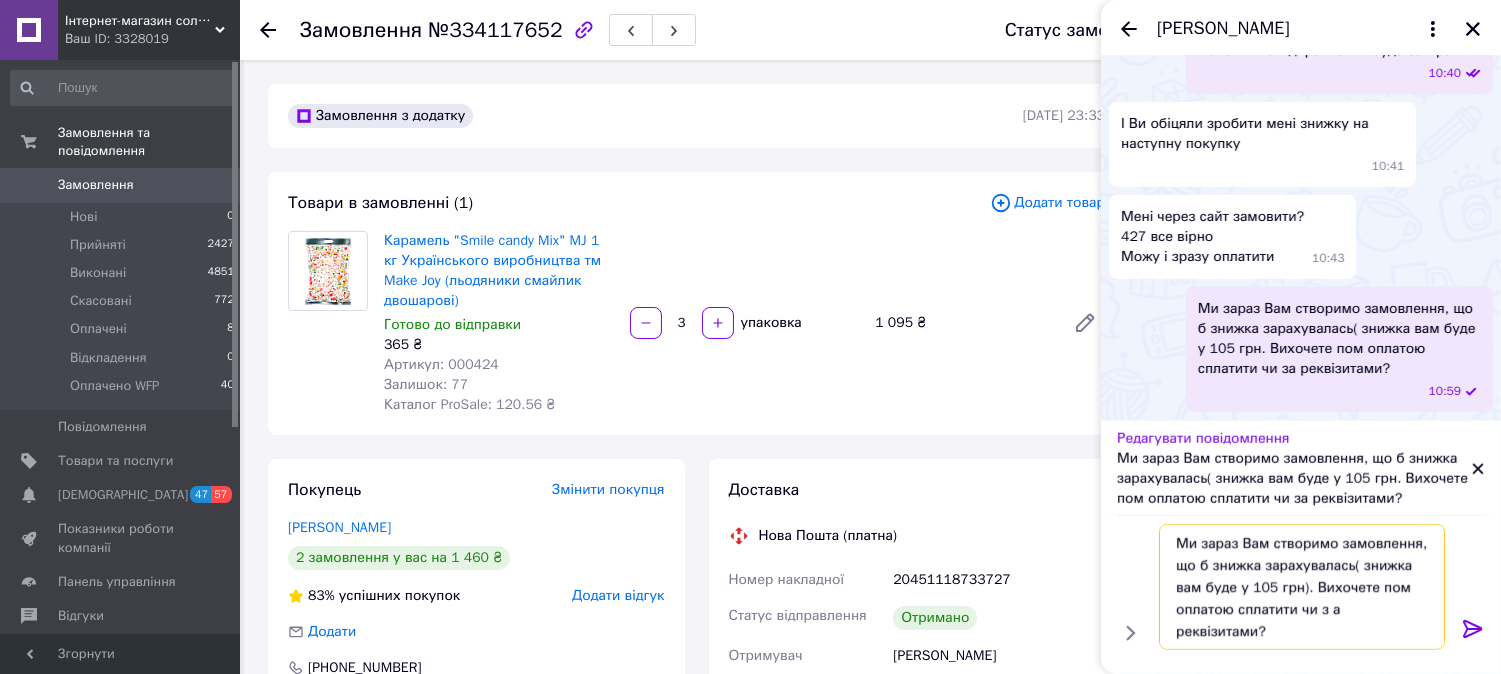 click on "Ми зараз Вам створимо замовлення, що б знижка зарахувалась( знижка вам буде у 105 грн). Вихочете пом оплатою сплатити чи з а реквізитами?" at bounding box center (1302, 587) 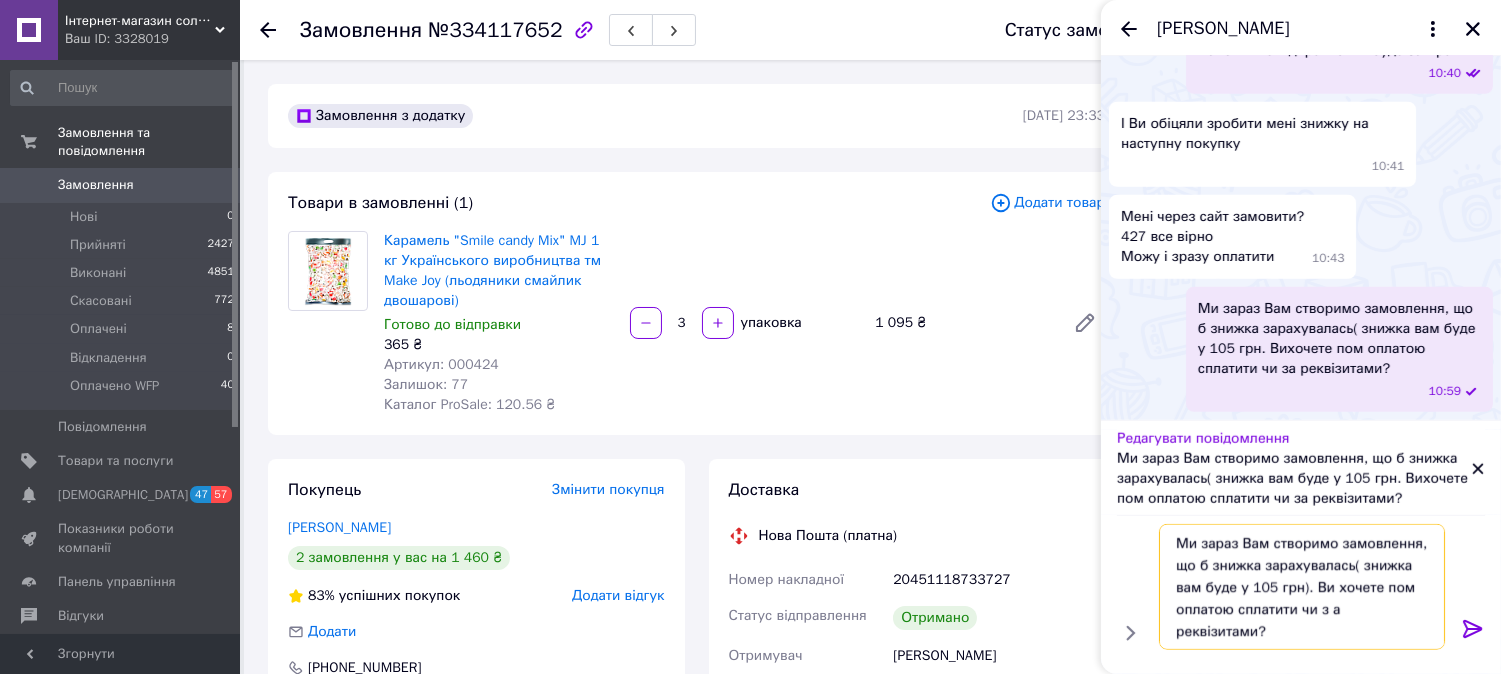 click on "Ми зараз Вам створимо замовлення, що б знижка зарахувалась( знижка вам буде у 105 грн). Ви хочете пом оплатою сплатити чи з а реквізитами?" at bounding box center [1302, 587] 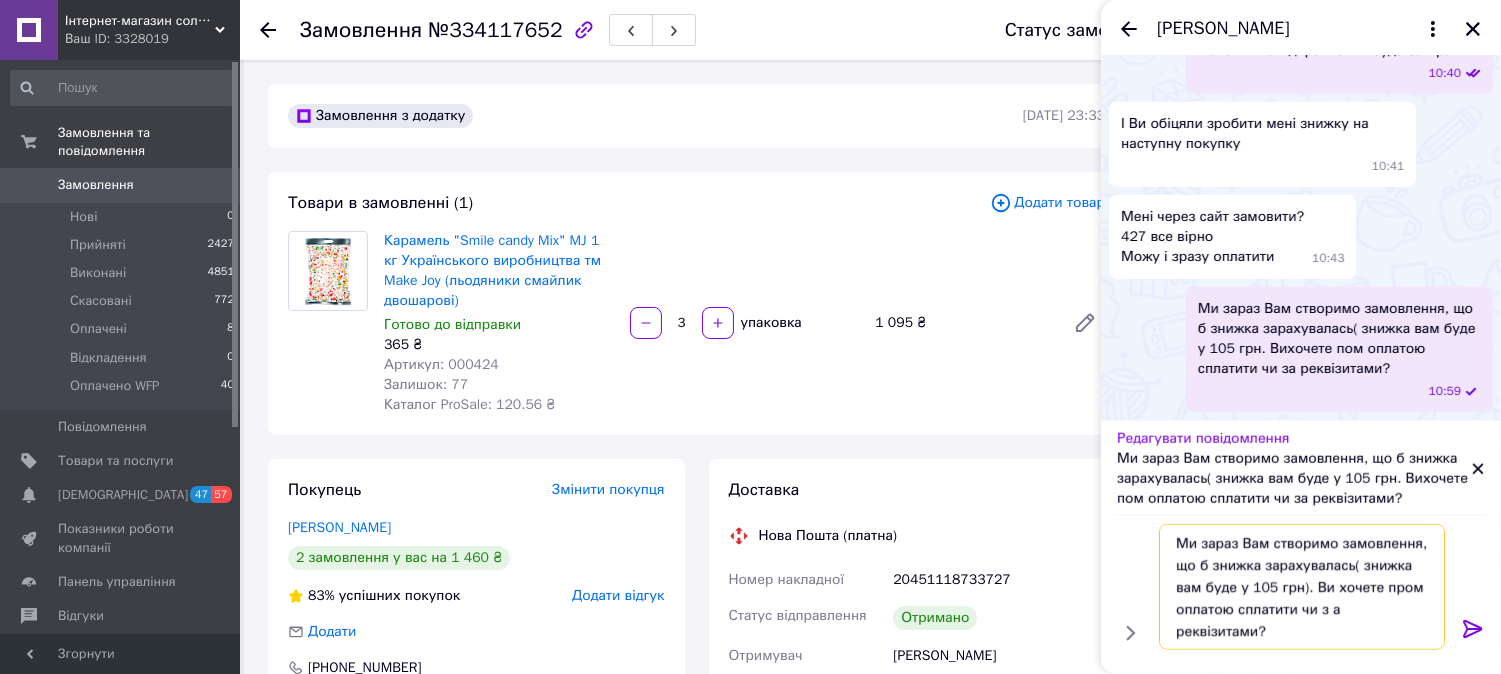 type on "Ми зараз Вам створимо замовлення, що б знижка зарахувалась( знижка вам буде у 105 грн). Ви хочете пром оплатою сплатити чи з а реквізитами?" 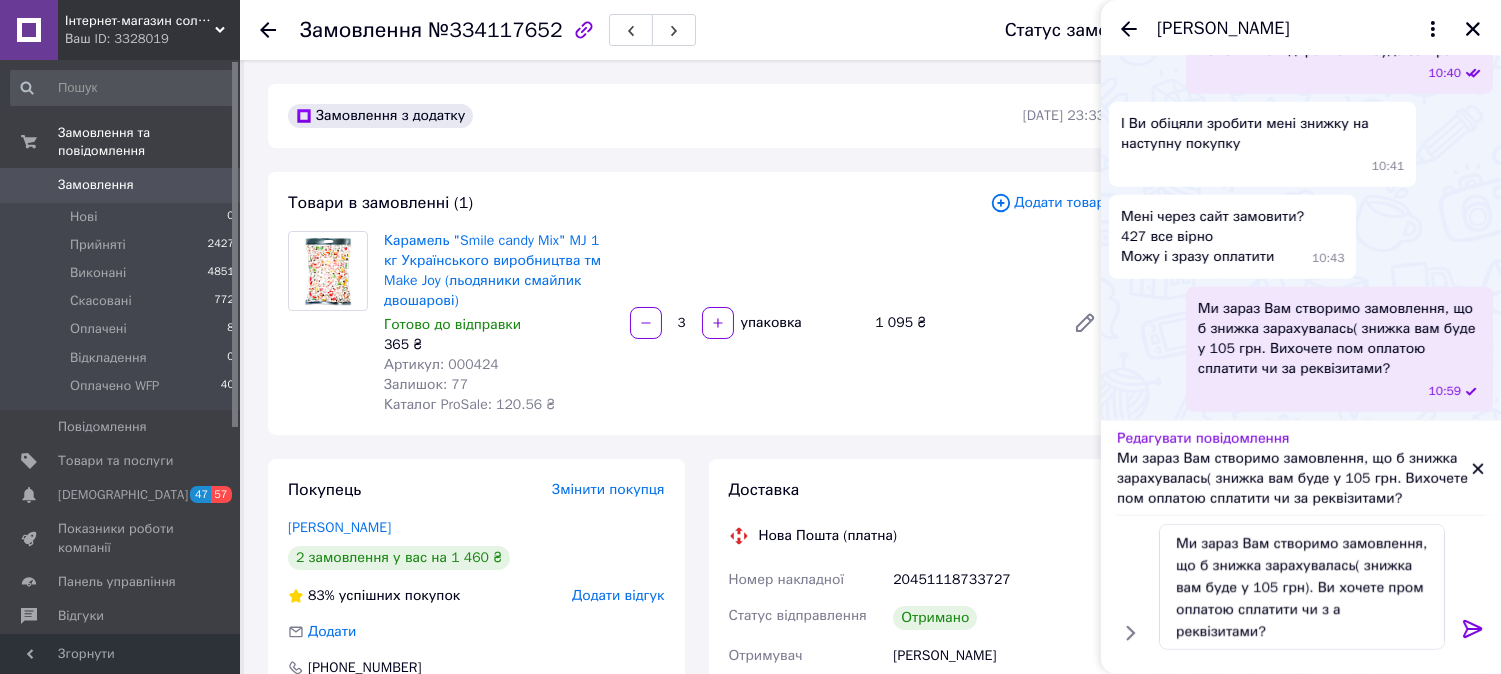 click 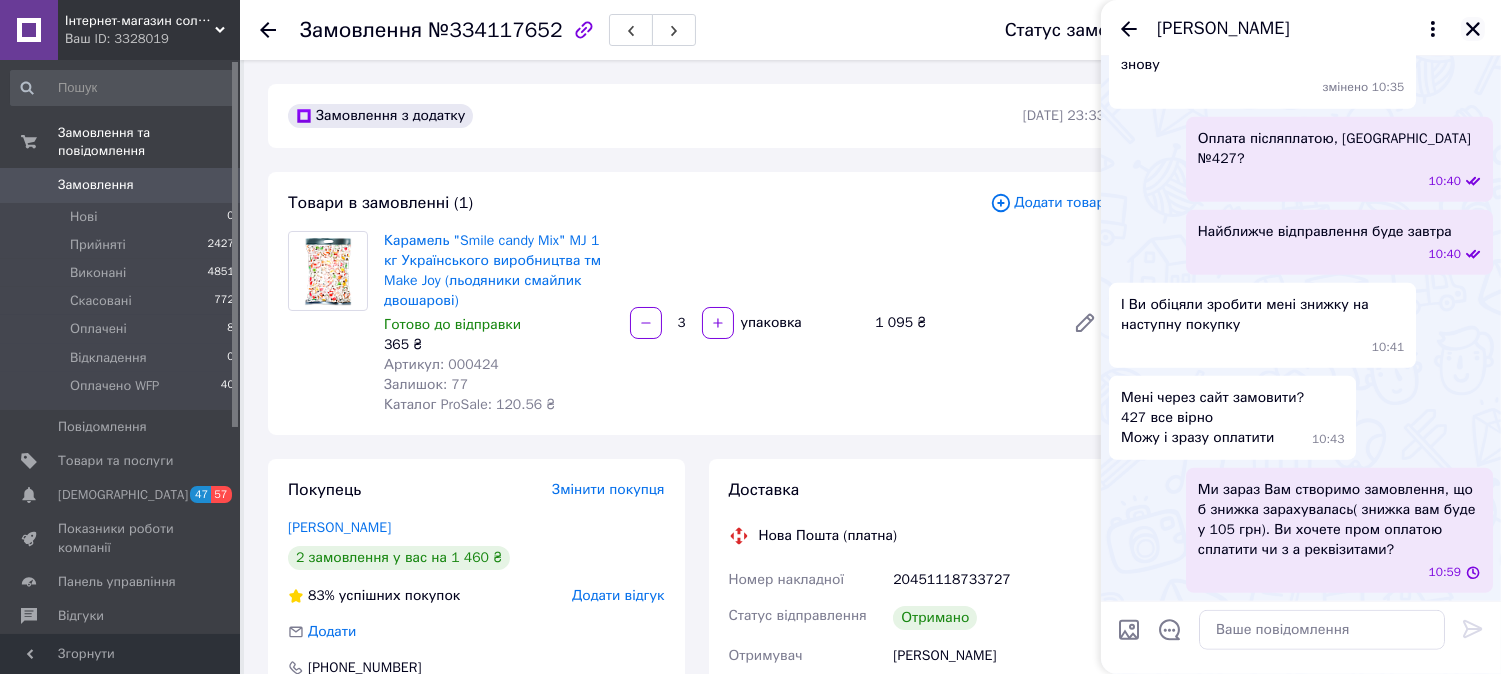 click 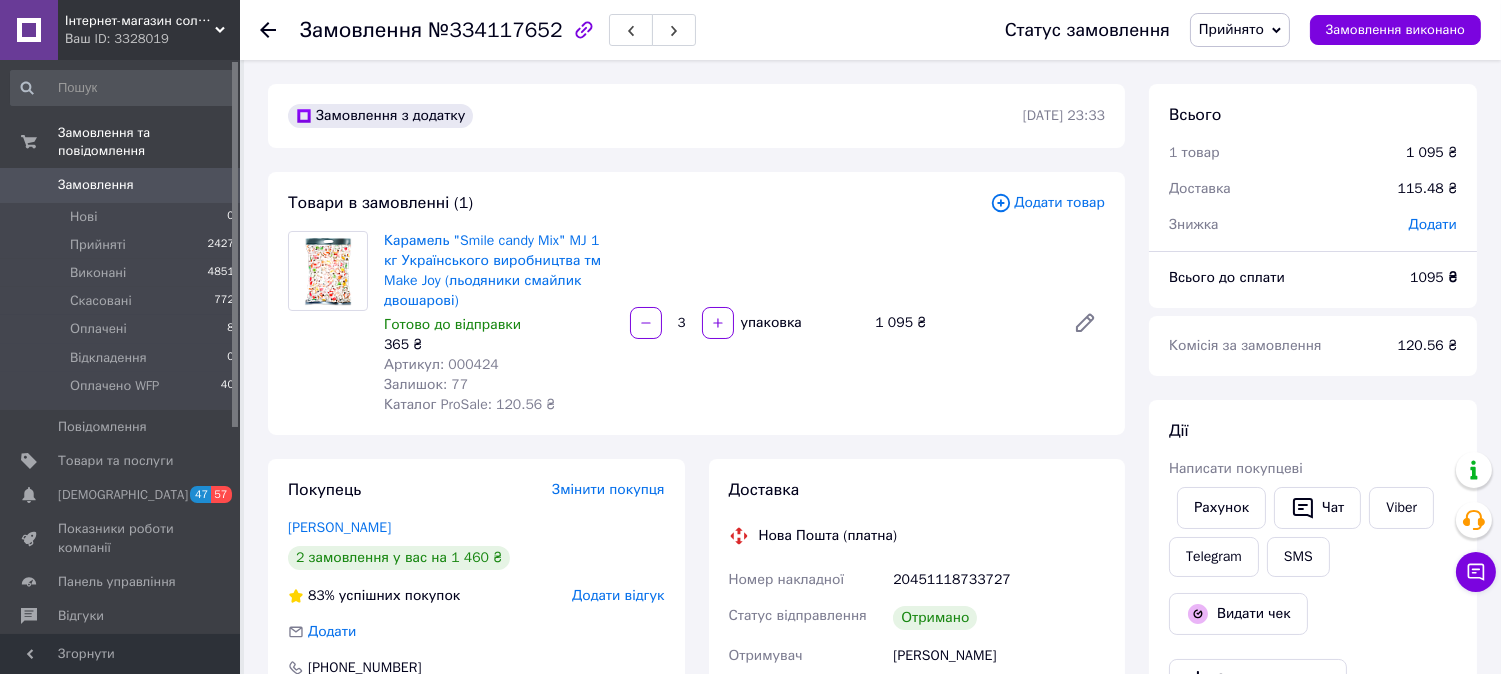 click on "Замовлення 0" at bounding box center (123, 185) 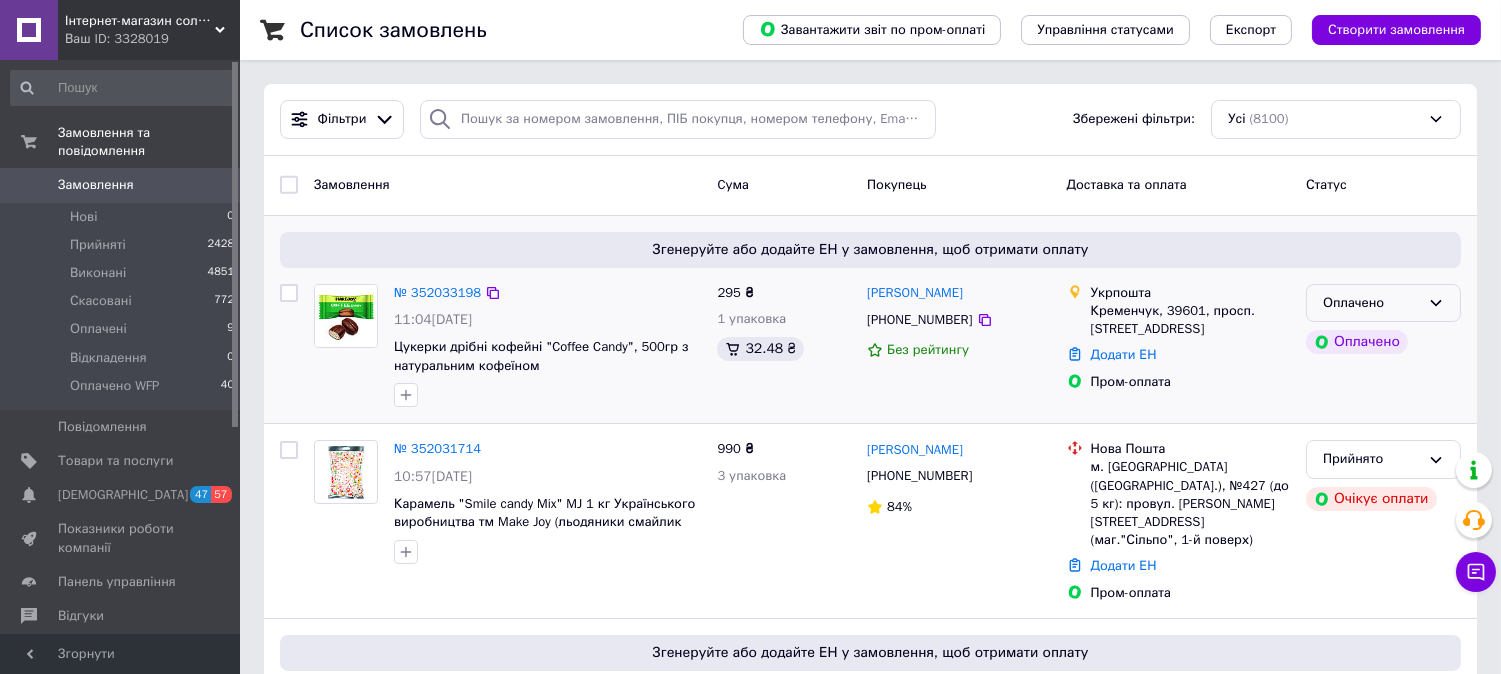 click 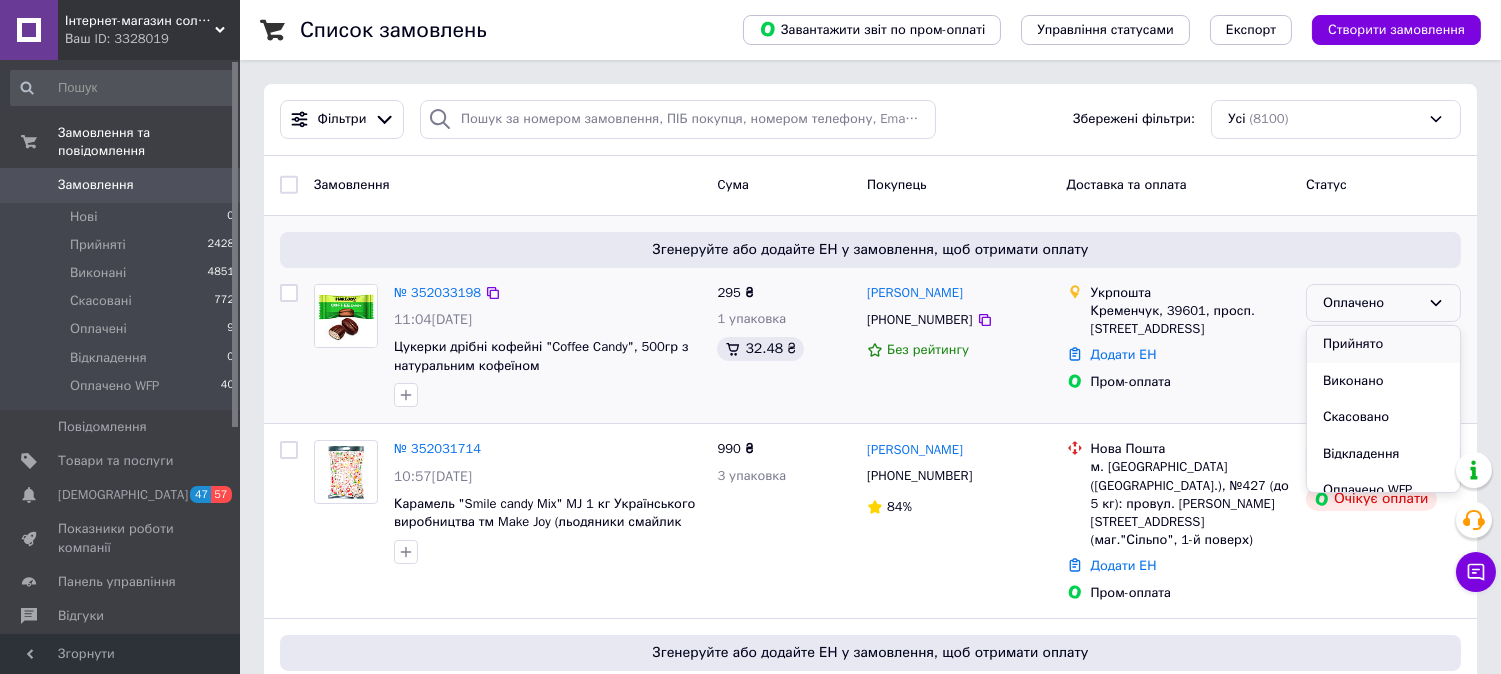 click on "Прийнято" at bounding box center [1383, 344] 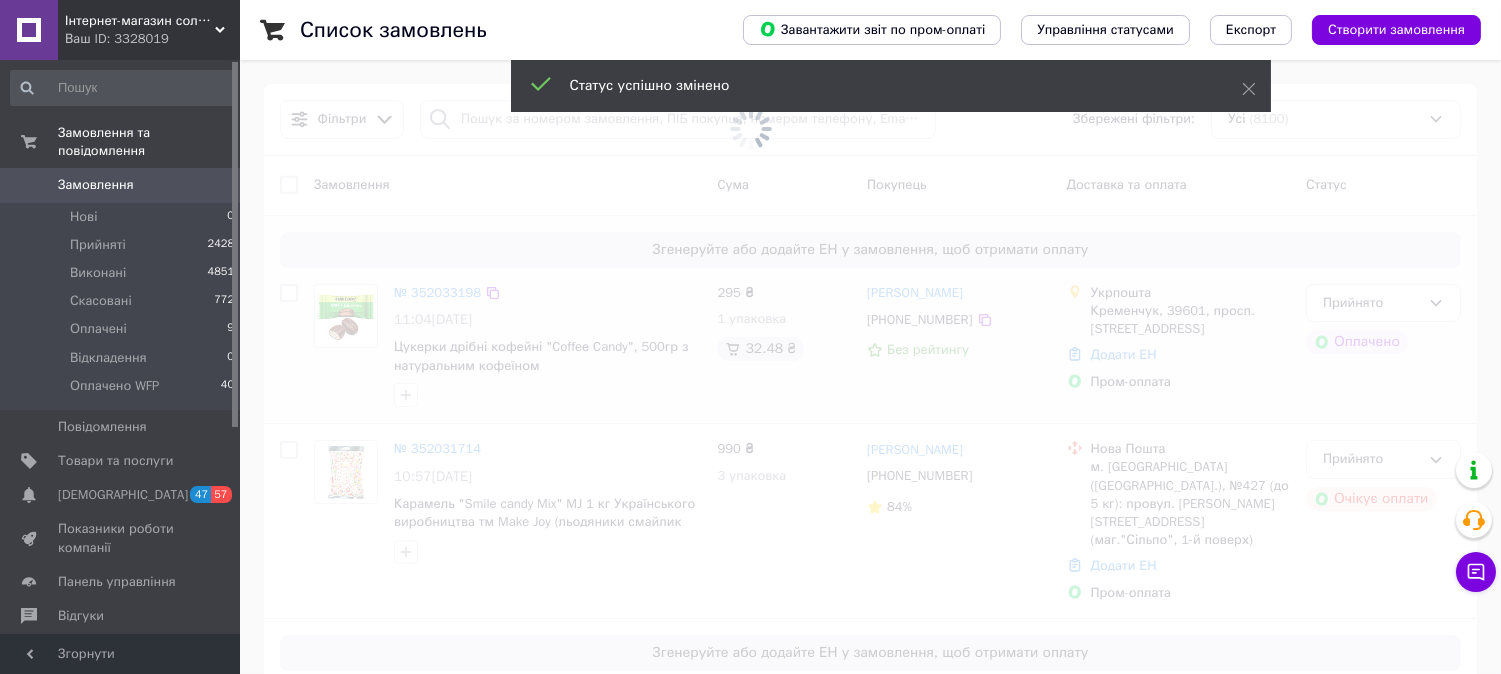 drag, startPoint x: 634, startPoint y: 495, endPoint x: 953, endPoint y: 411, distance: 329.8742 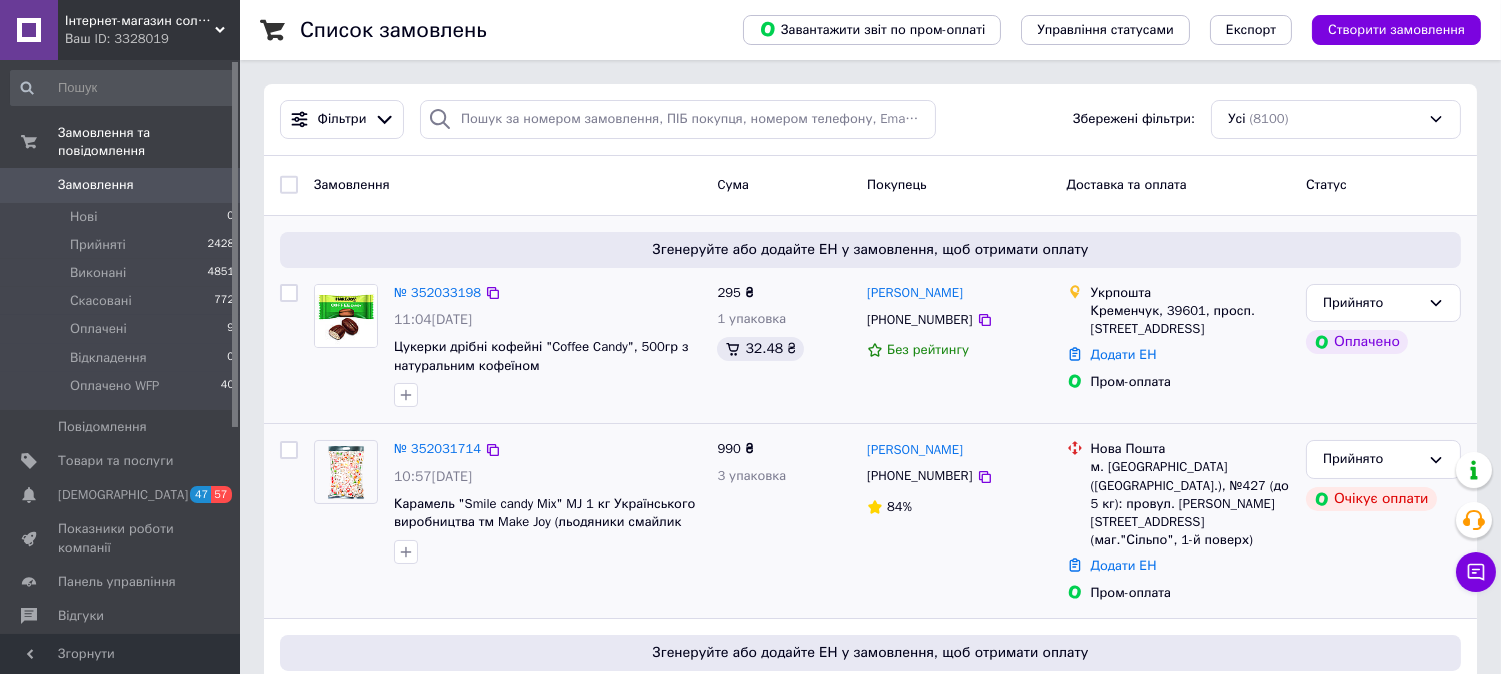 scroll, scrollTop: 111, scrollLeft: 0, axis: vertical 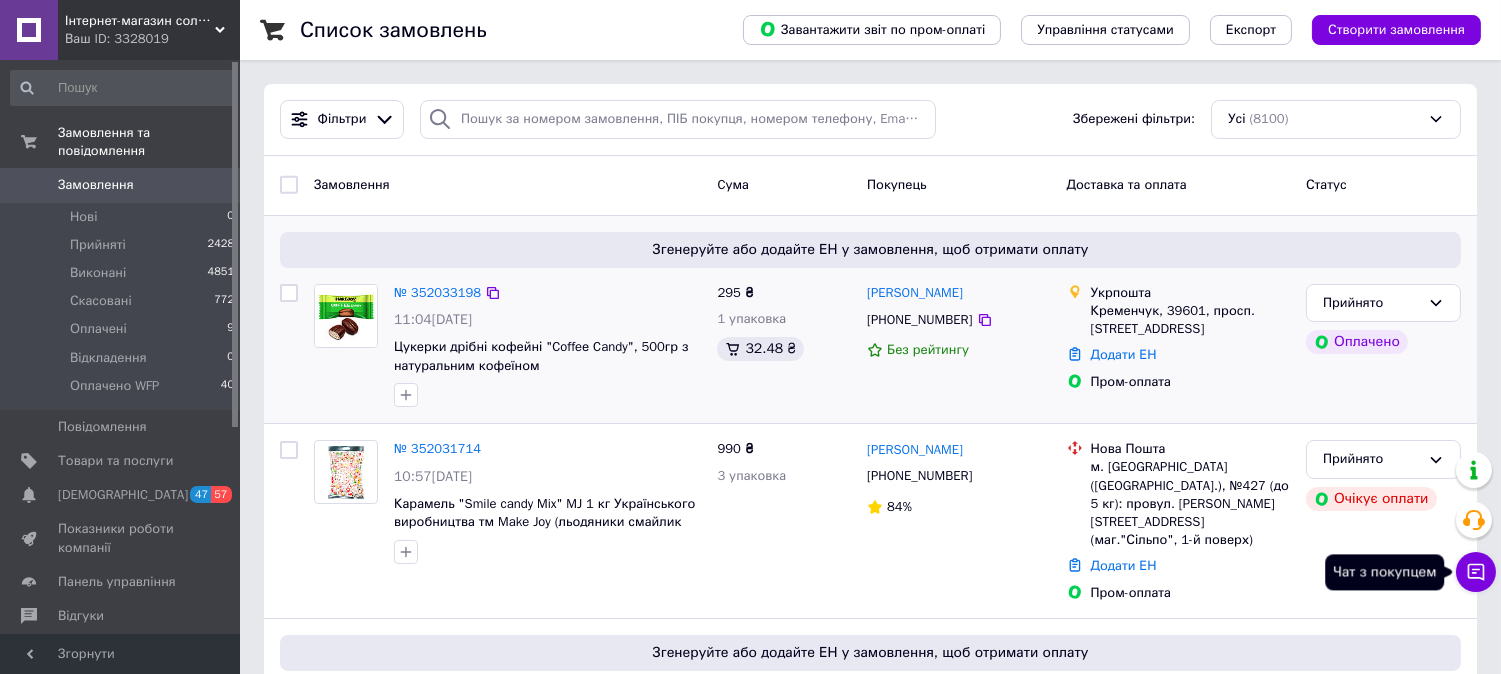 click 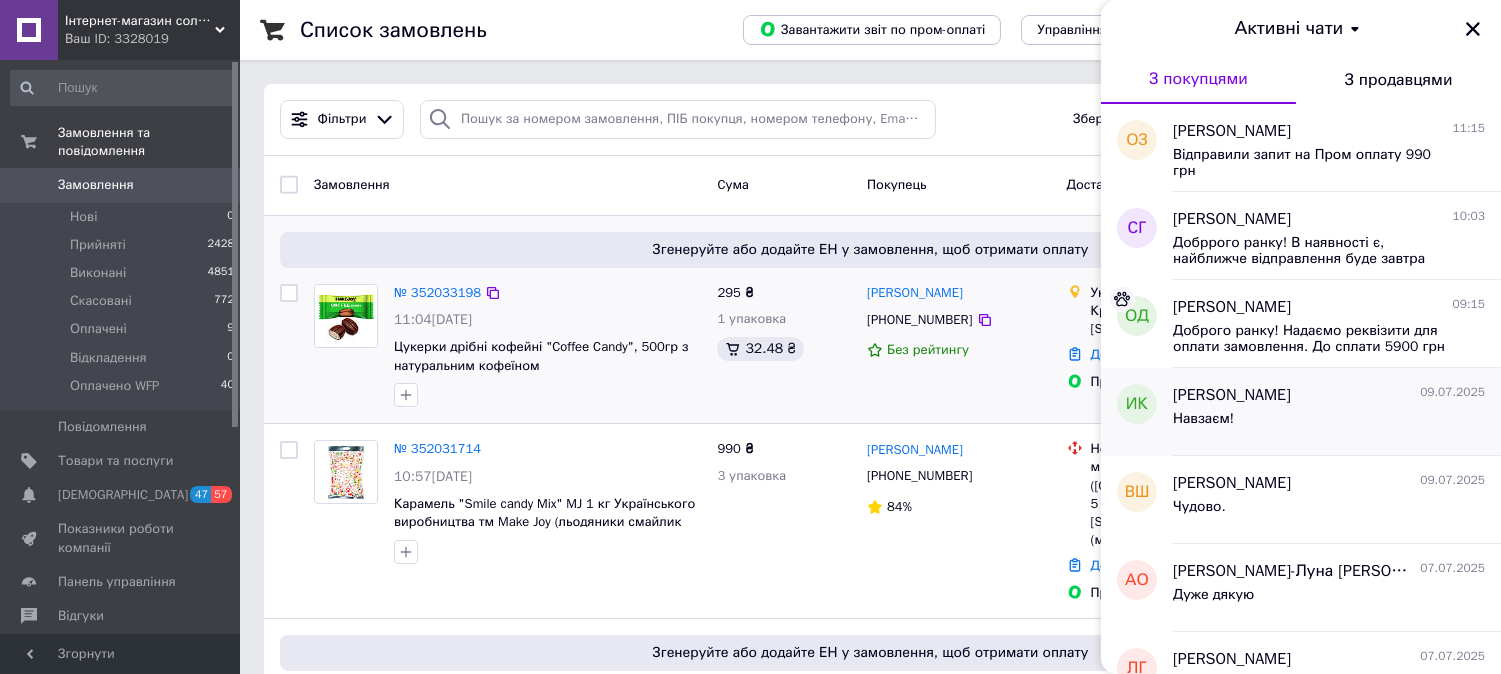 scroll, scrollTop: 0, scrollLeft: 0, axis: both 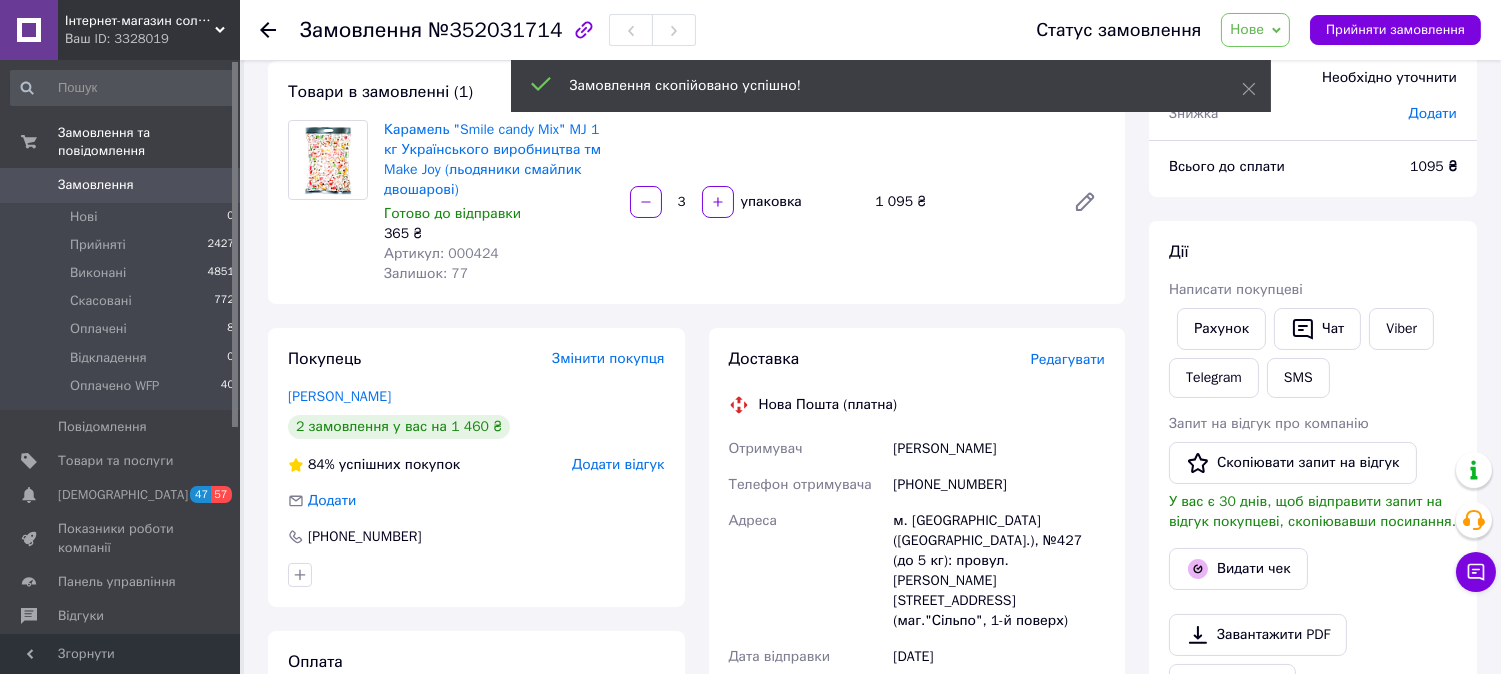 click on "Додати" at bounding box center (1433, 113) 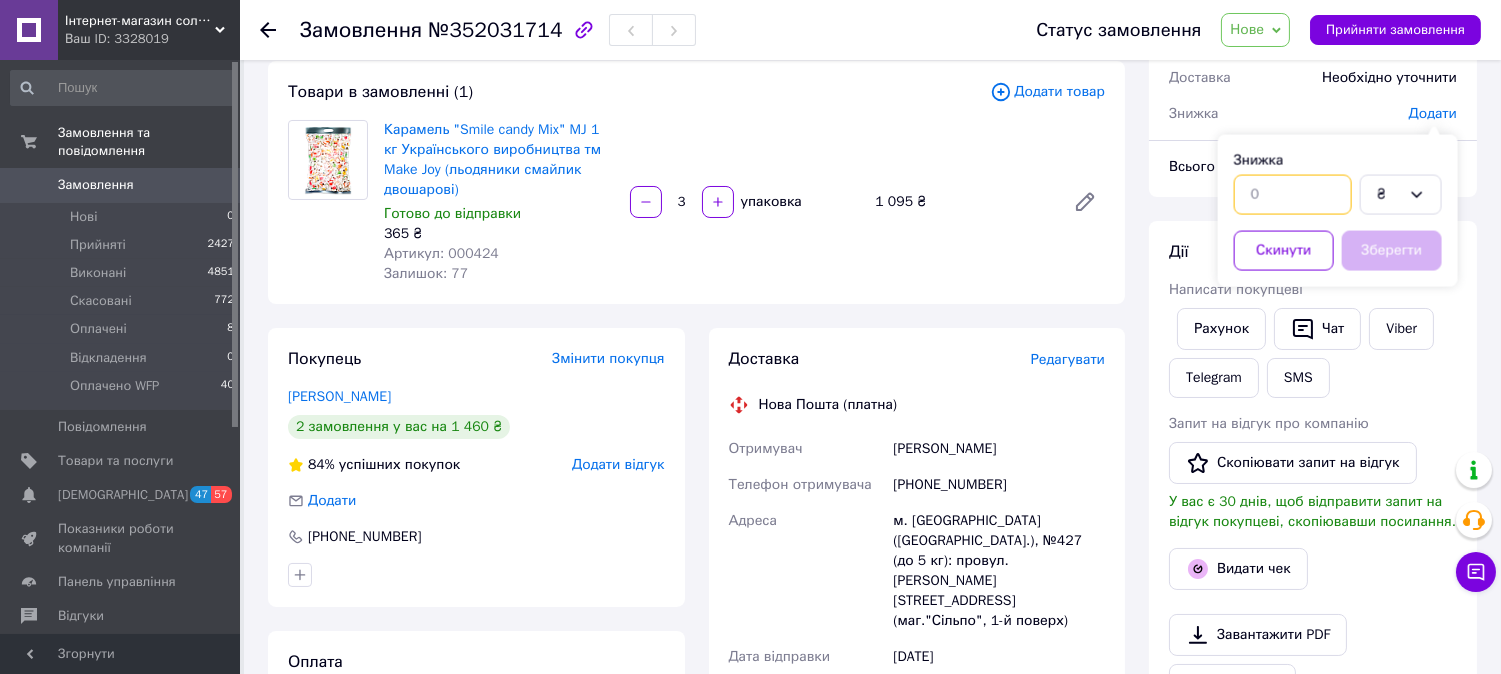 click at bounding box center [1293, 195] 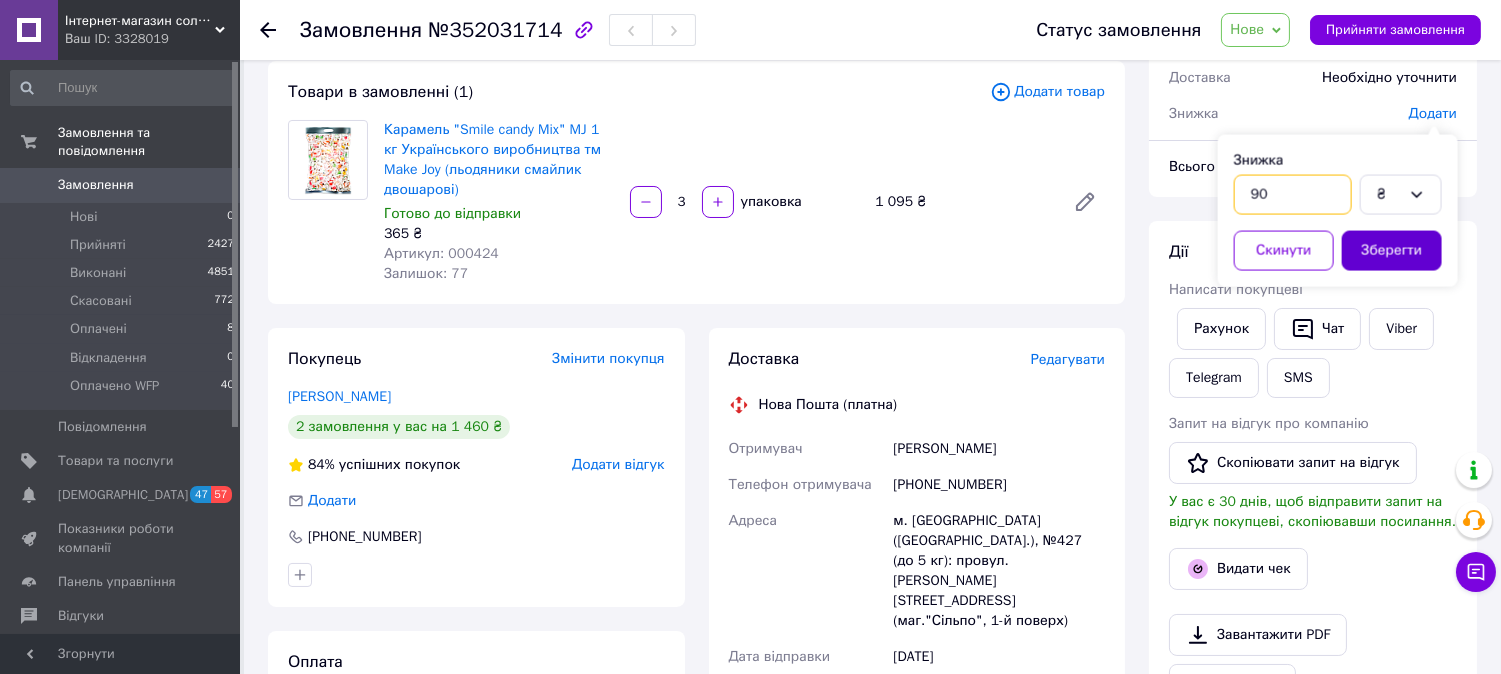 type on "90" 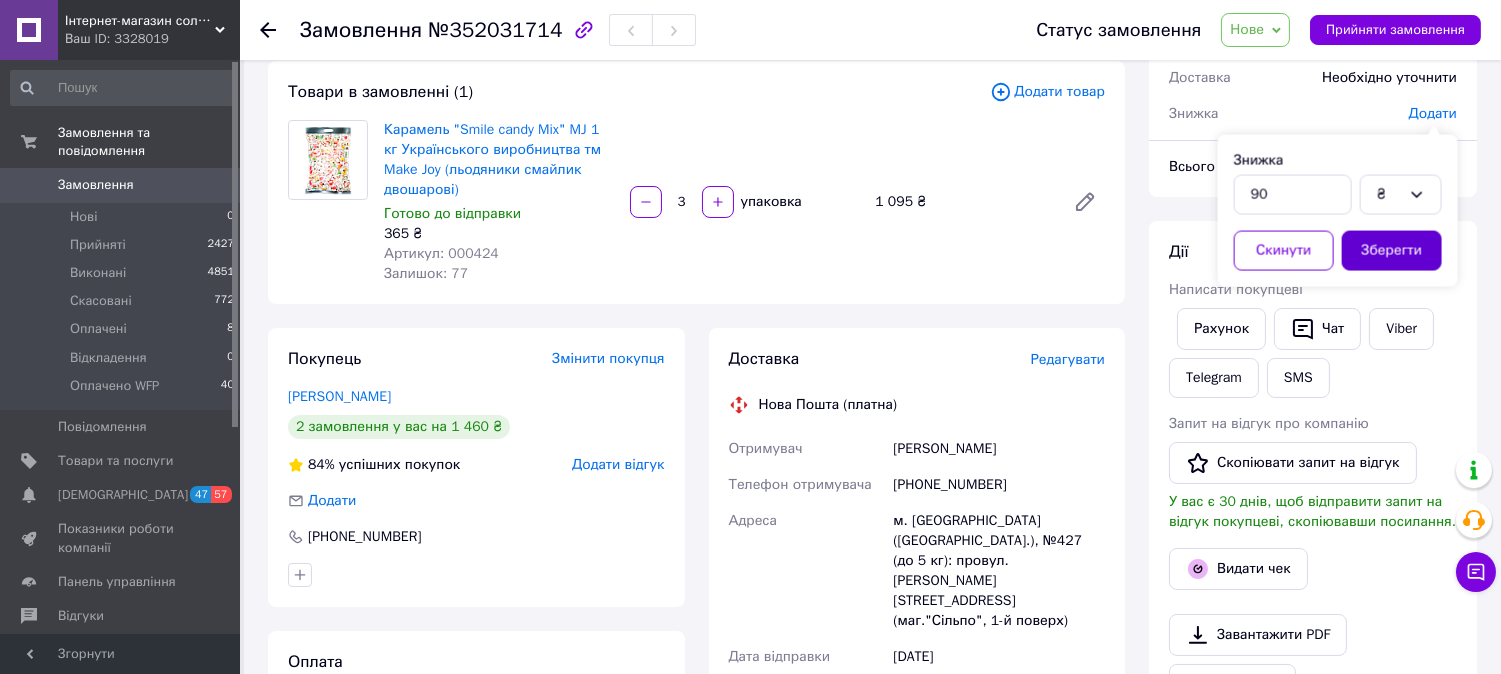 click on "Зберегти" at bounding box center (1392, 251) 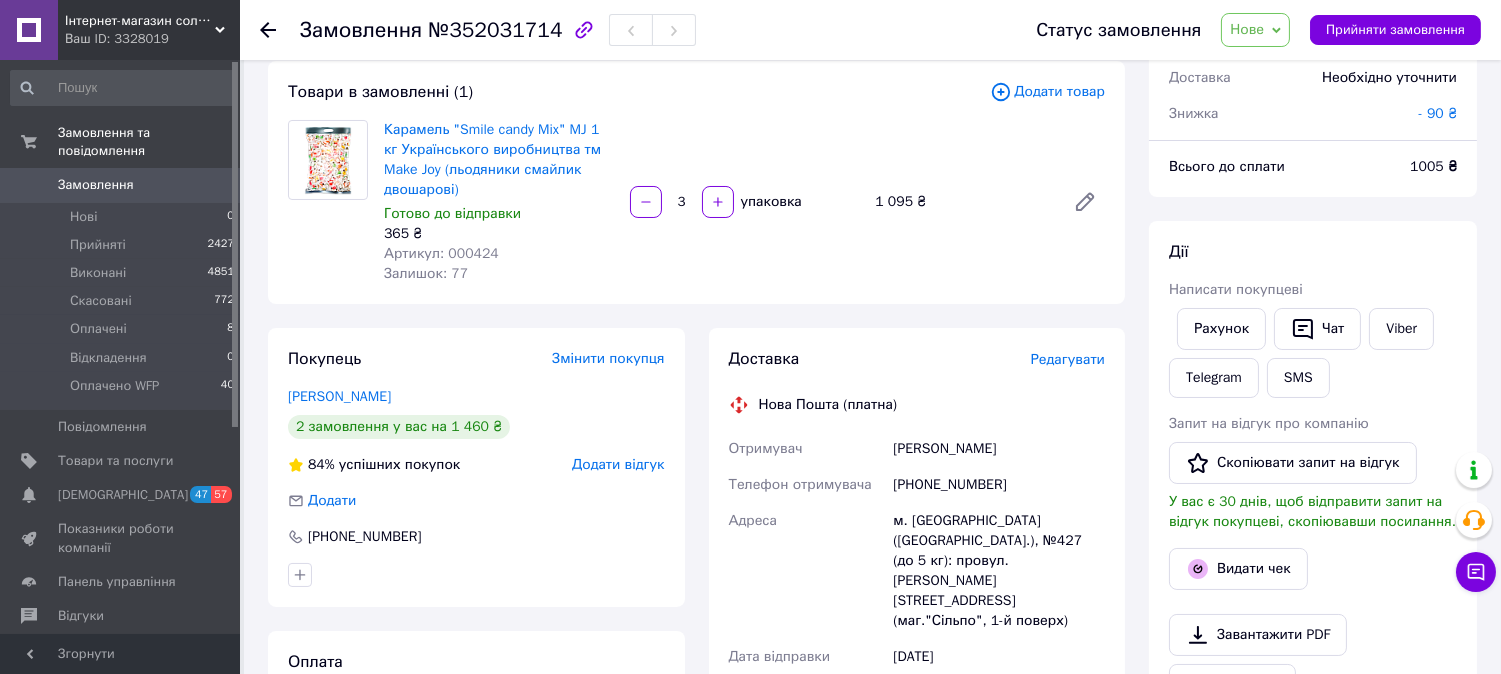 click on "- 90 ₴" at bounding box center [1438, 113] 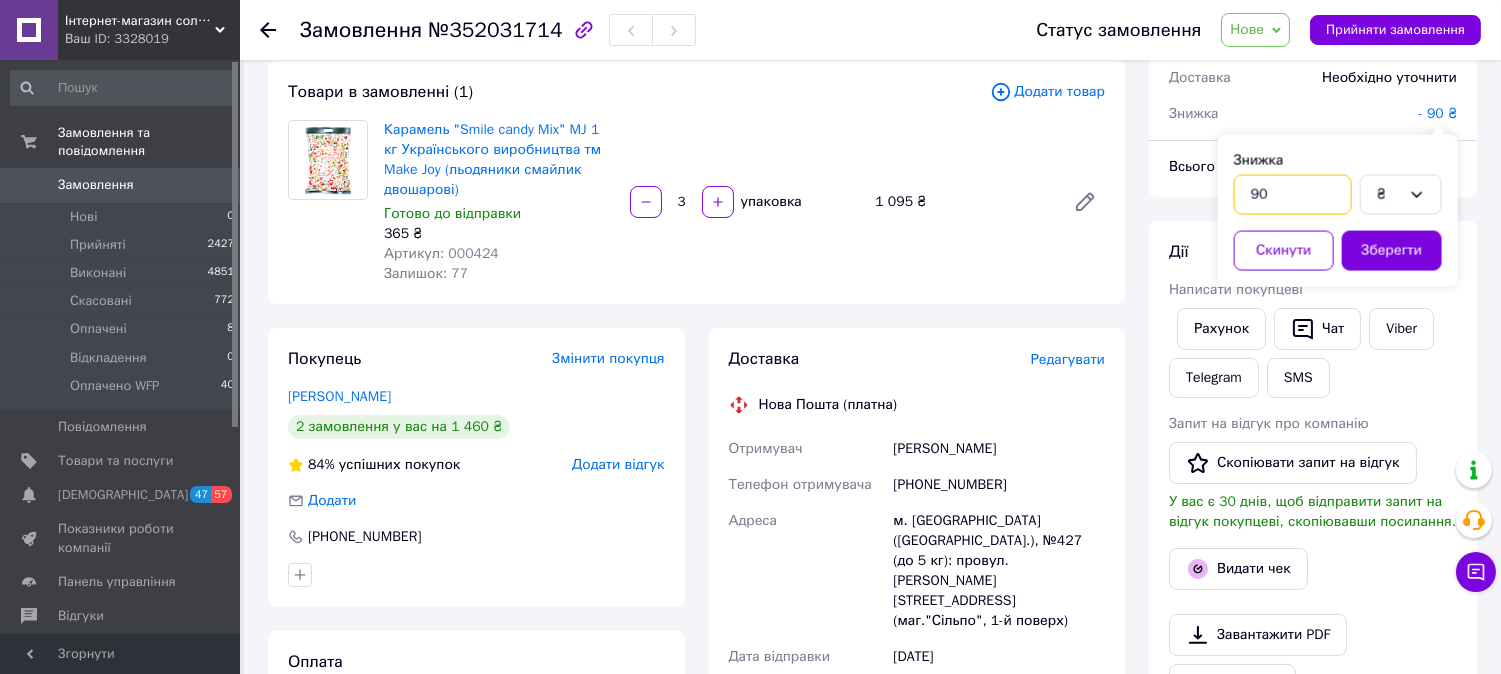 drag, startPoint x: 1266, startPoint y: 190, endPoint x: 1248, endPoint y: 202, distance: 21.633308 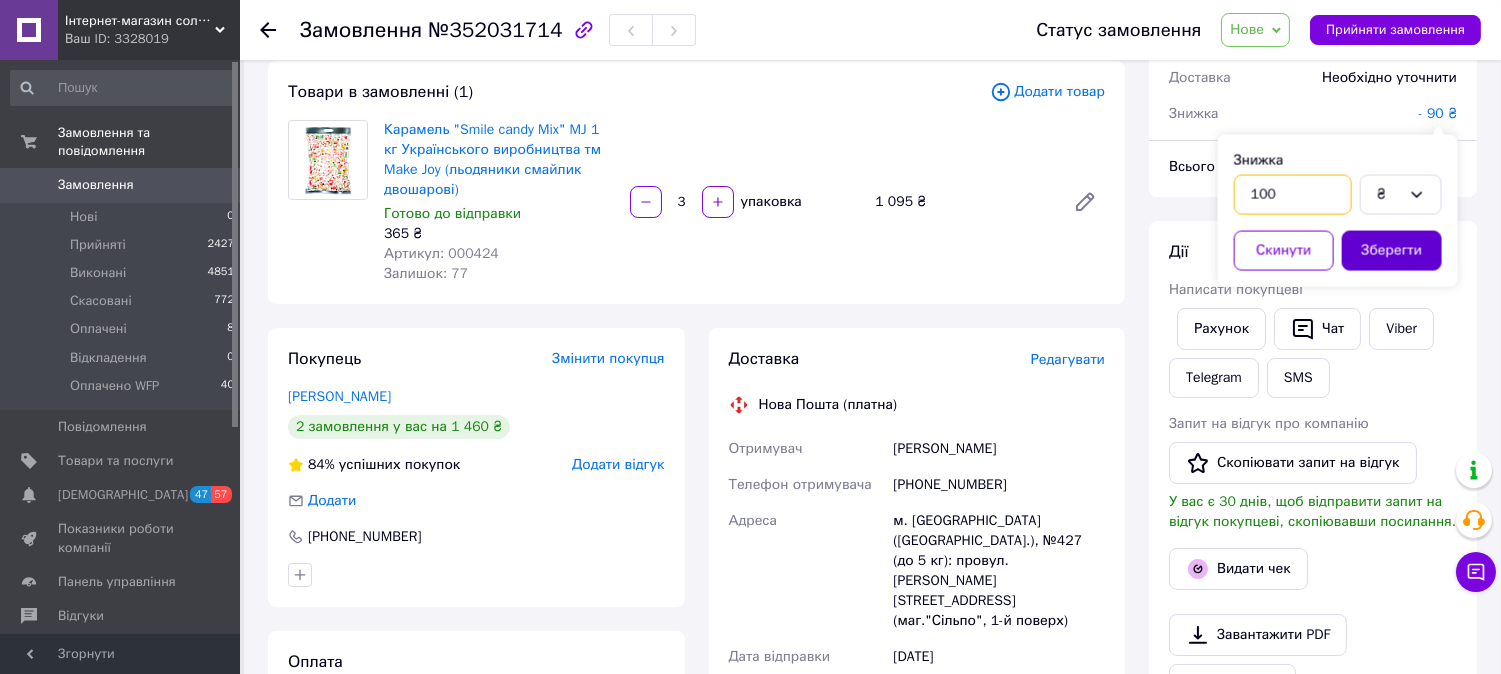 type on "100" 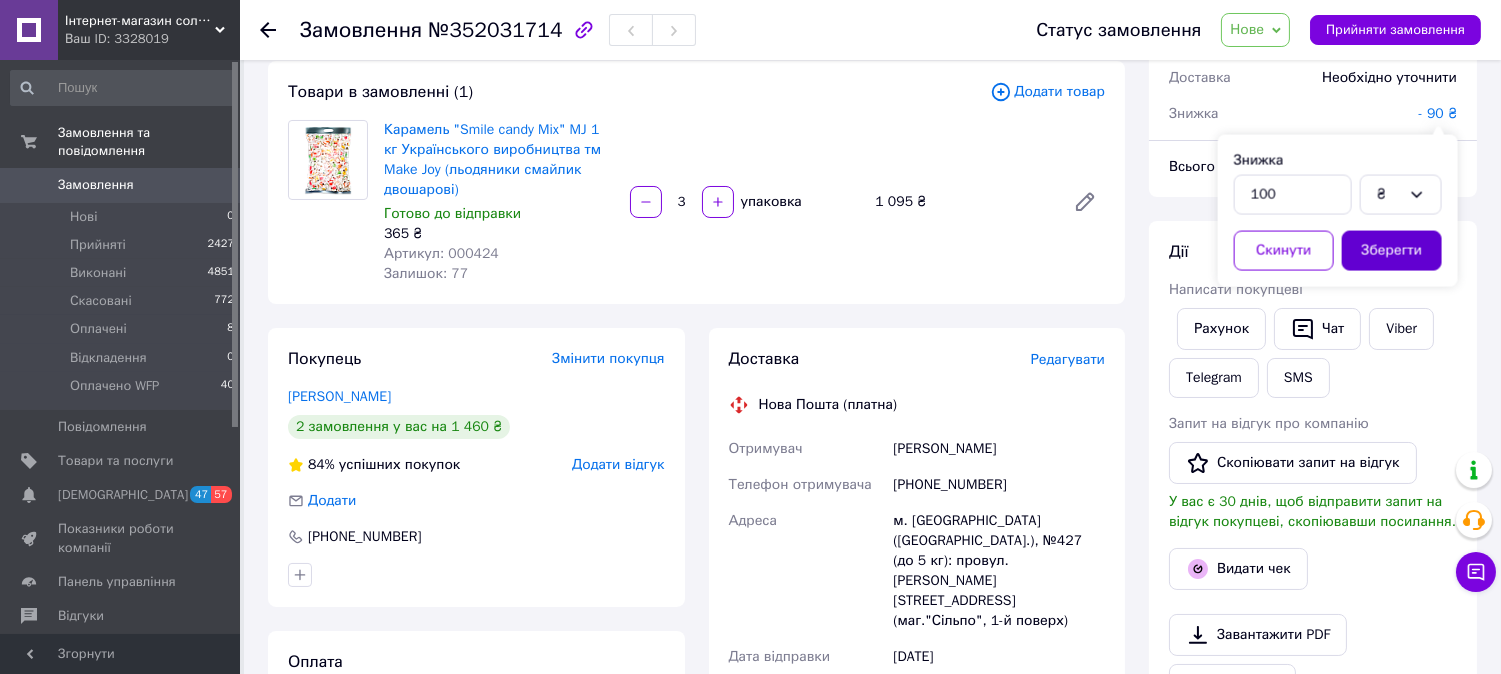 click on "Зберегти" at bounding box center [1392, 251] 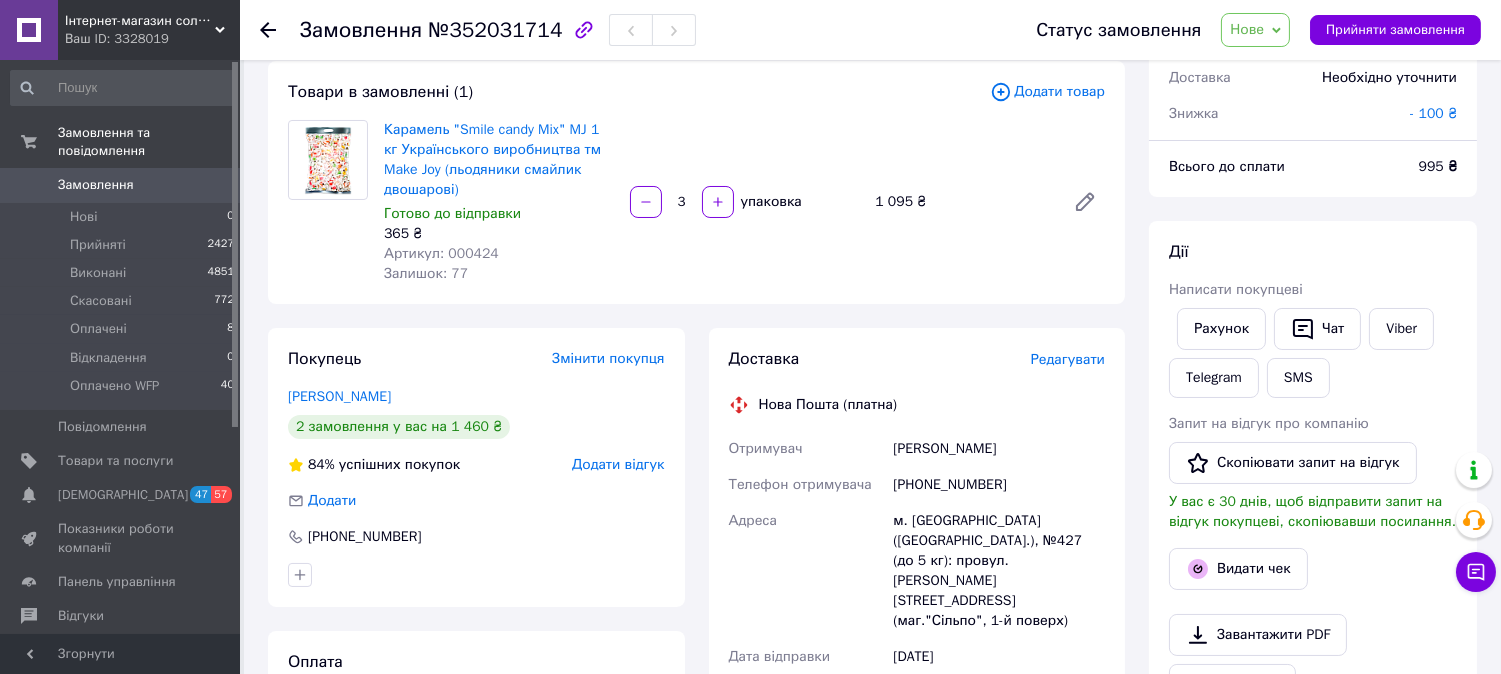 click on "- 100 ₴" at bounding box center [1433, 113] 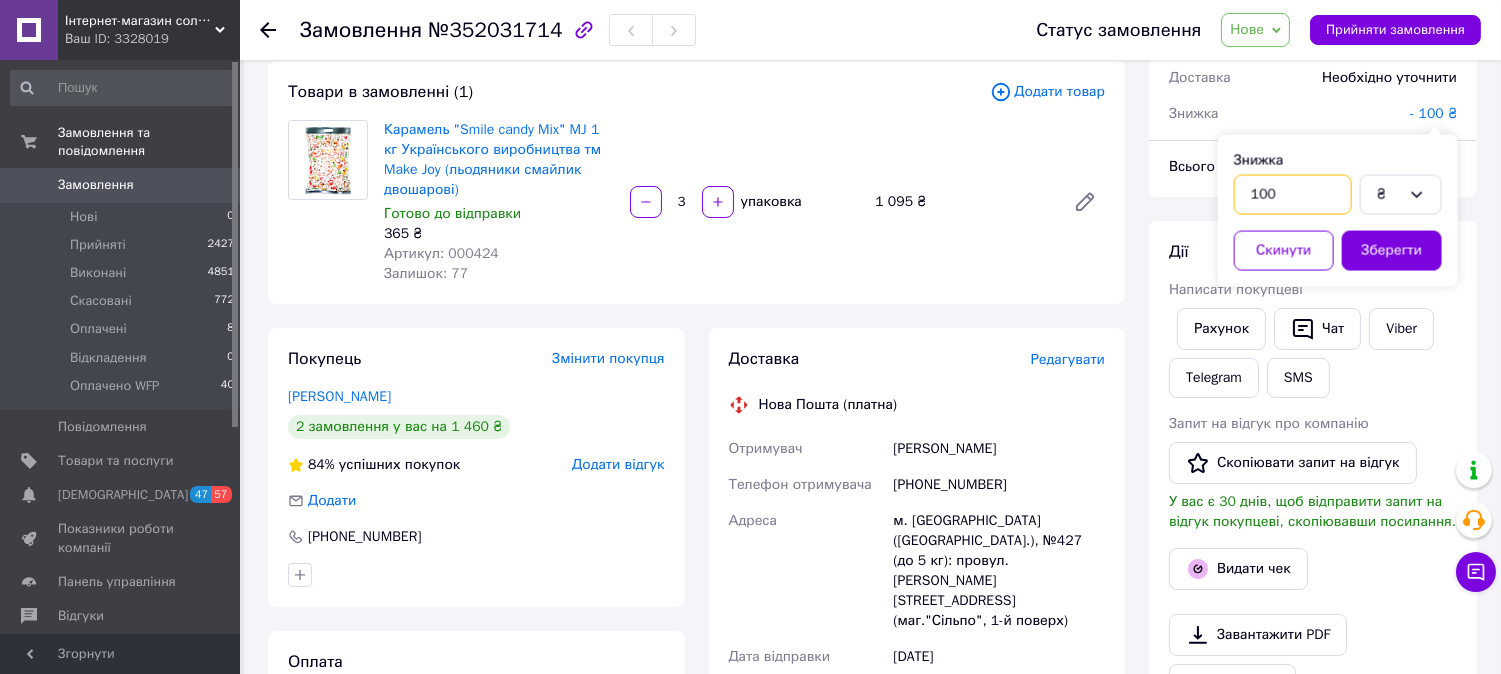 drag, startPoint x: 1292, startPoint y: 200, endPoint x: 1267, endPoint y: 194, distance: 25.70992 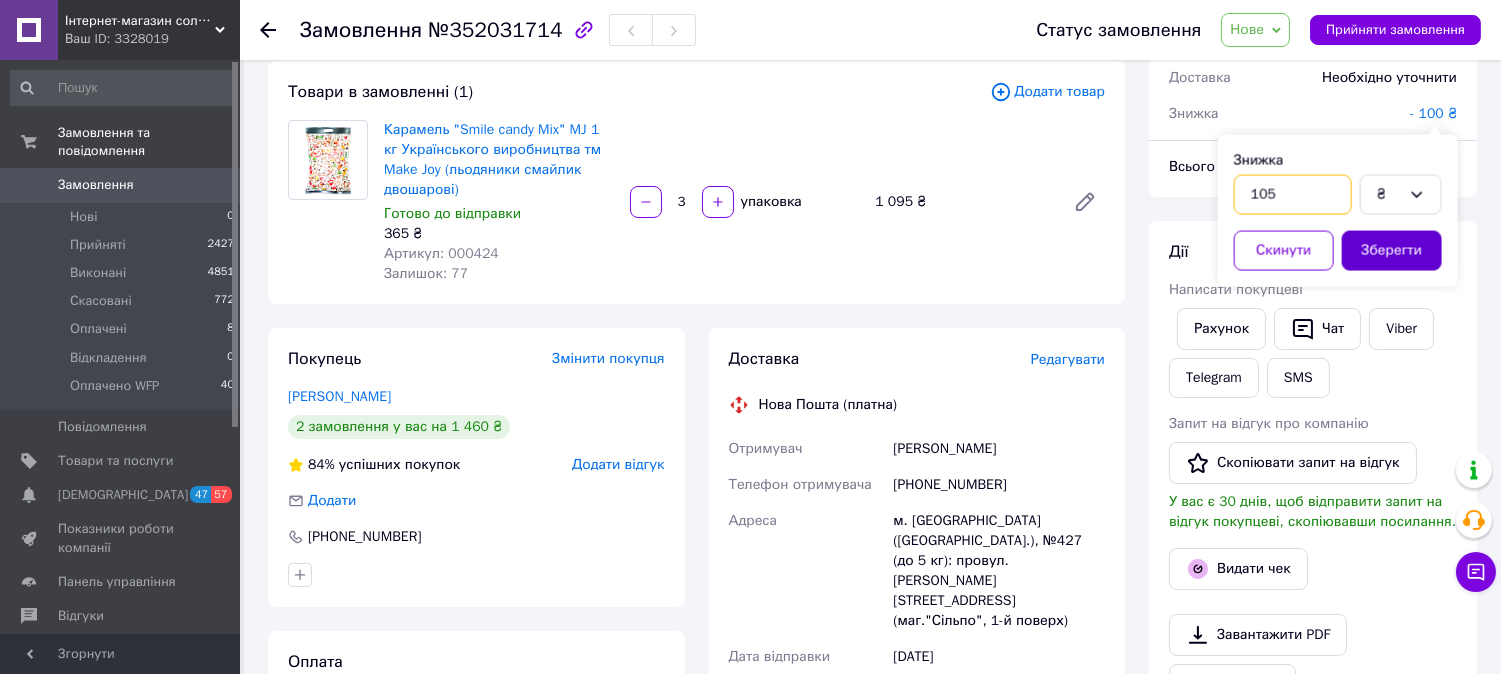 type on "105" 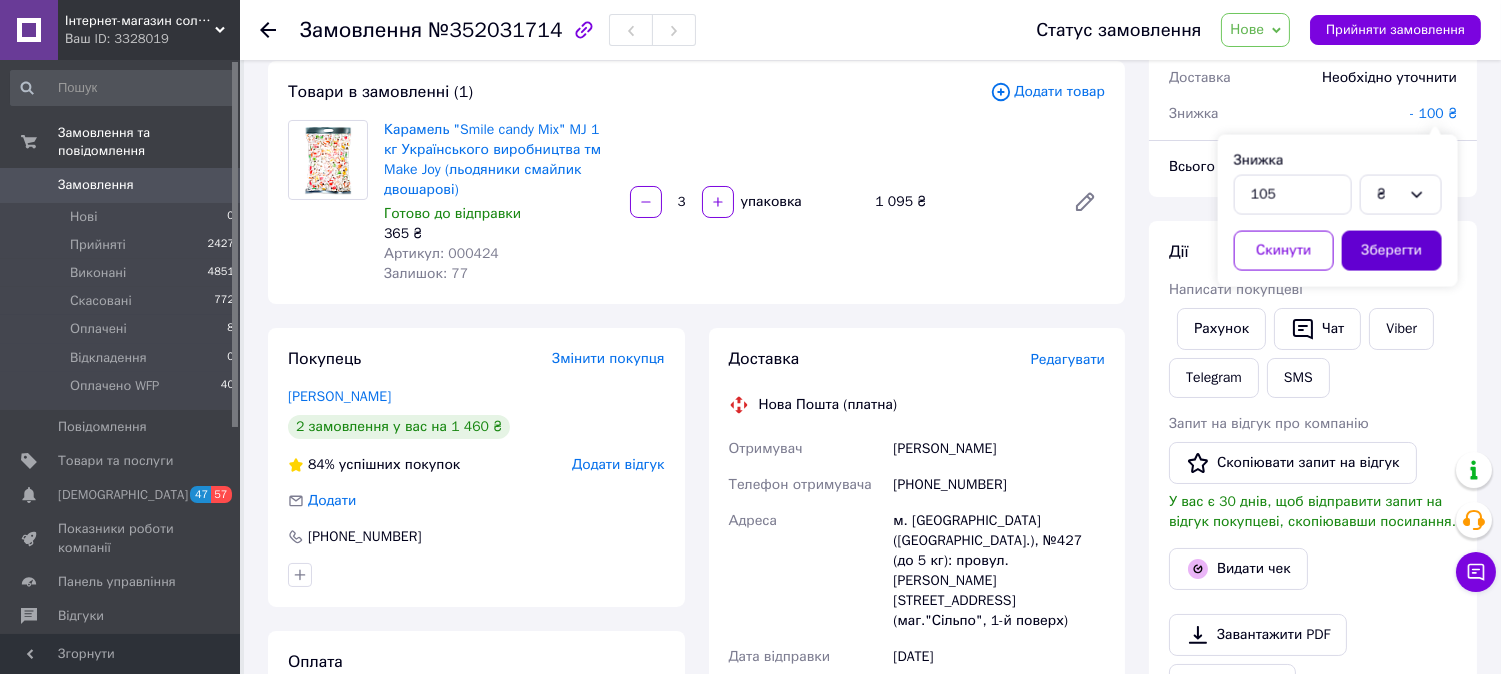 click on "Зберегти" at bounding box center (1392, 251) 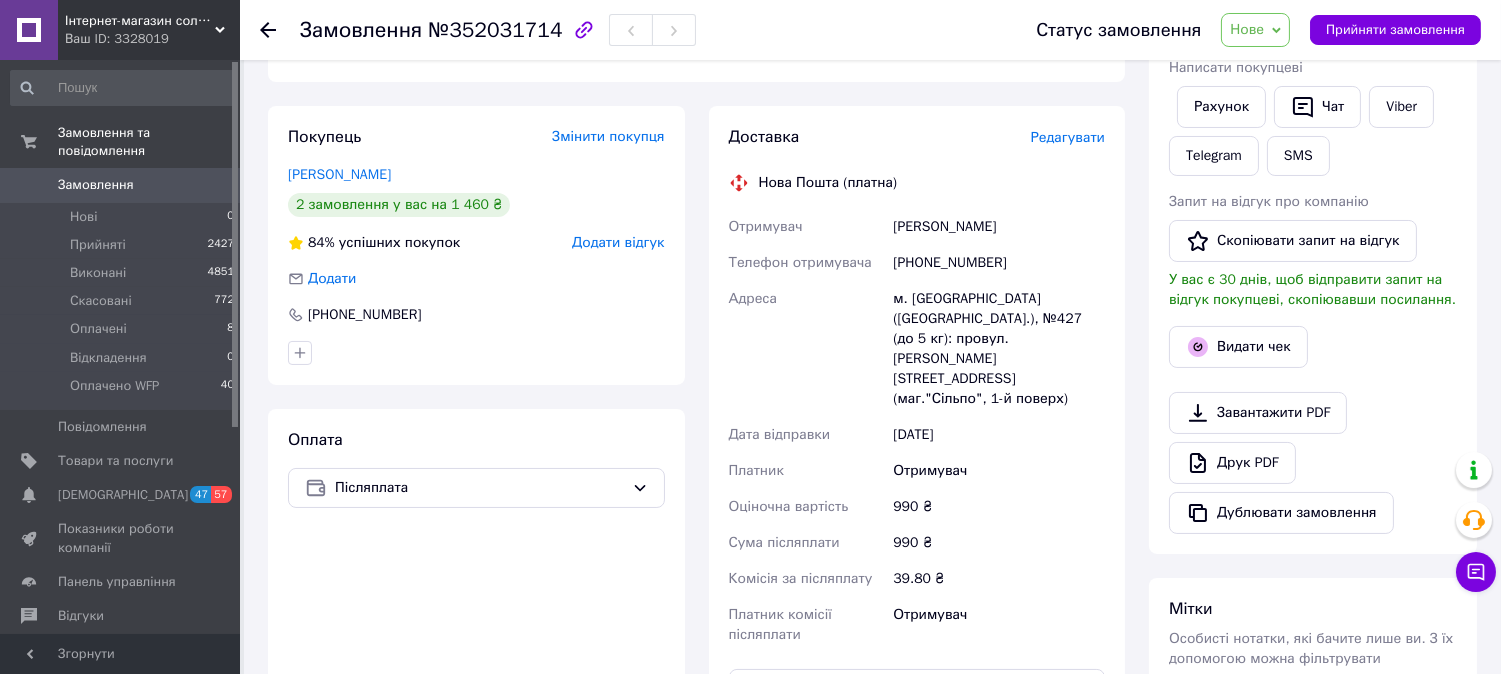 scroll, scrollTop: 111, scrollLeft: 0, axis: vertical 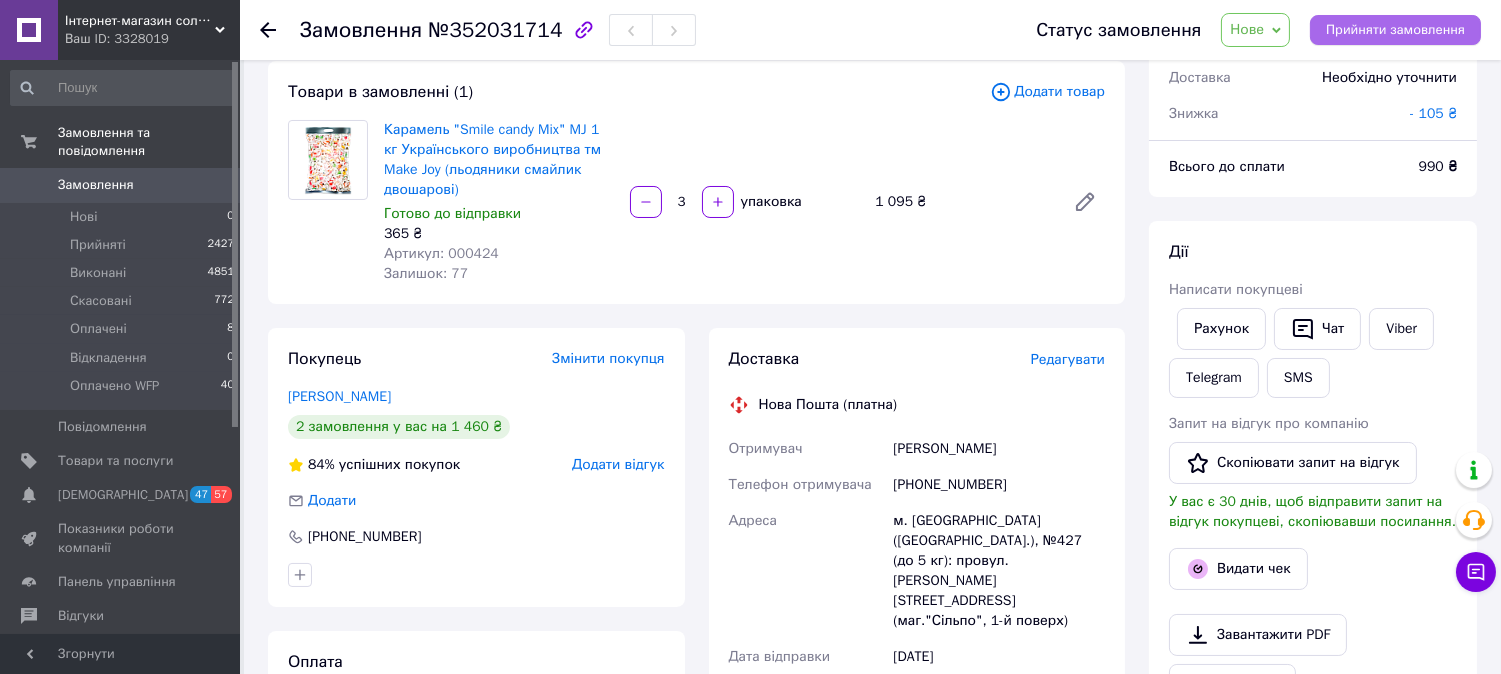 click on "Прийняти замовлення" at bounding box center (1395, 30) 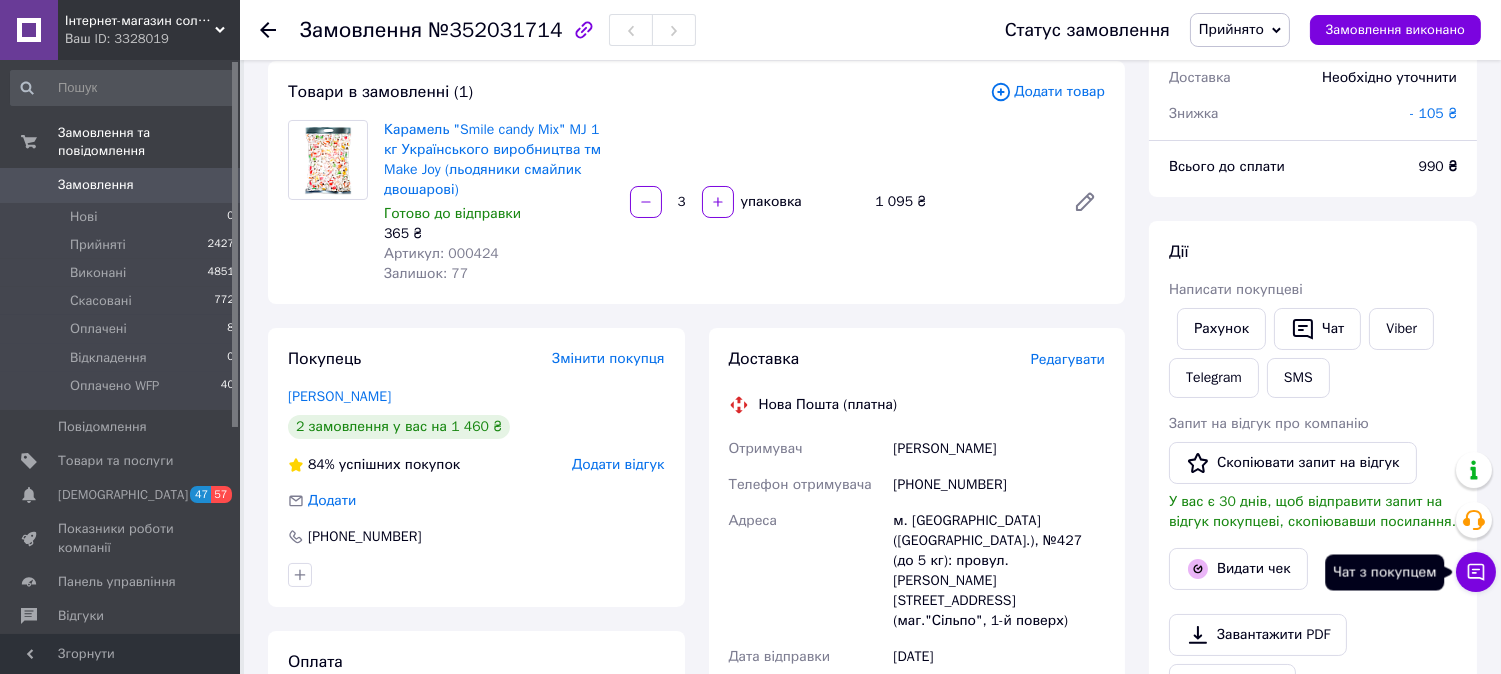 click 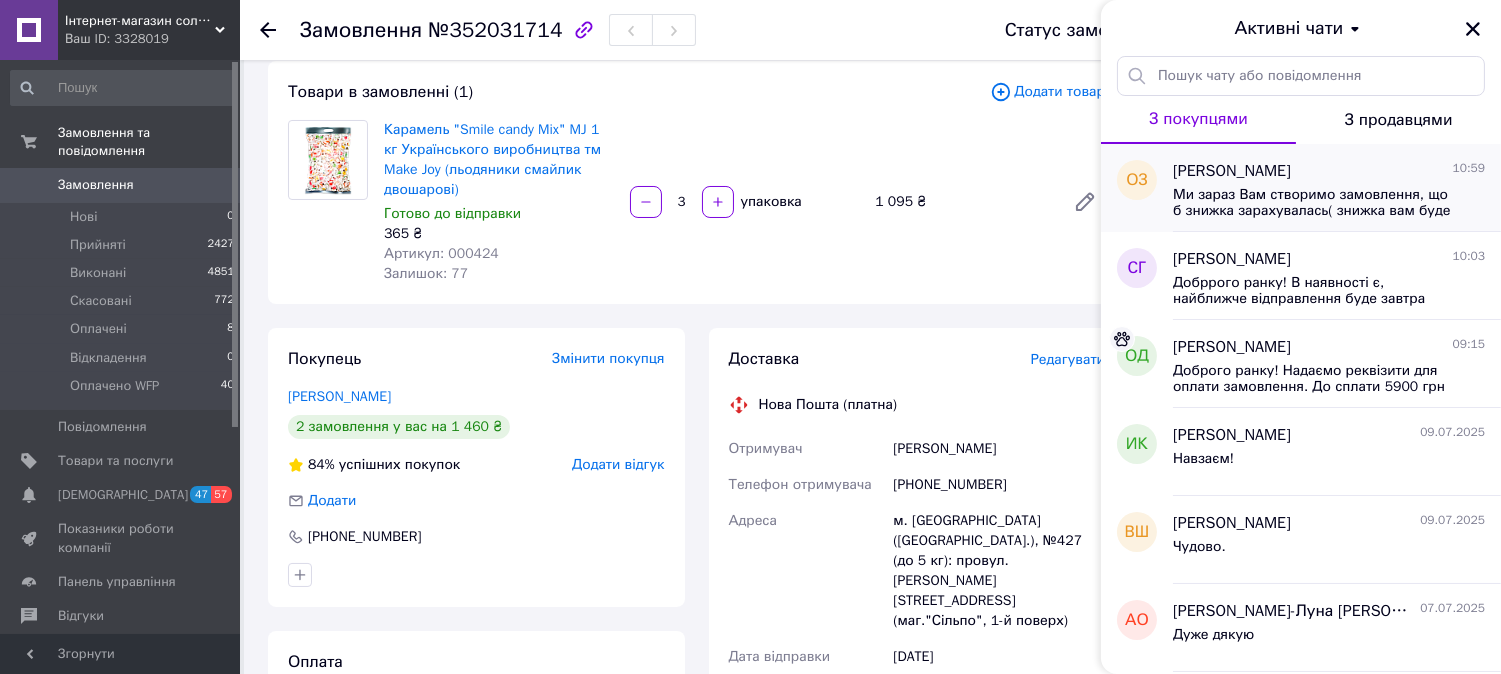 click on "Ми зараз Вам створимо замовлення, що б знижка зарахувалась( знижка вам буде у 105 грн). Ви хочете пром оплатою сплатити чи з а реквізитами?" at bounding box center (1315, 203) 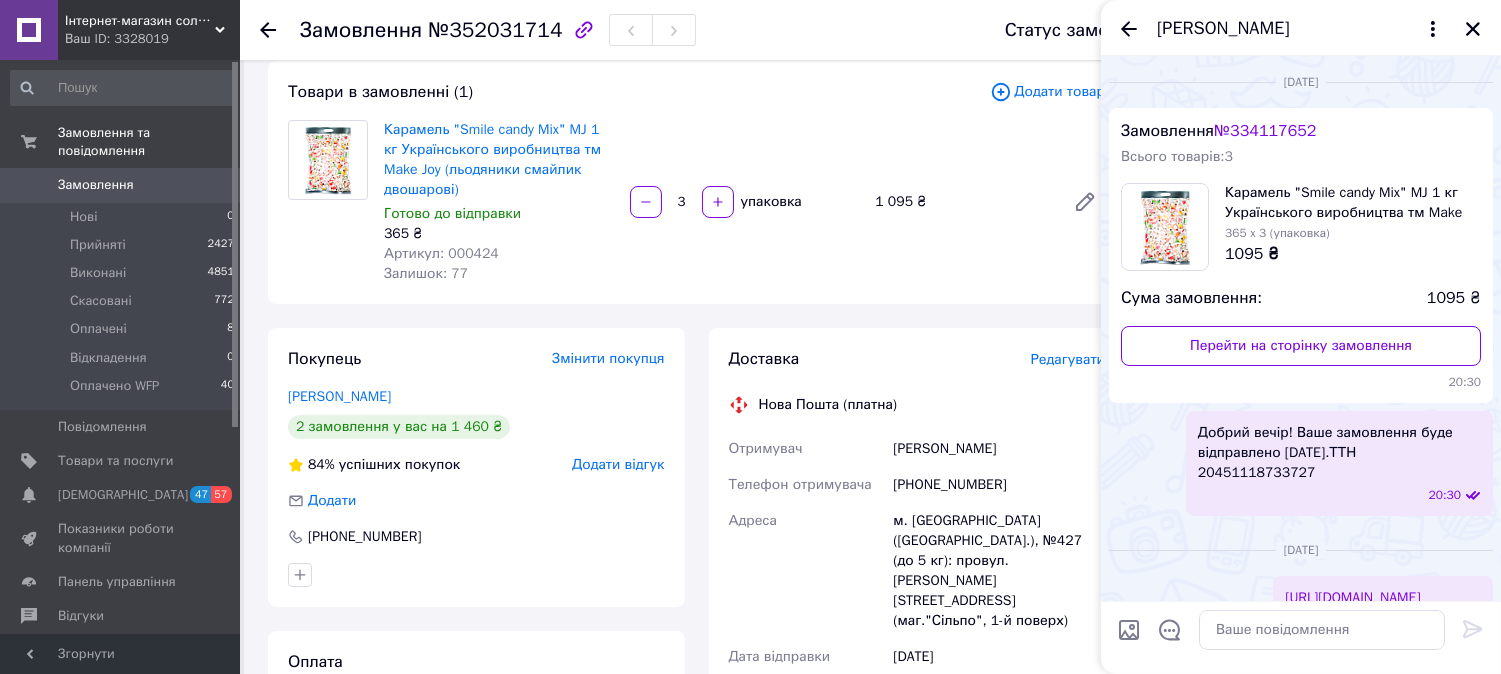 scroll, scrollTop: 3123, scrollLeft: 0, axis: vertical 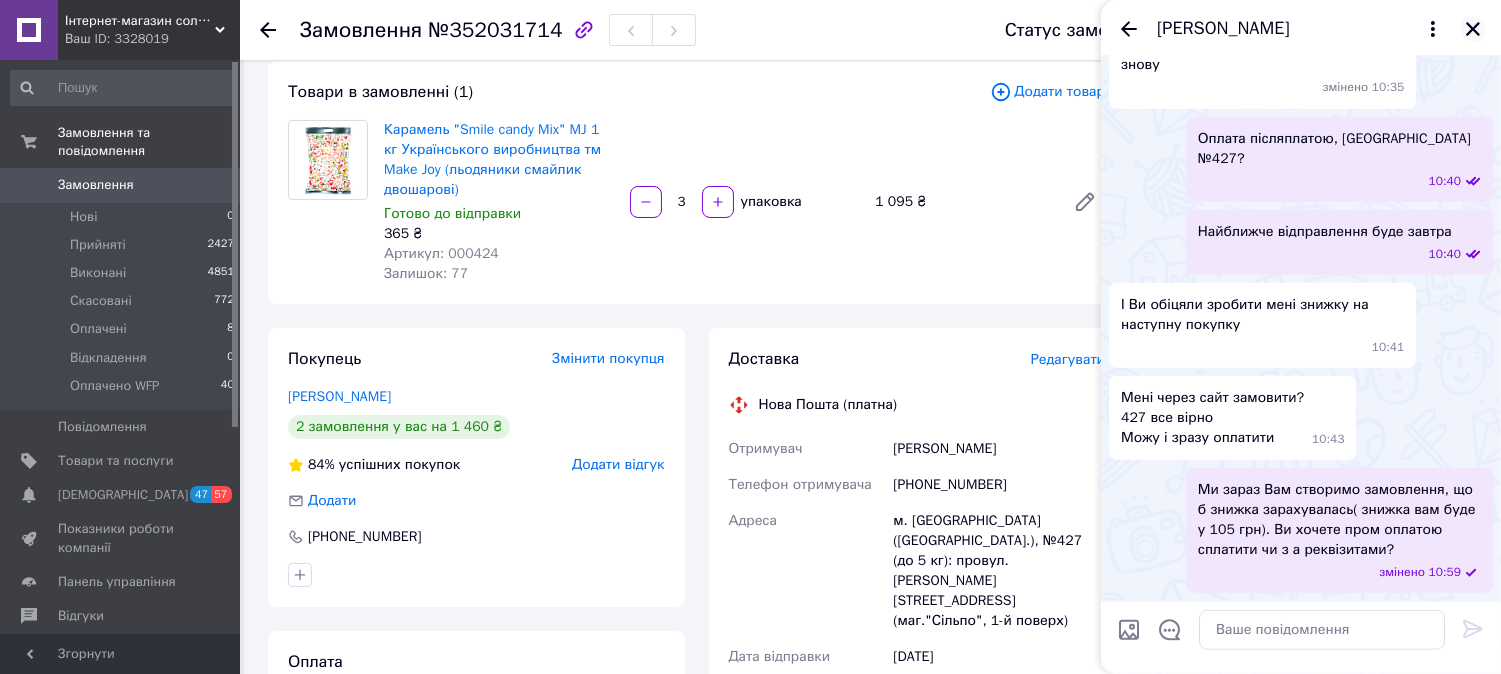 click 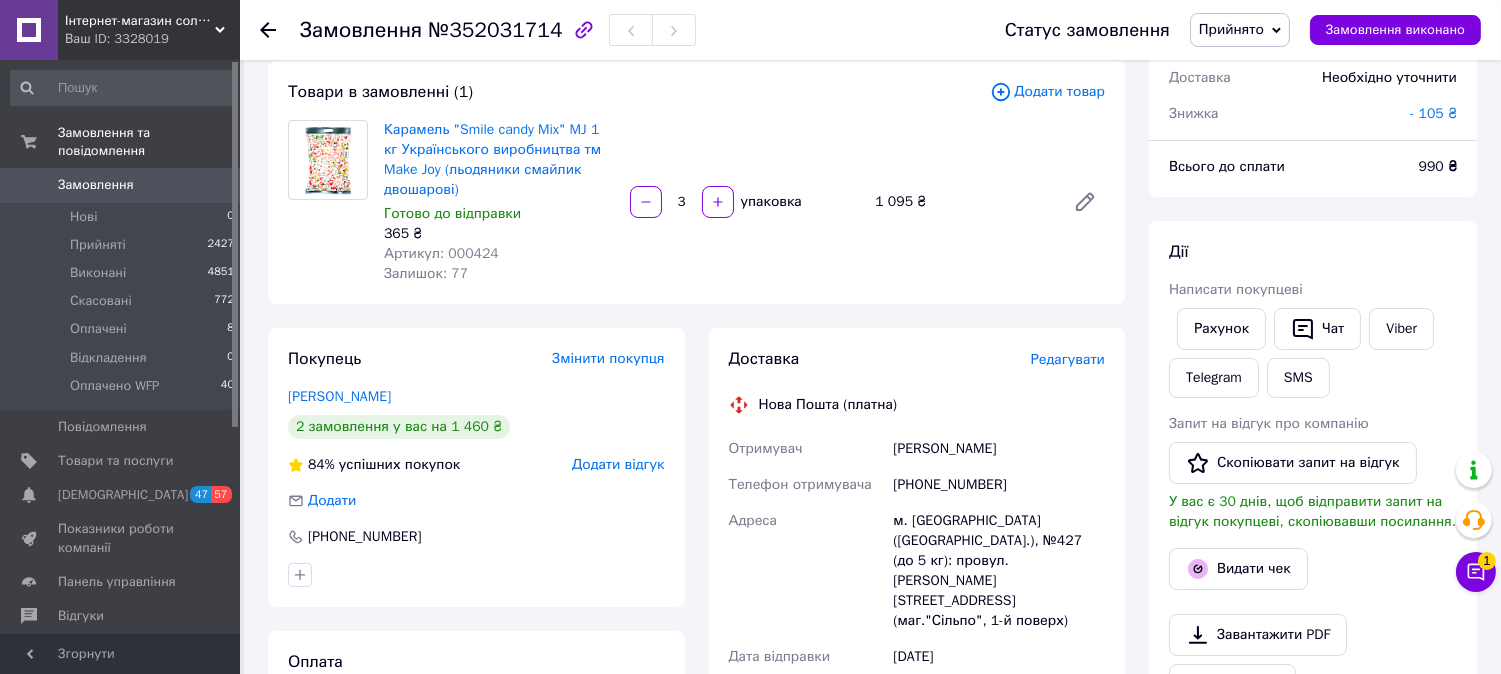 drag, startPoint x: 1466, startPoint y: 294, endPoint x: 1493, endPoint y: 372, distance: 82.5409 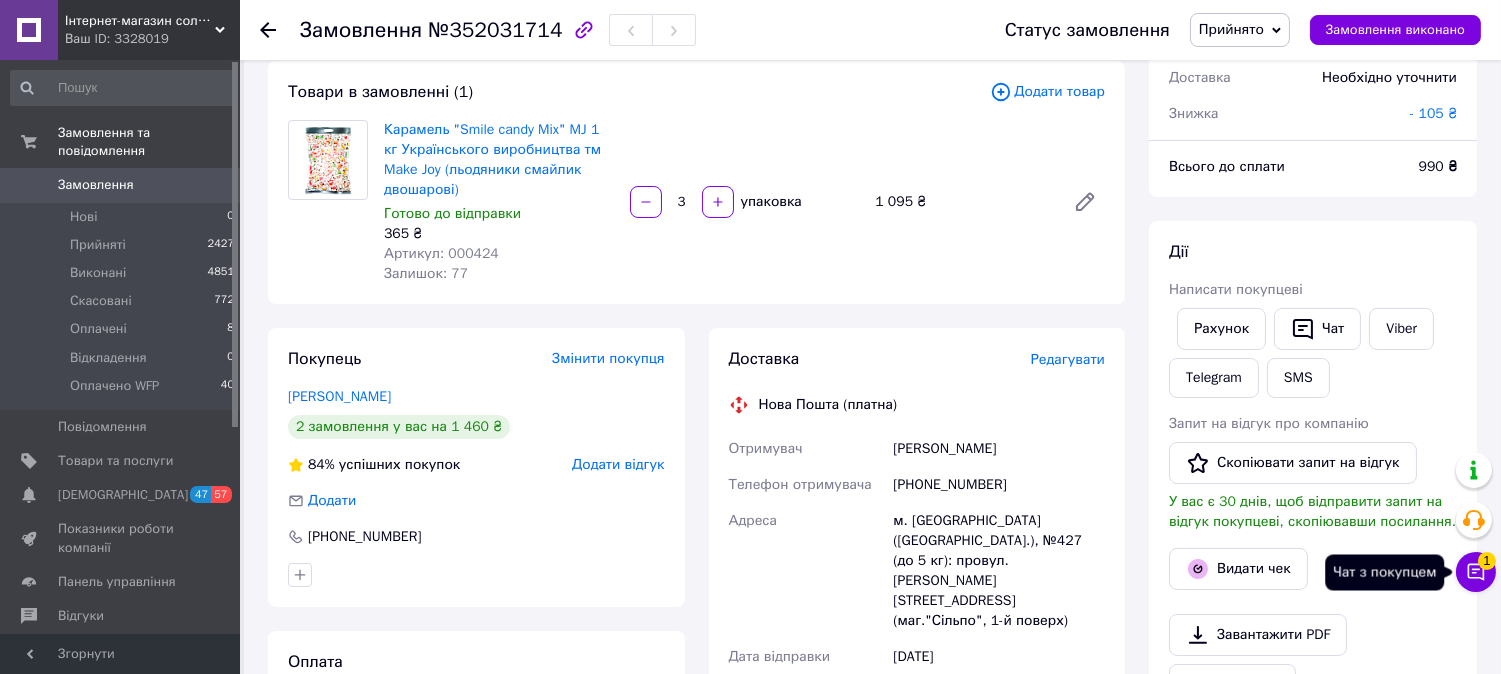 click on "1" at bounding box center [1487, 561] 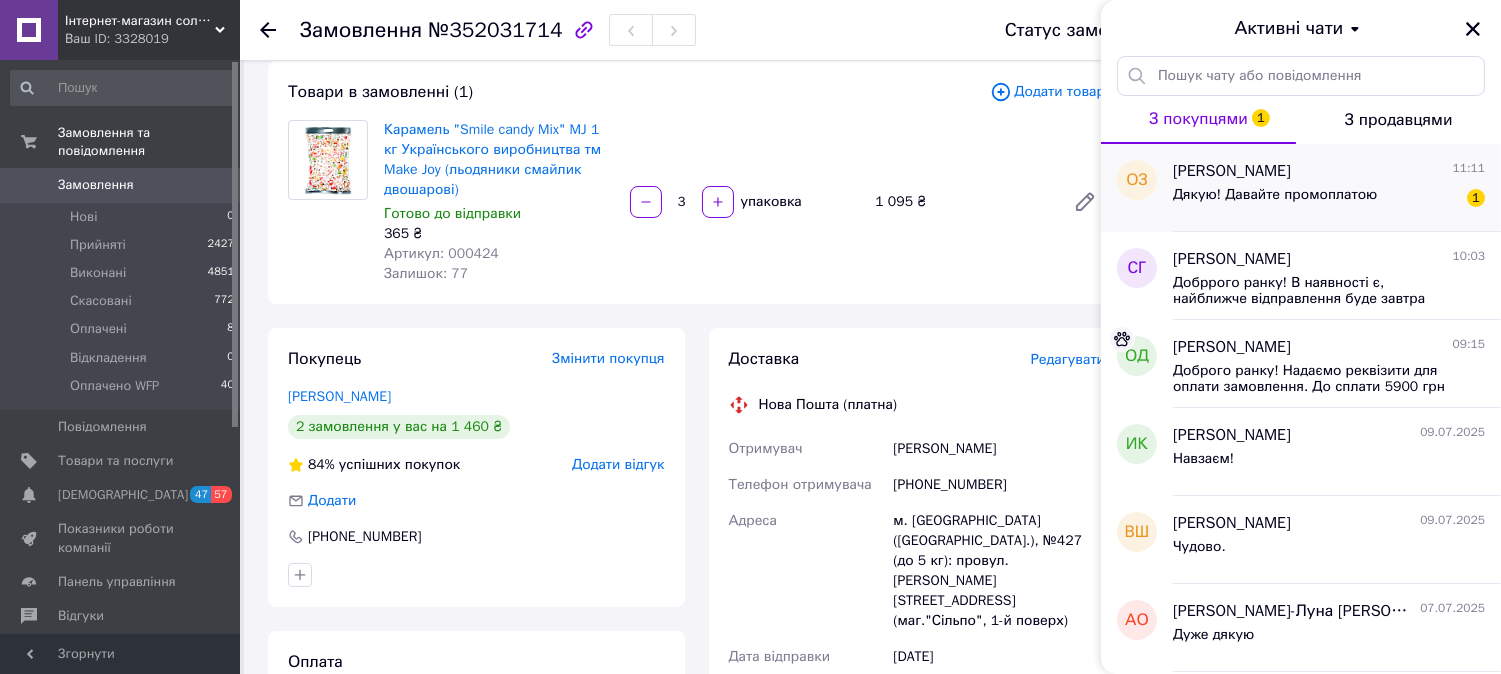 click on "Дякую! Давайте промоплатою" at bounding box center (1275, 201) 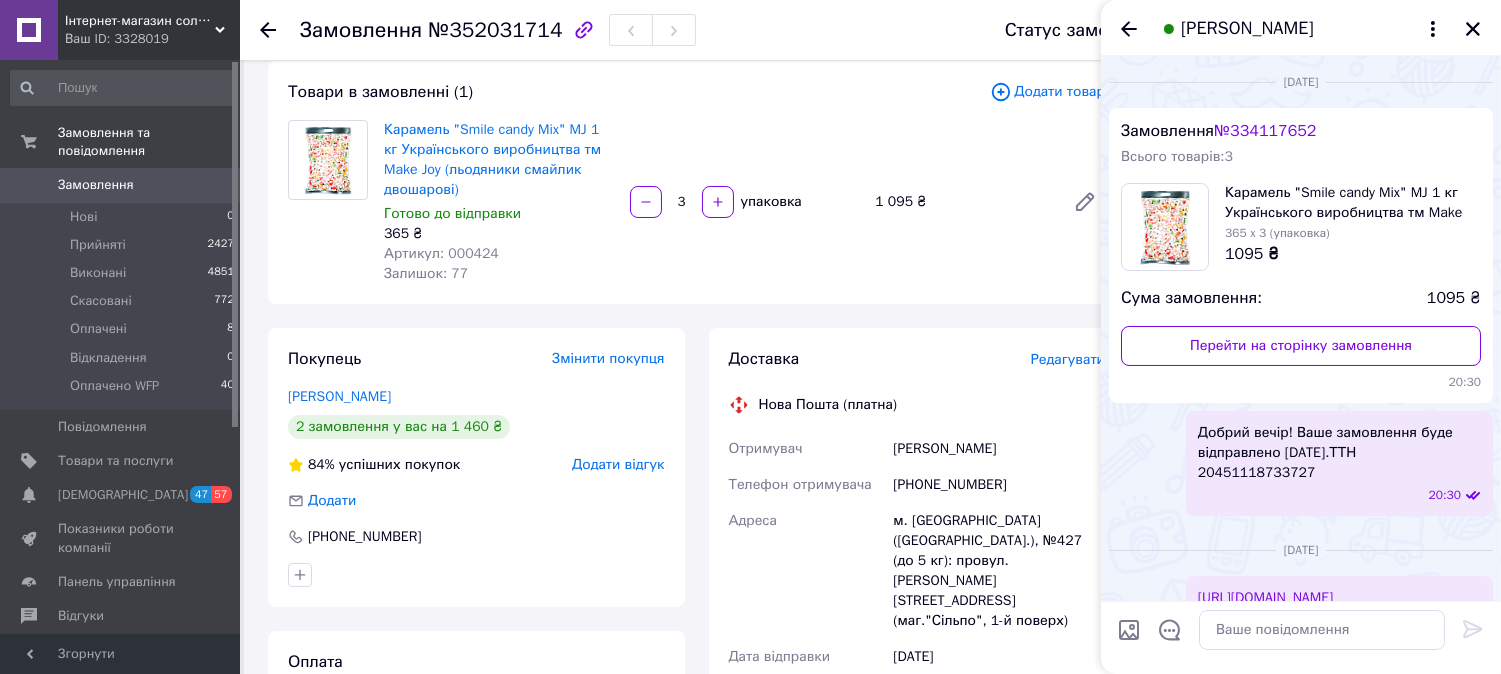 scroll, scrollTop: 3228, scrollLeft: 0, axis: vertical 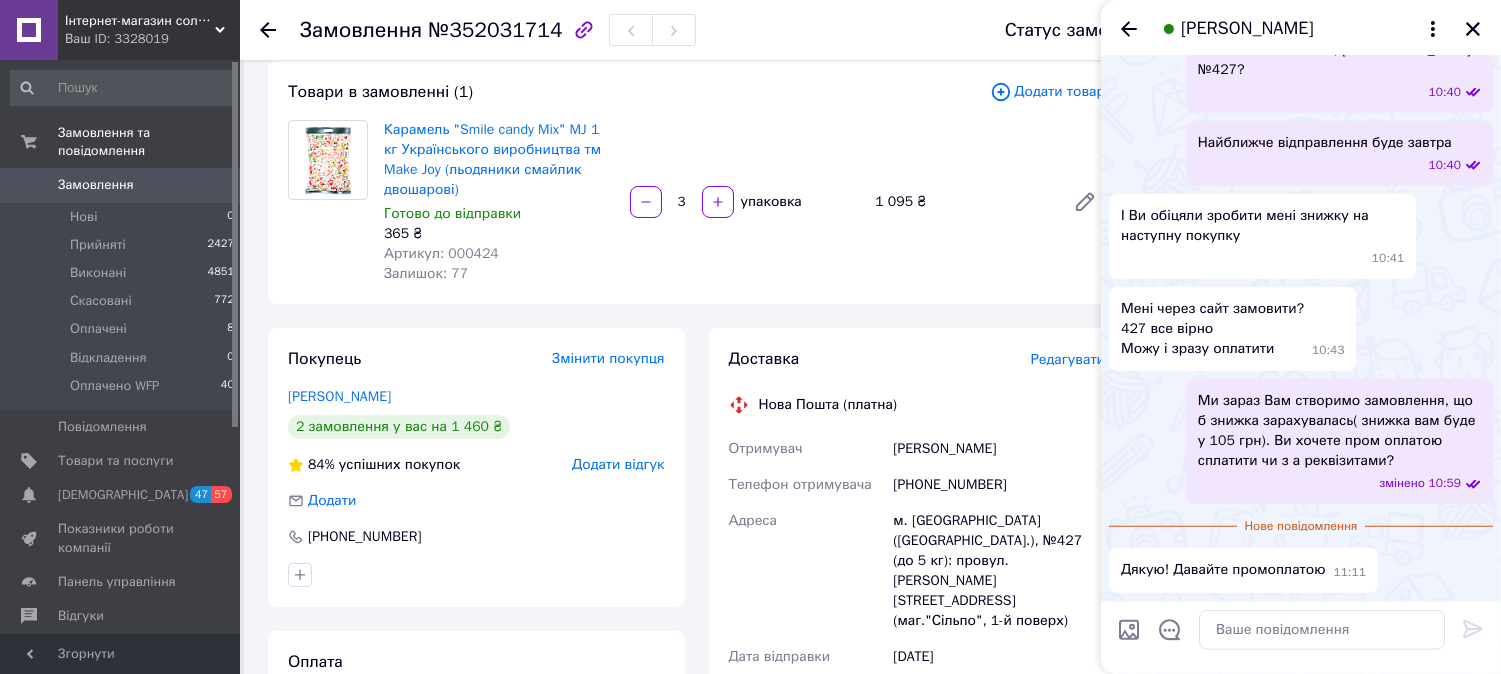 click on "Карамель "Smile candy Mix" MJ 1 кг Українського виробництва тм Make Joy (льодяники смайлик двошарові) Готово до відправки 365 ₴ Артикул: 000424 Залишок: 77 3   упаковка 1 095 ₴" at bounding box center [744, 202] 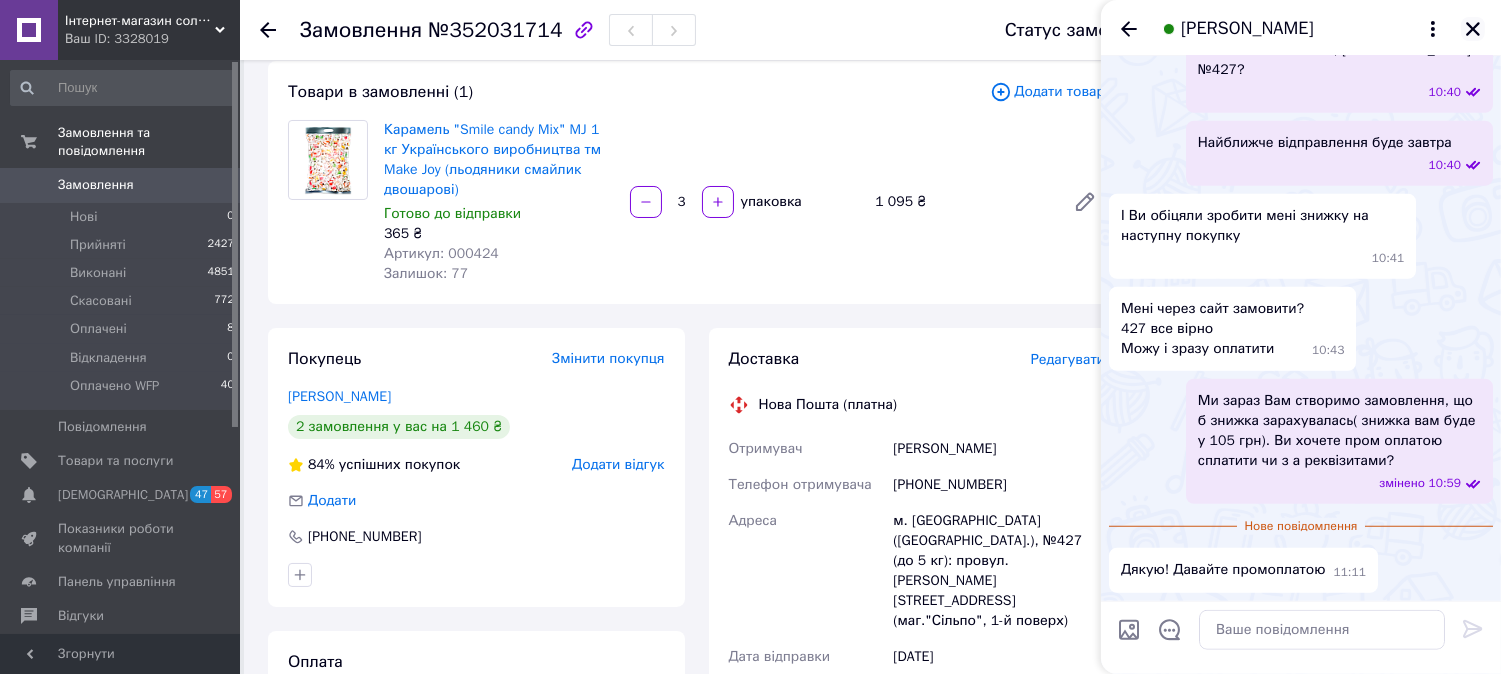 click 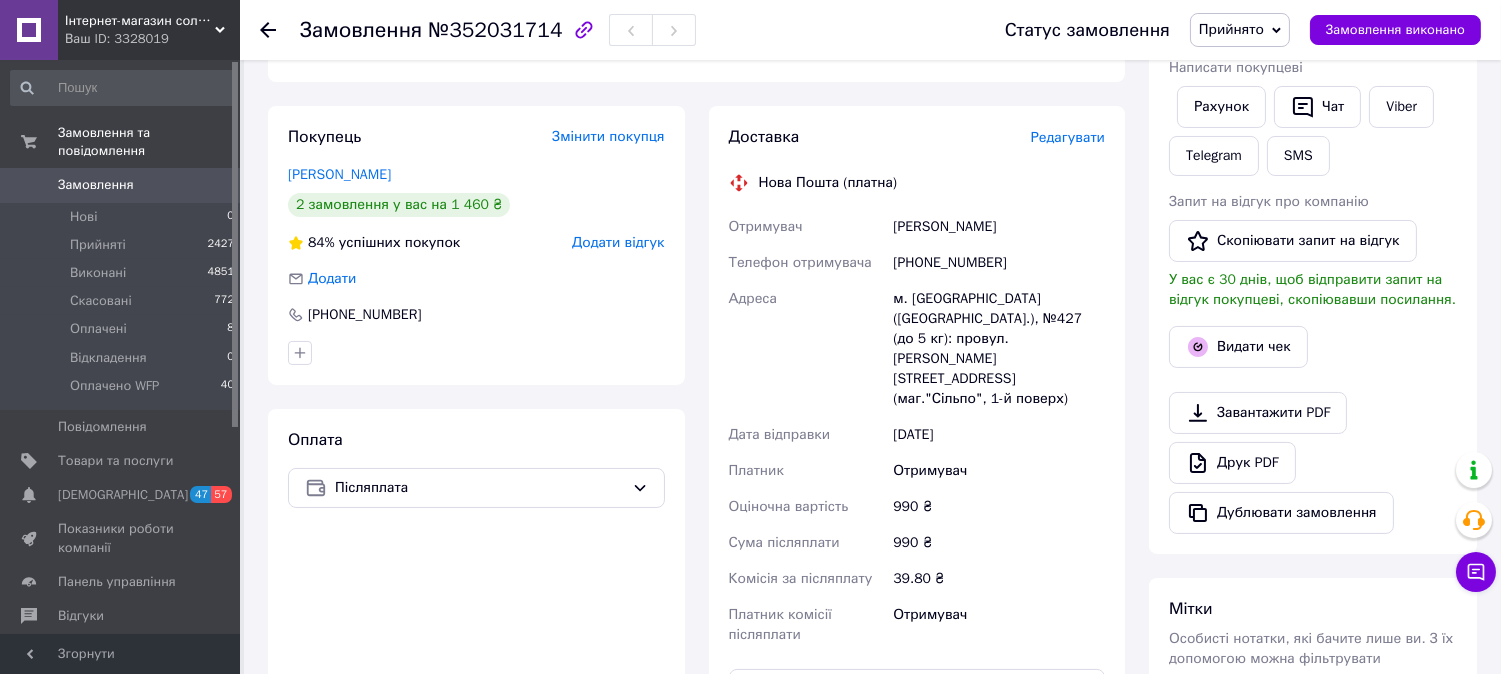 scroll, scrollTop: 444, scrollLeft: 0, axis: vertical 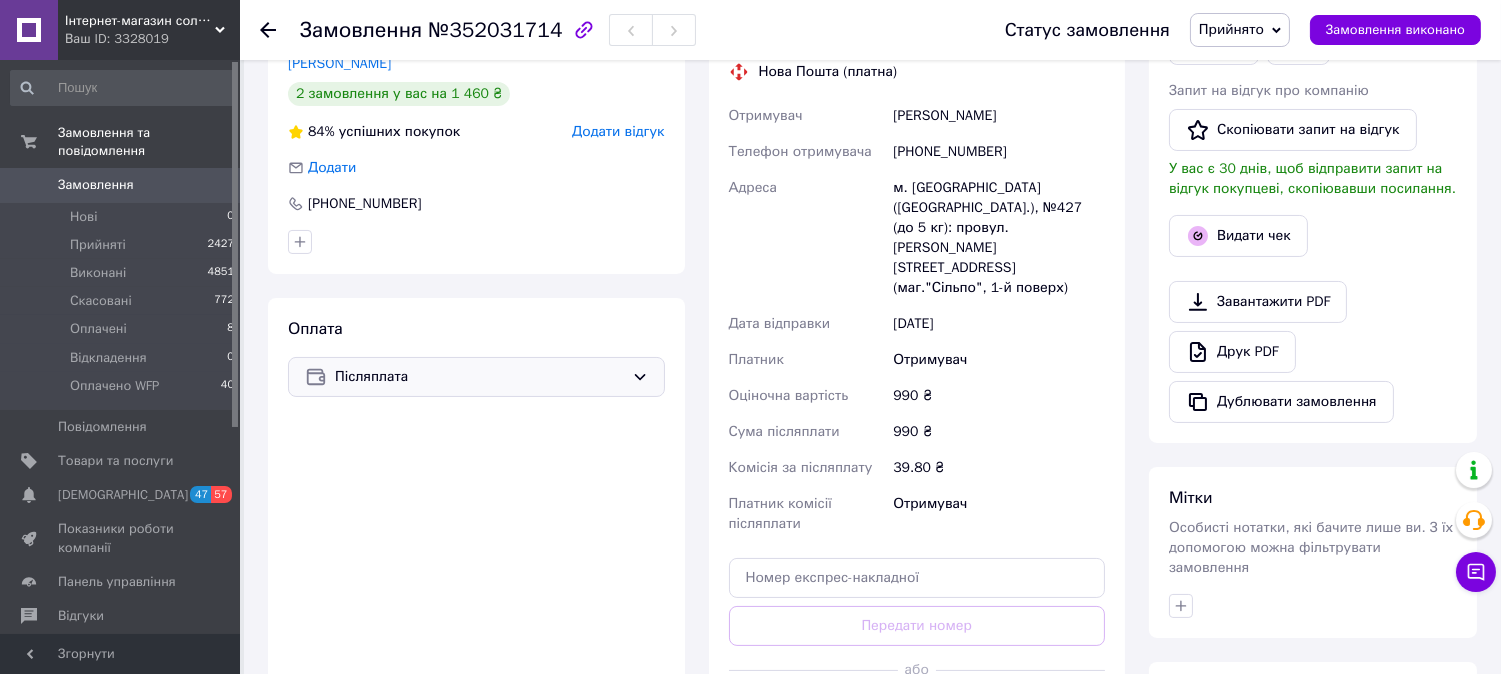 click 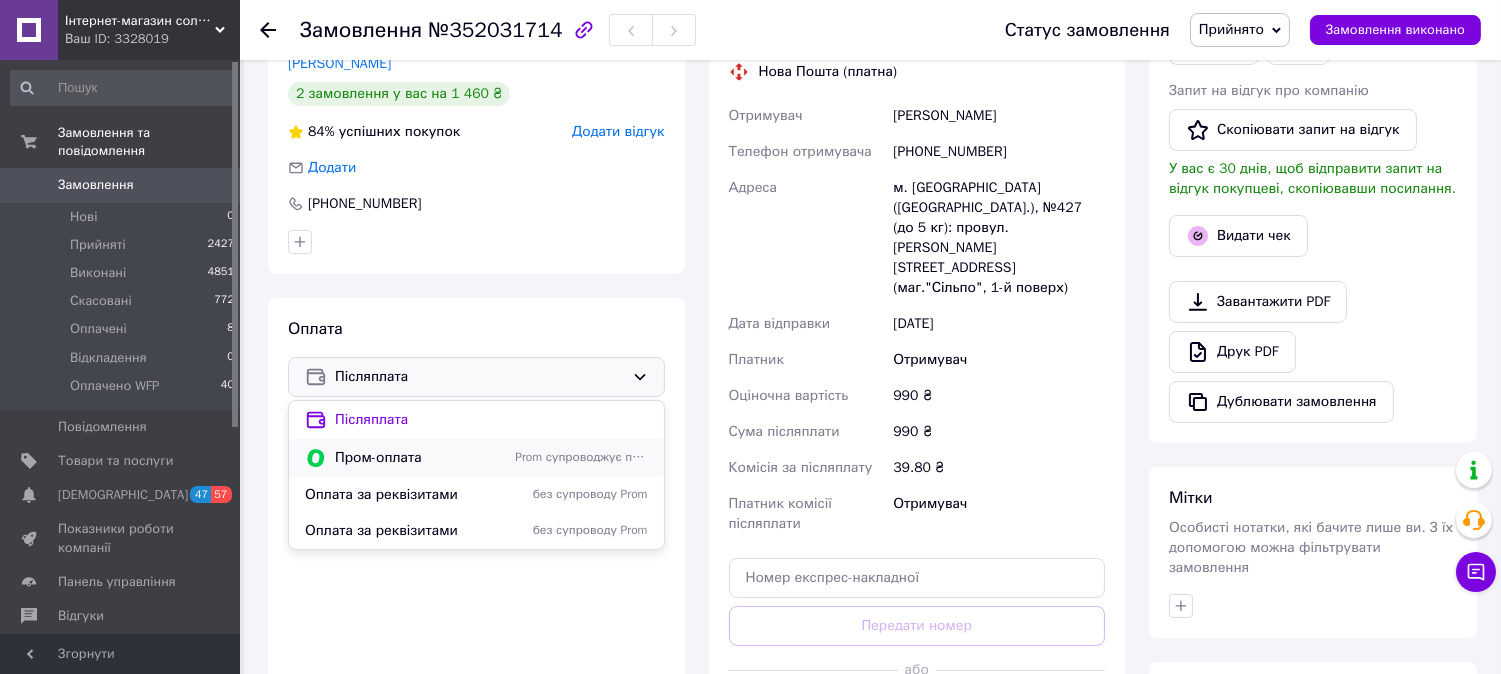 click on "Пром-оплата" at bounding box center [421, 458] 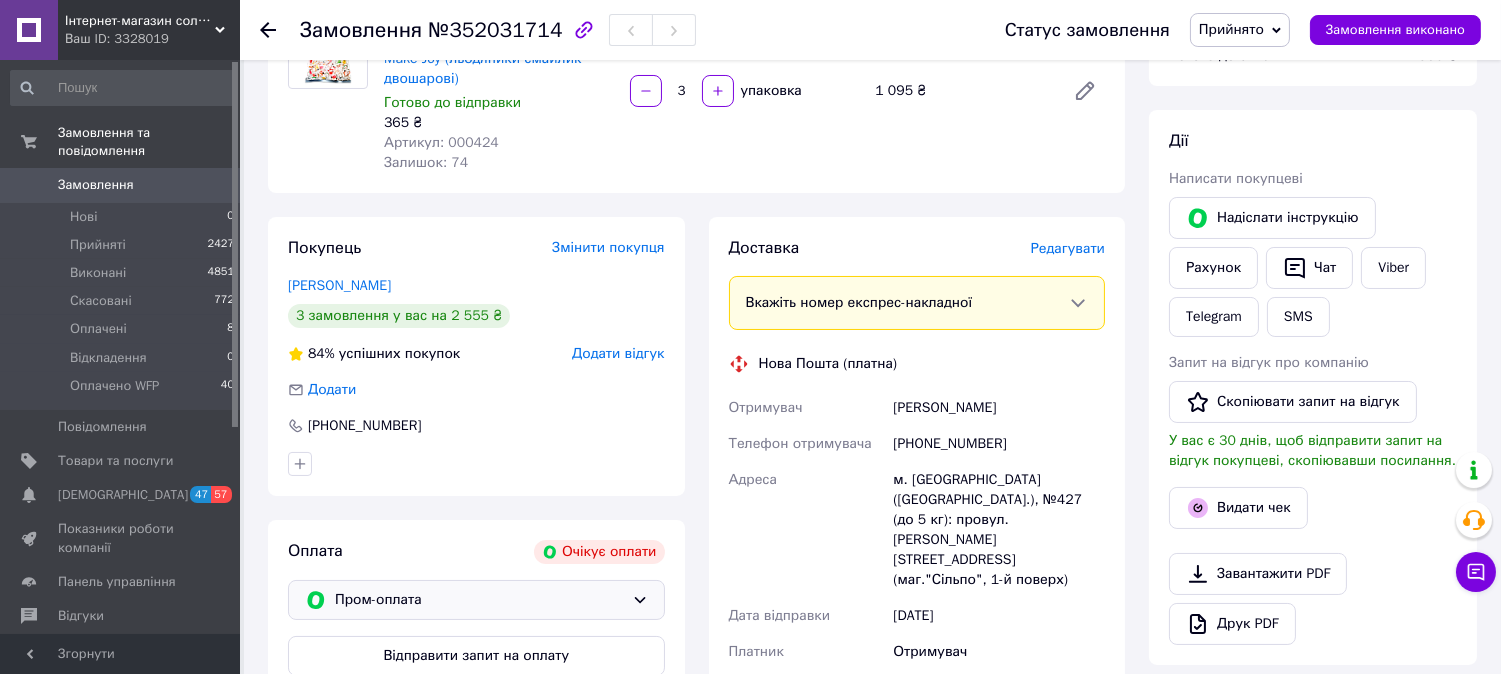 scroll, scrollTop: 111, scrollLeft: 0, axis: vertical 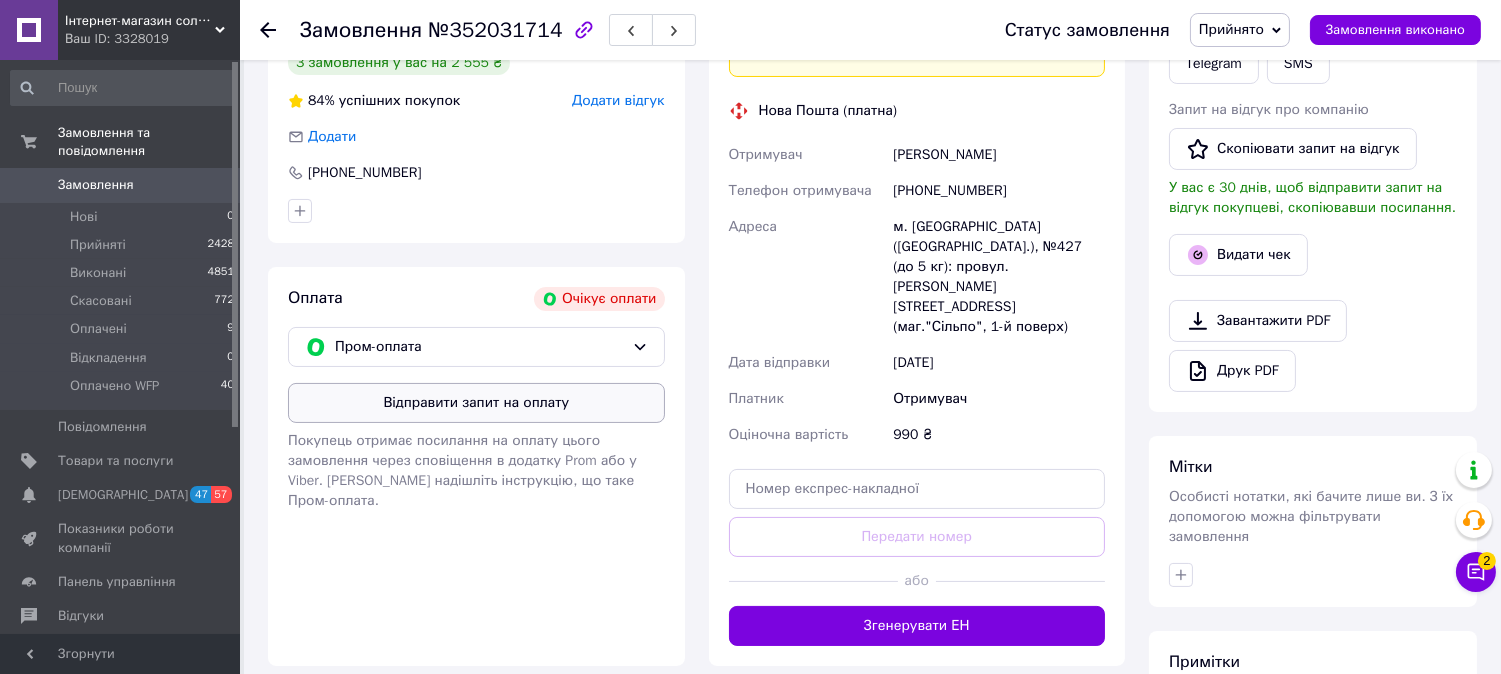 click on "Відправити запит на оплату" at bounding box center [476, 403] 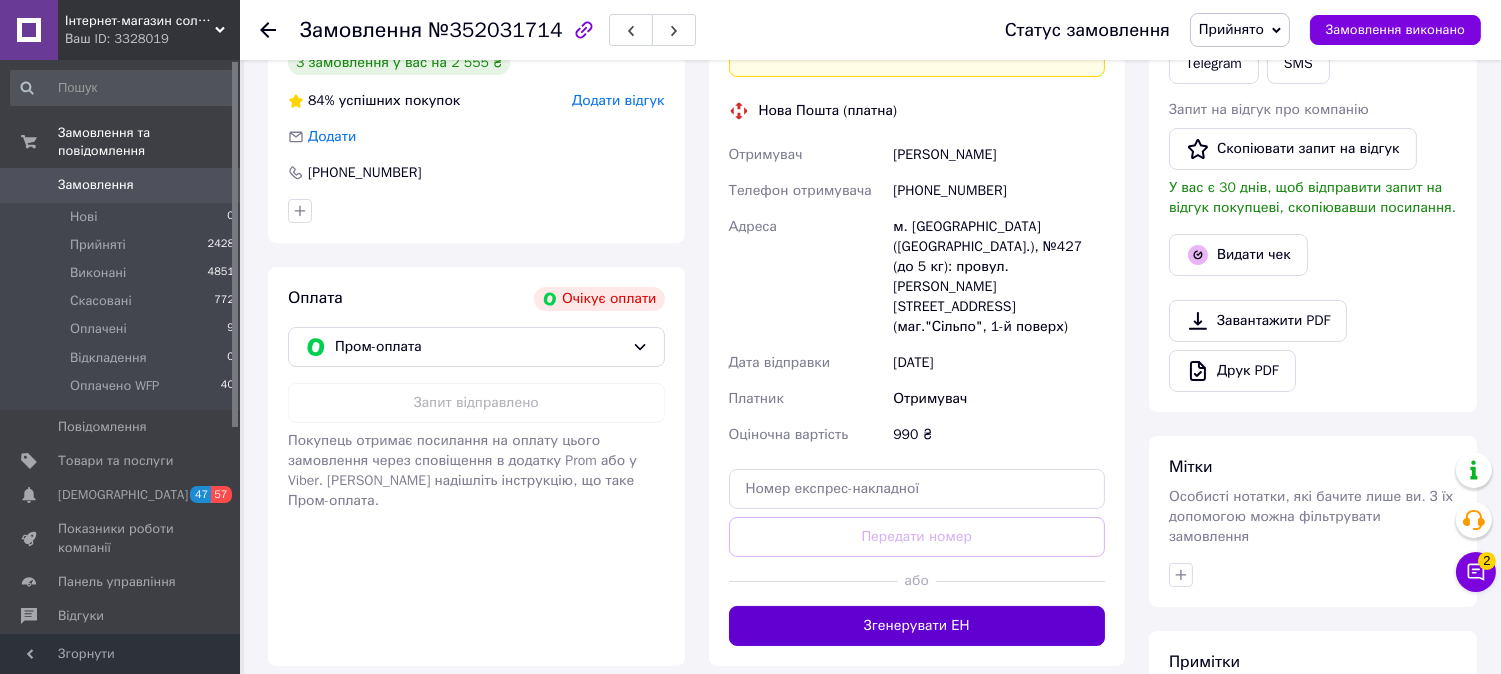 scroll, scrollTop: 253, scrollLeft: 0, axis: vertical 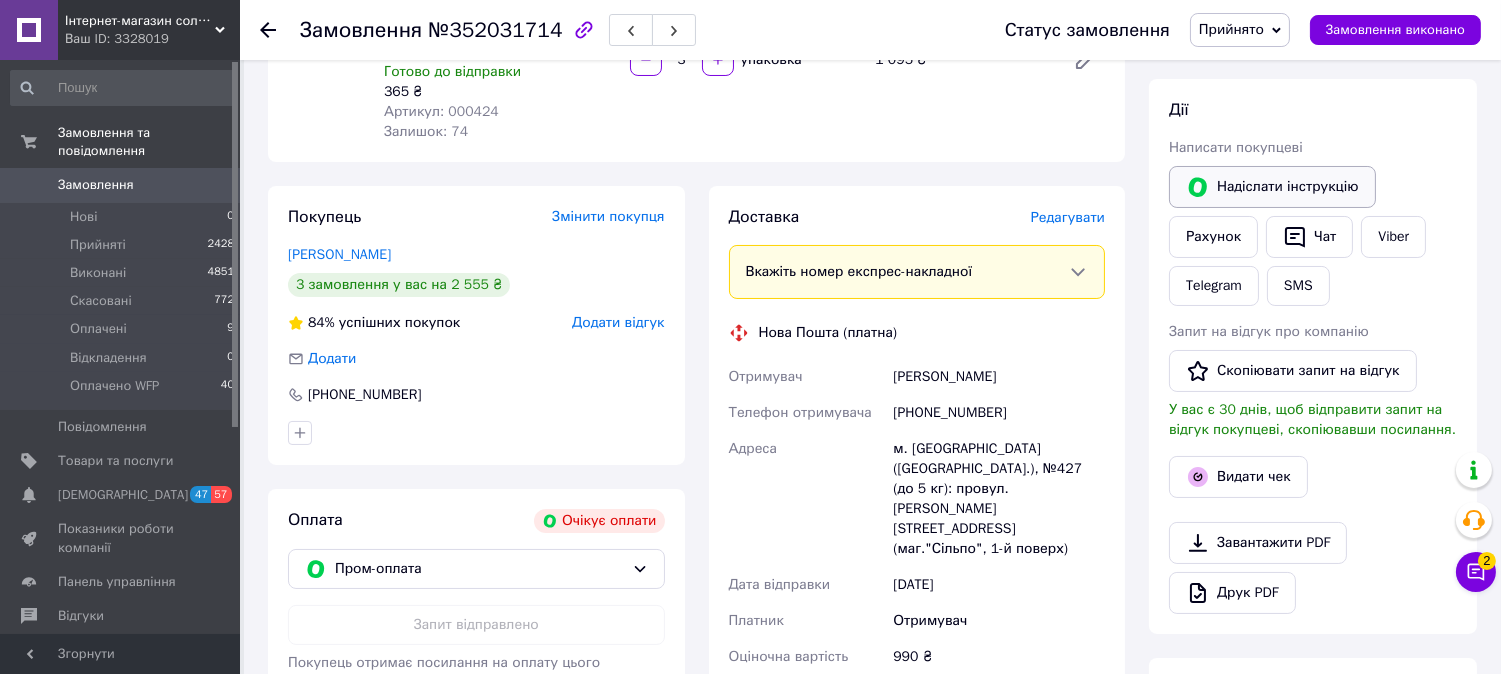 click on "Надіслати інструкцію" at bounding box center (1272, 187) 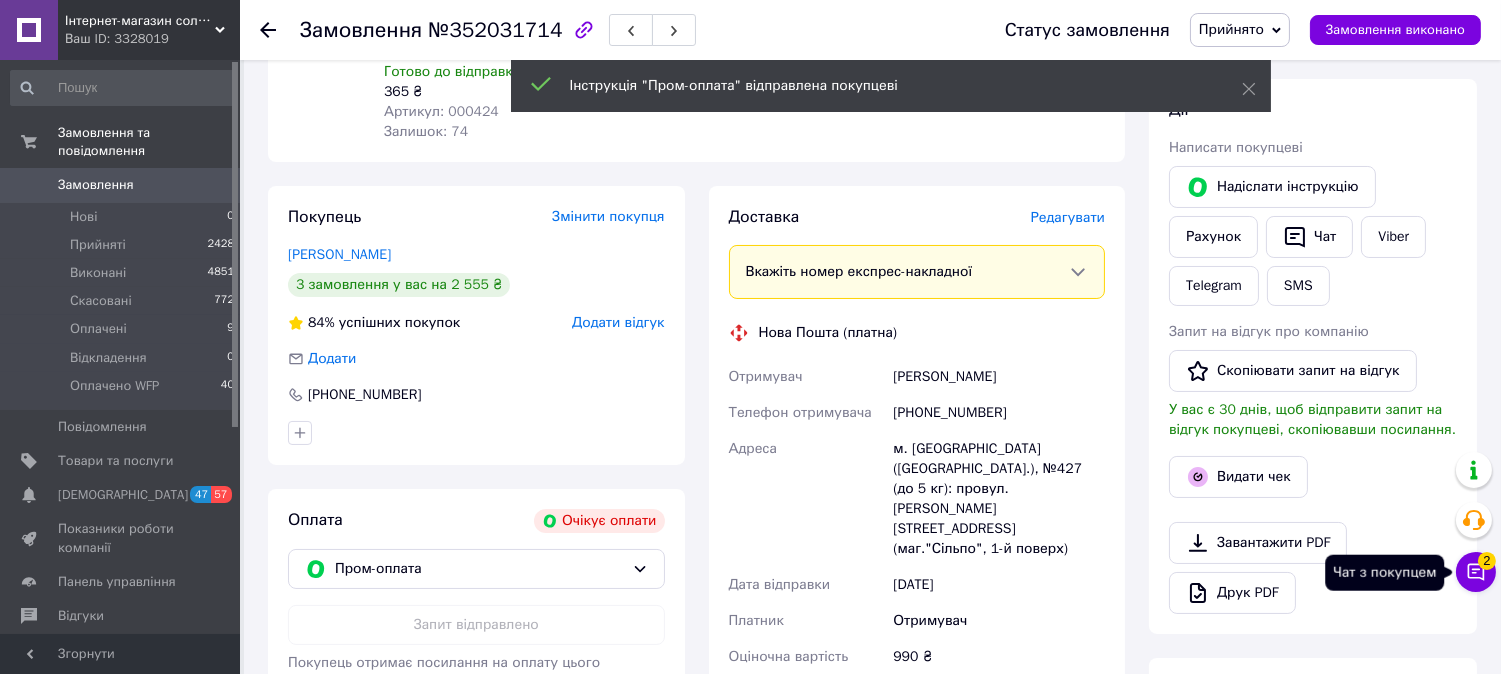 click 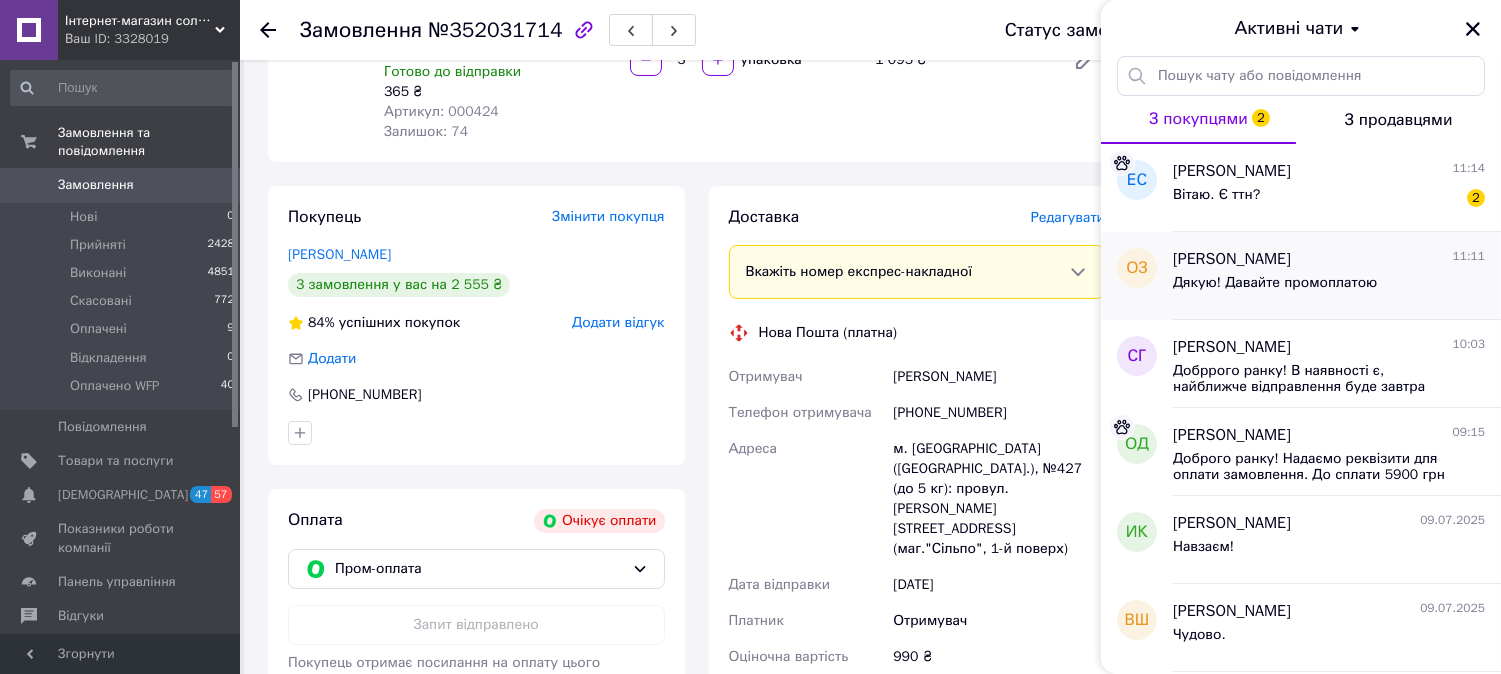 click on "Дякую! Давайте промоплатою" at bounding box center [1329, 287] 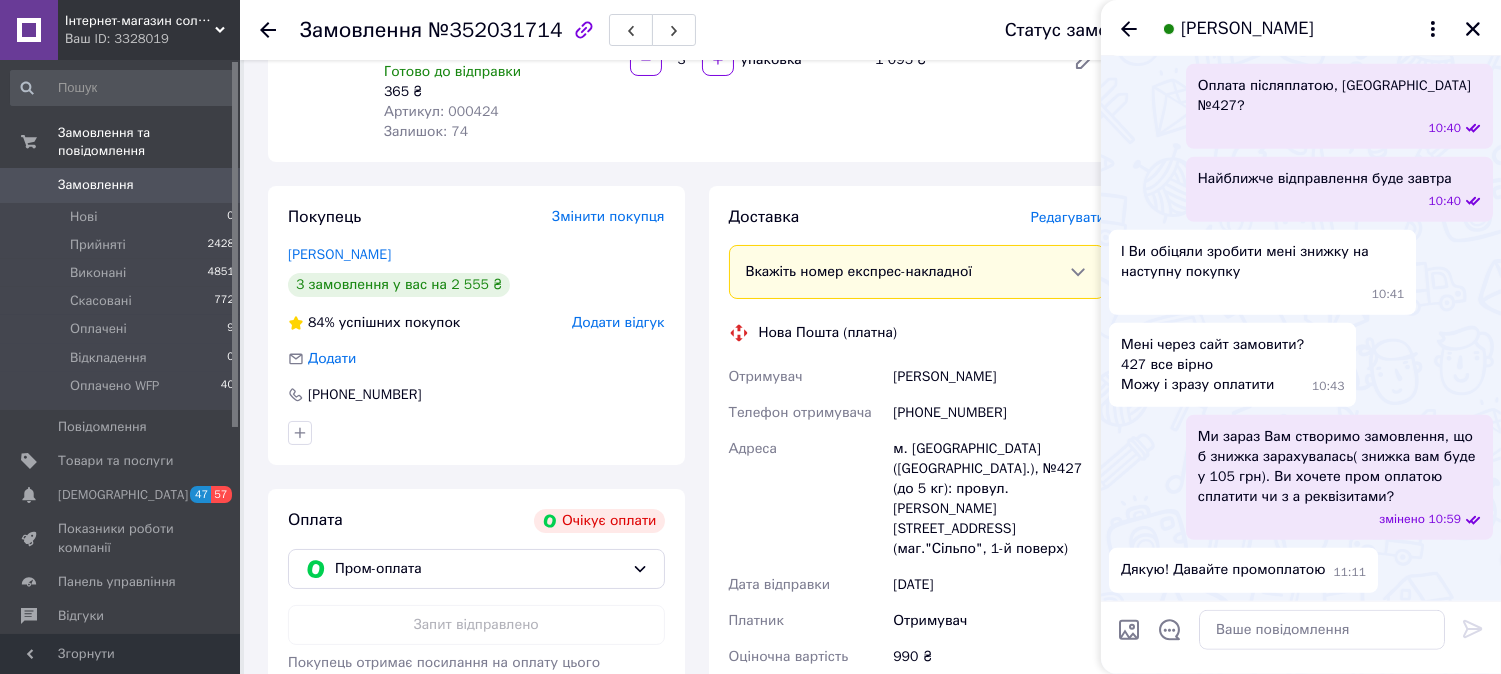 scroll, scrollTop: 3192, scrollLeft: 0, axis: vertical 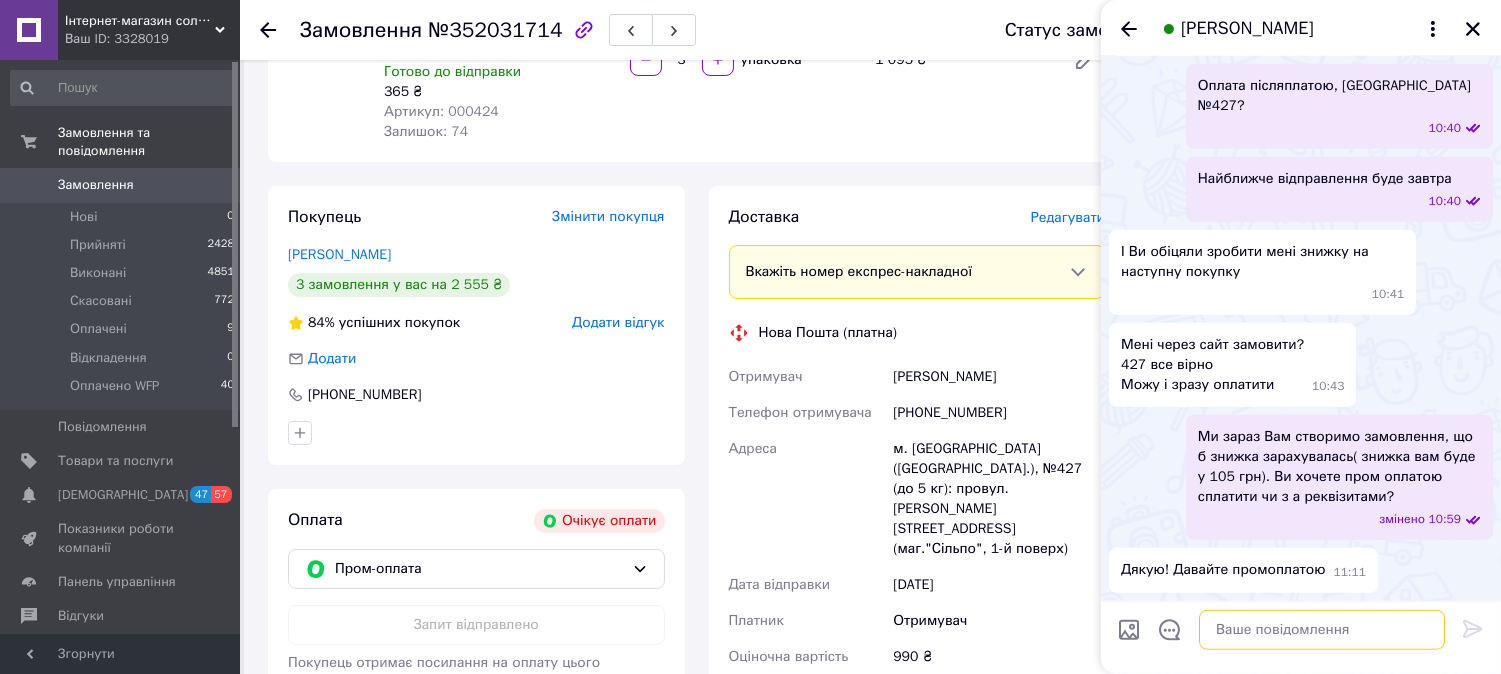 click at bounding box center [1322, 630] 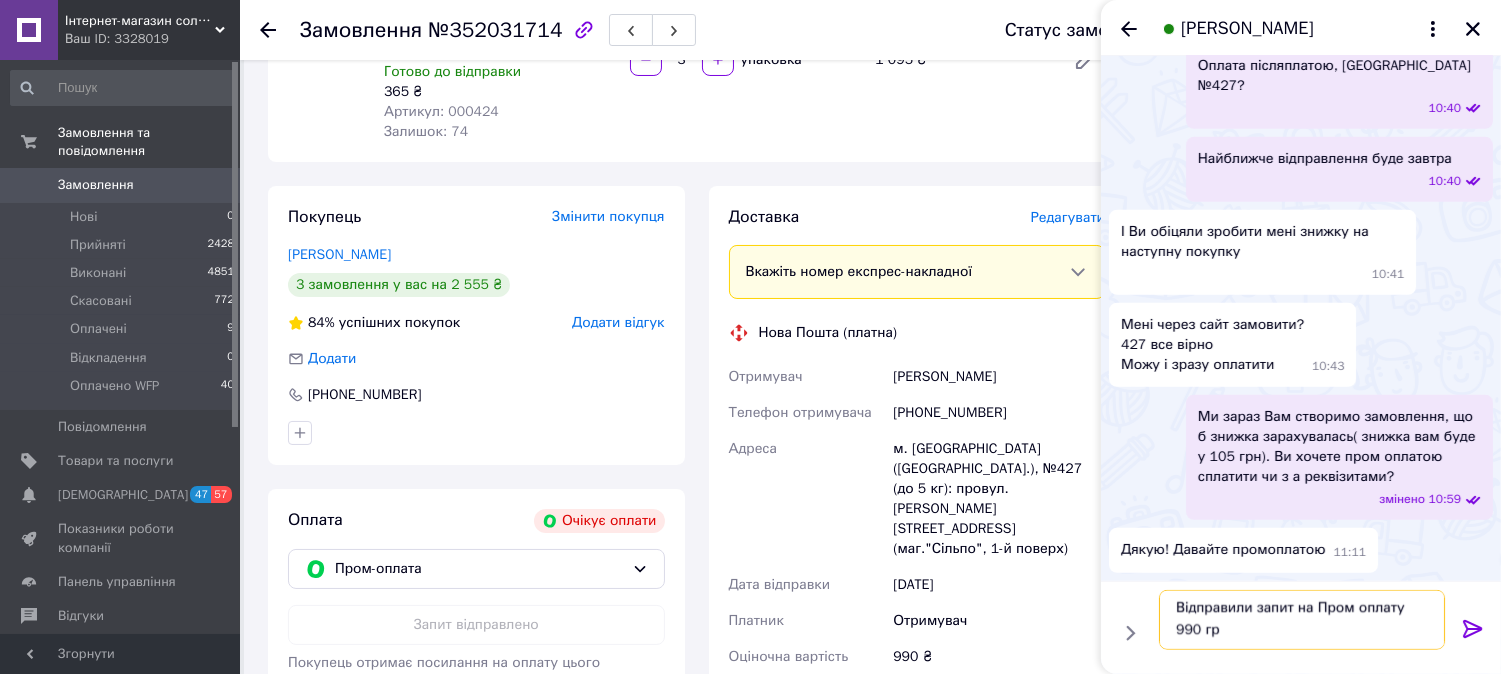 scroll, scrollTop: 2, scrollLeft: 0, axis: vertical 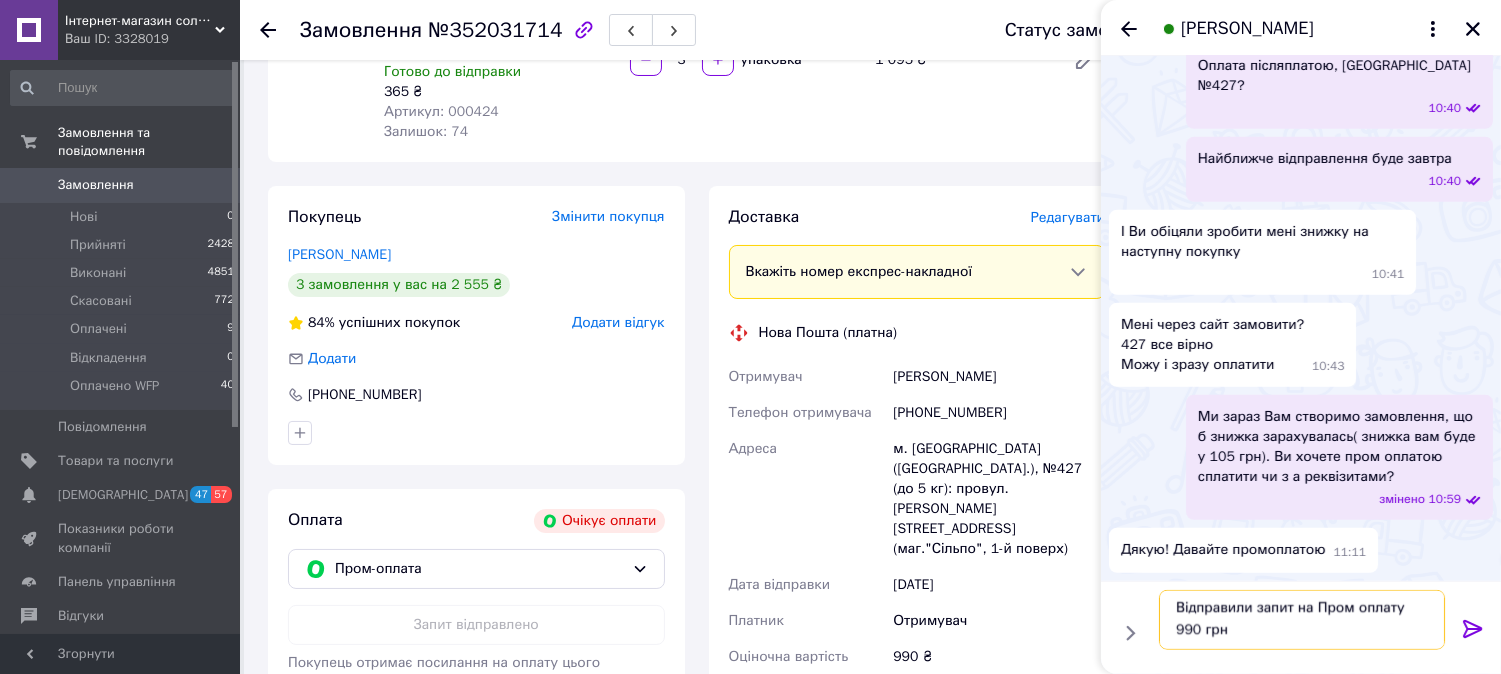 type 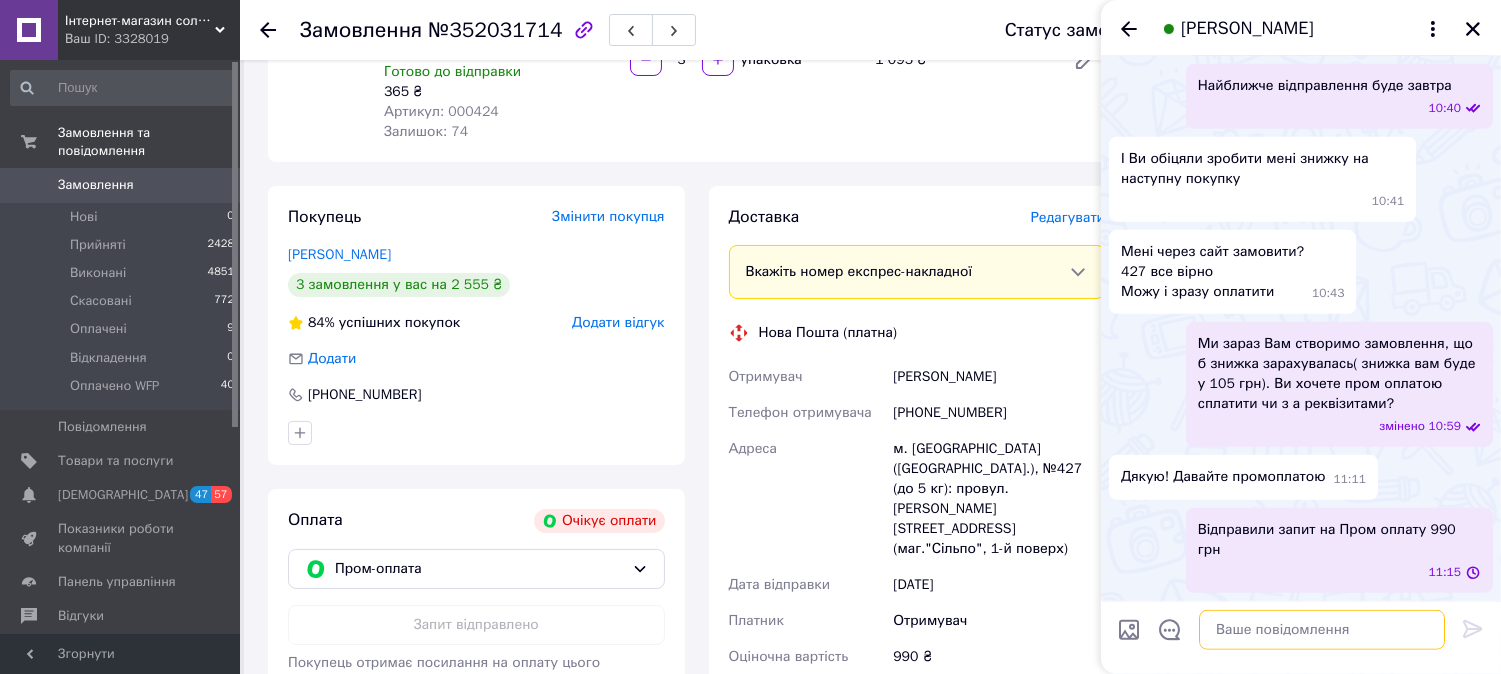 scroll, scrollTop: 0, scrollLeft: 0, axis: both 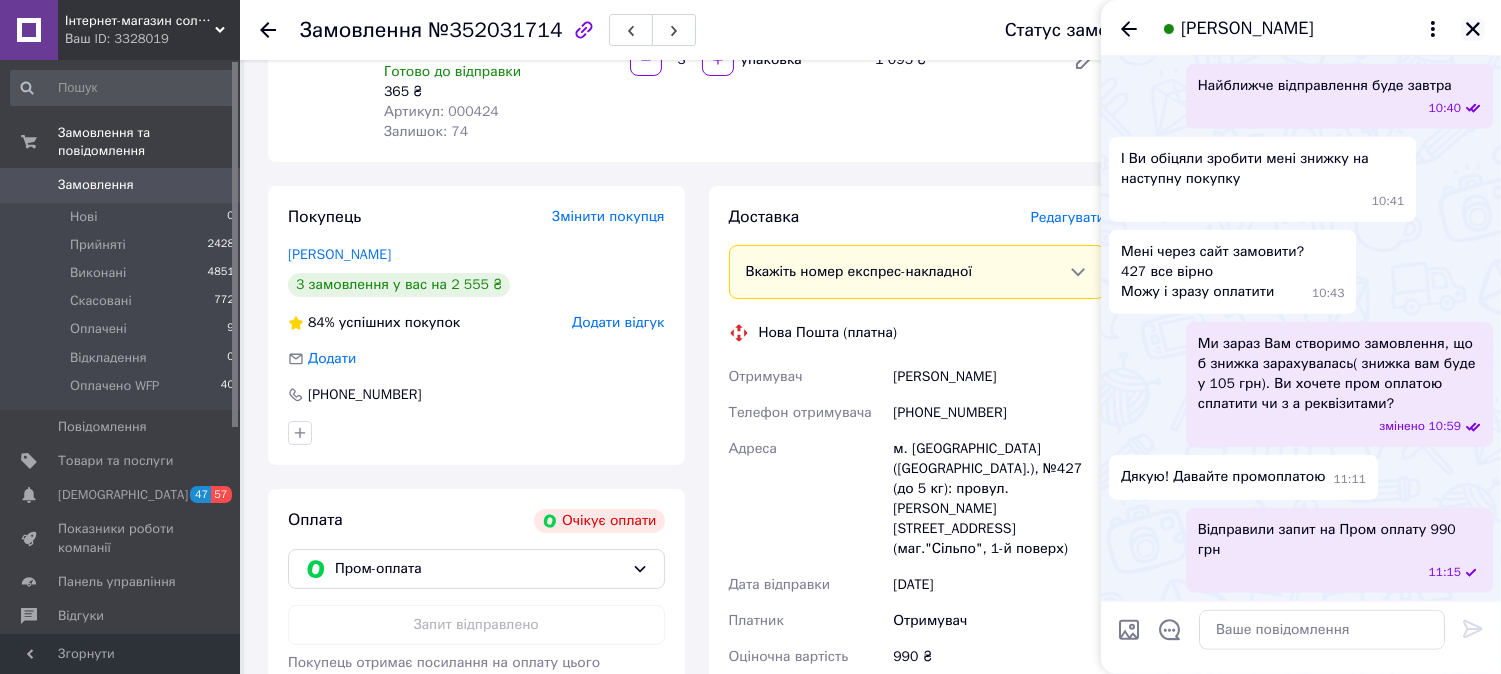 click 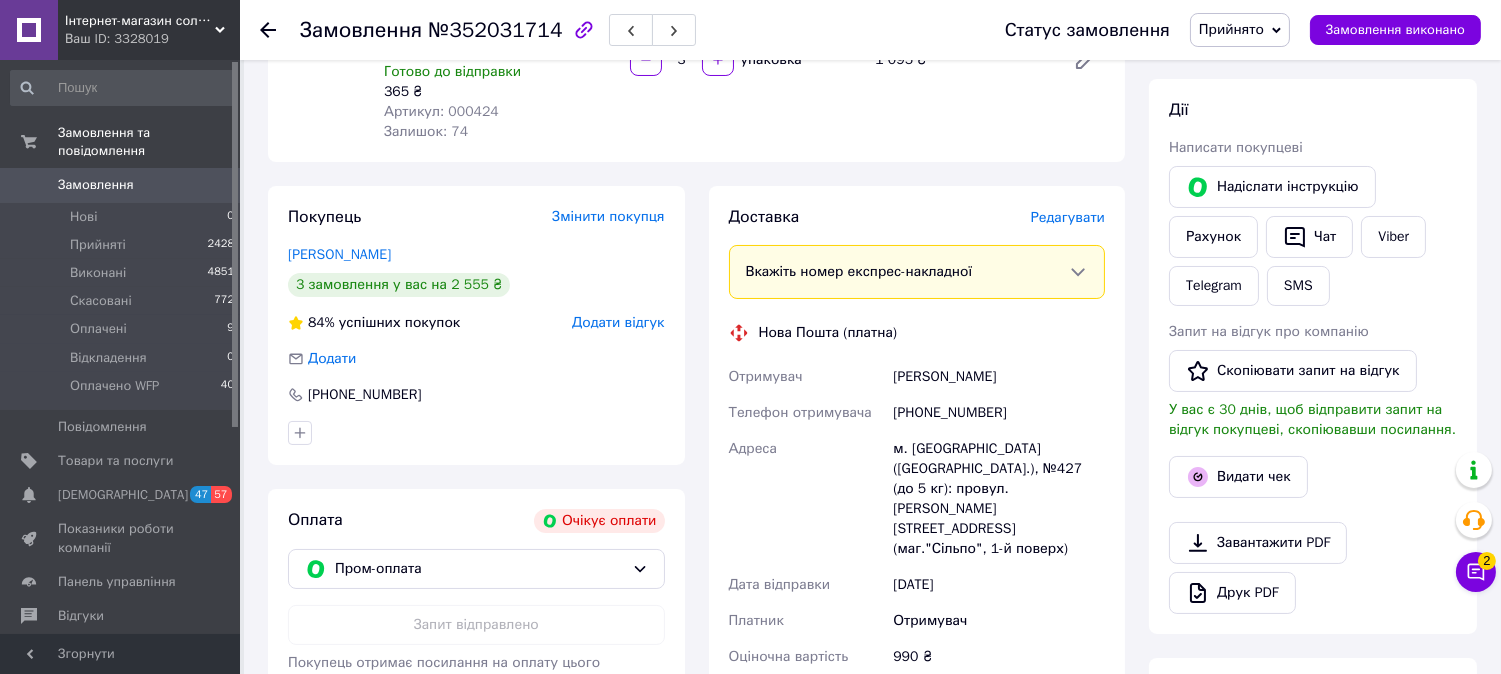 scroll, scrollTop: 31, scrollLeft: 0, axis: vertical 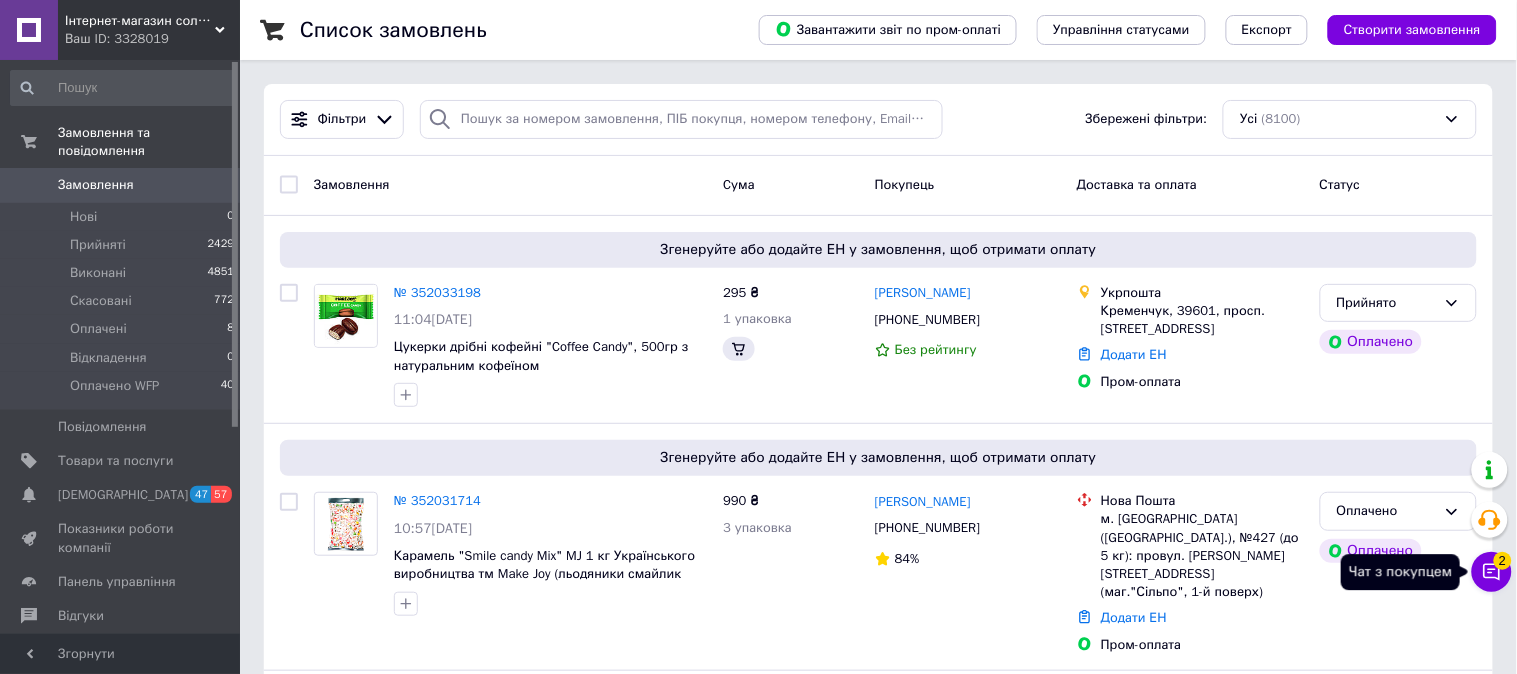 click 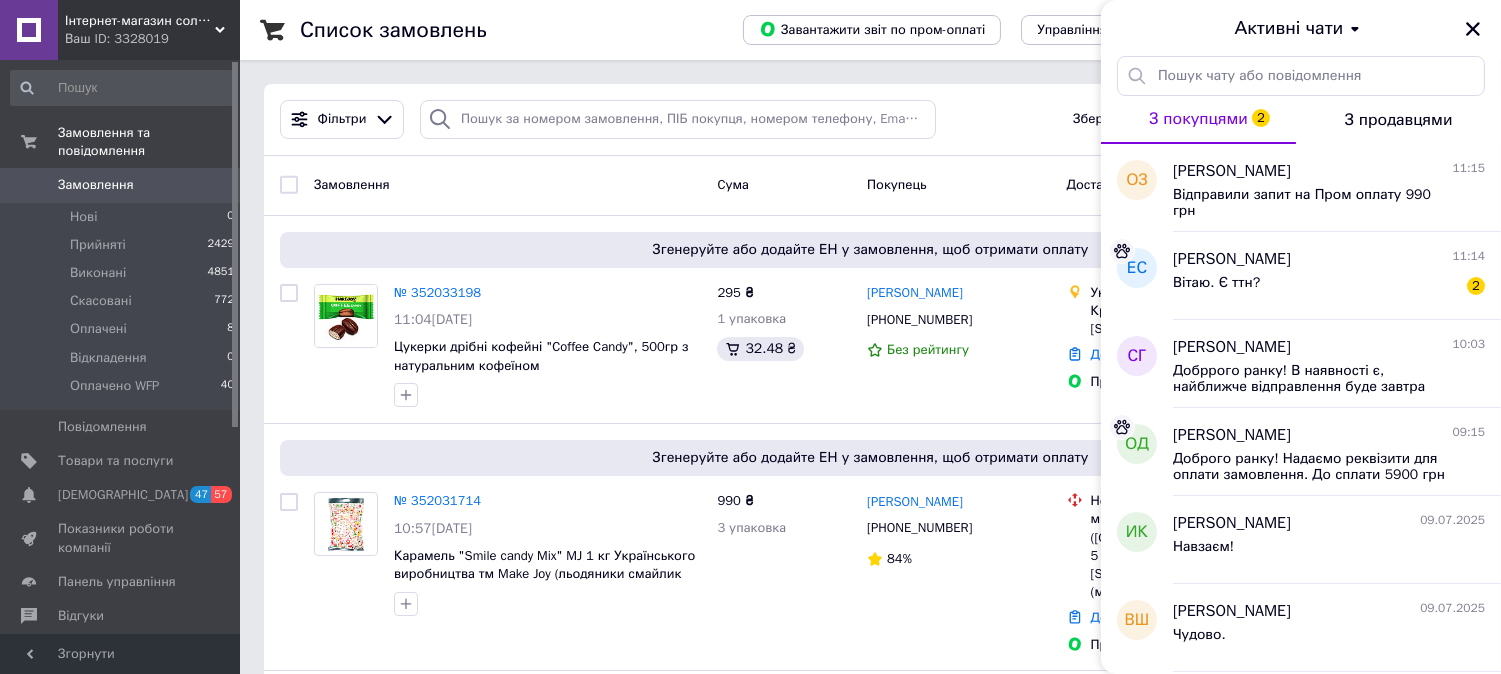 click 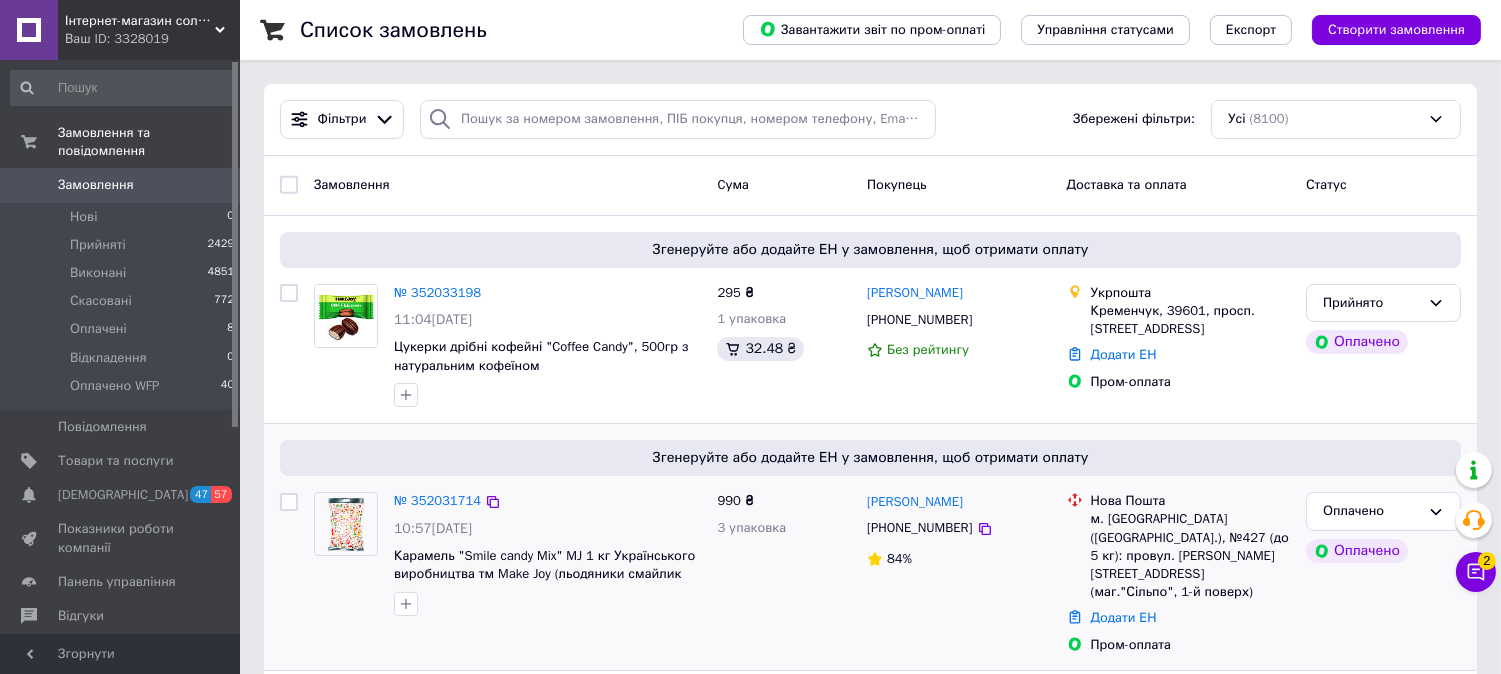 scroll, scrollTop: 222, scrollLeft: 0, axis: vertical 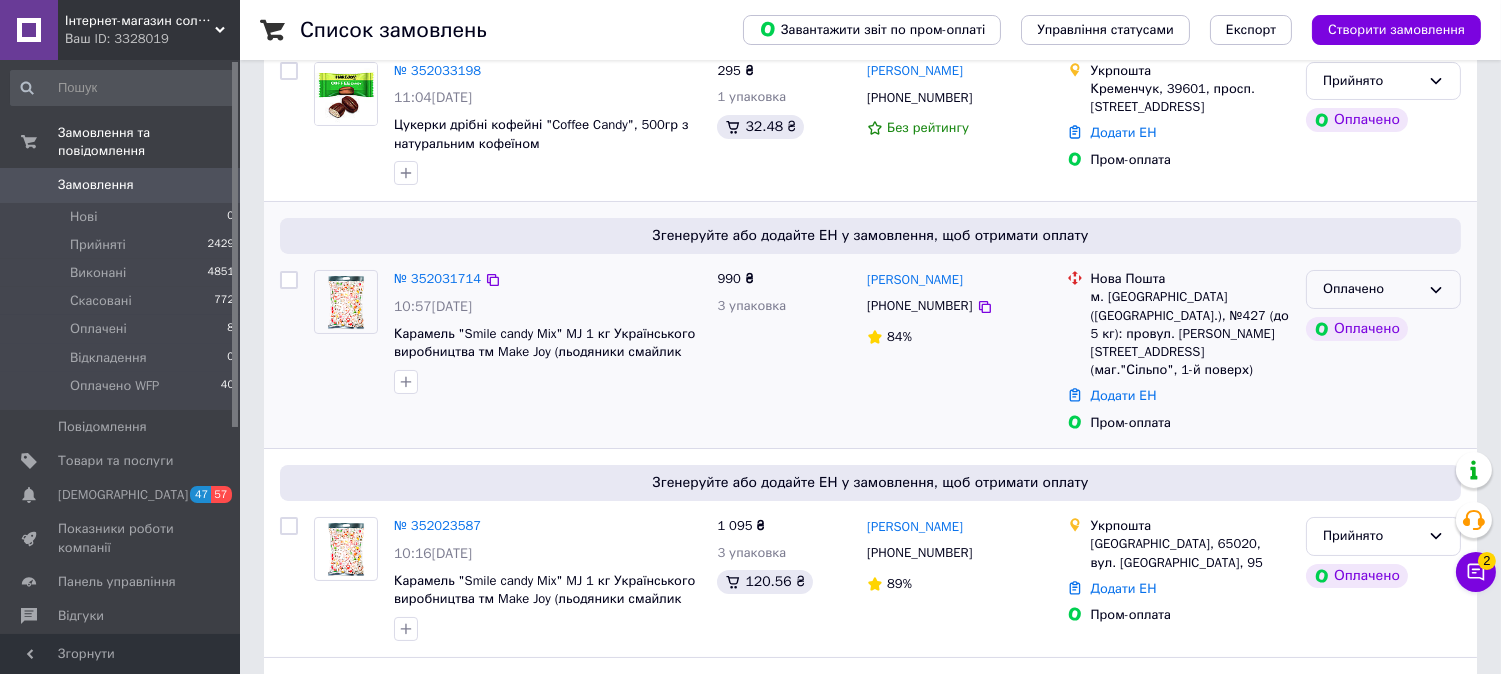 click 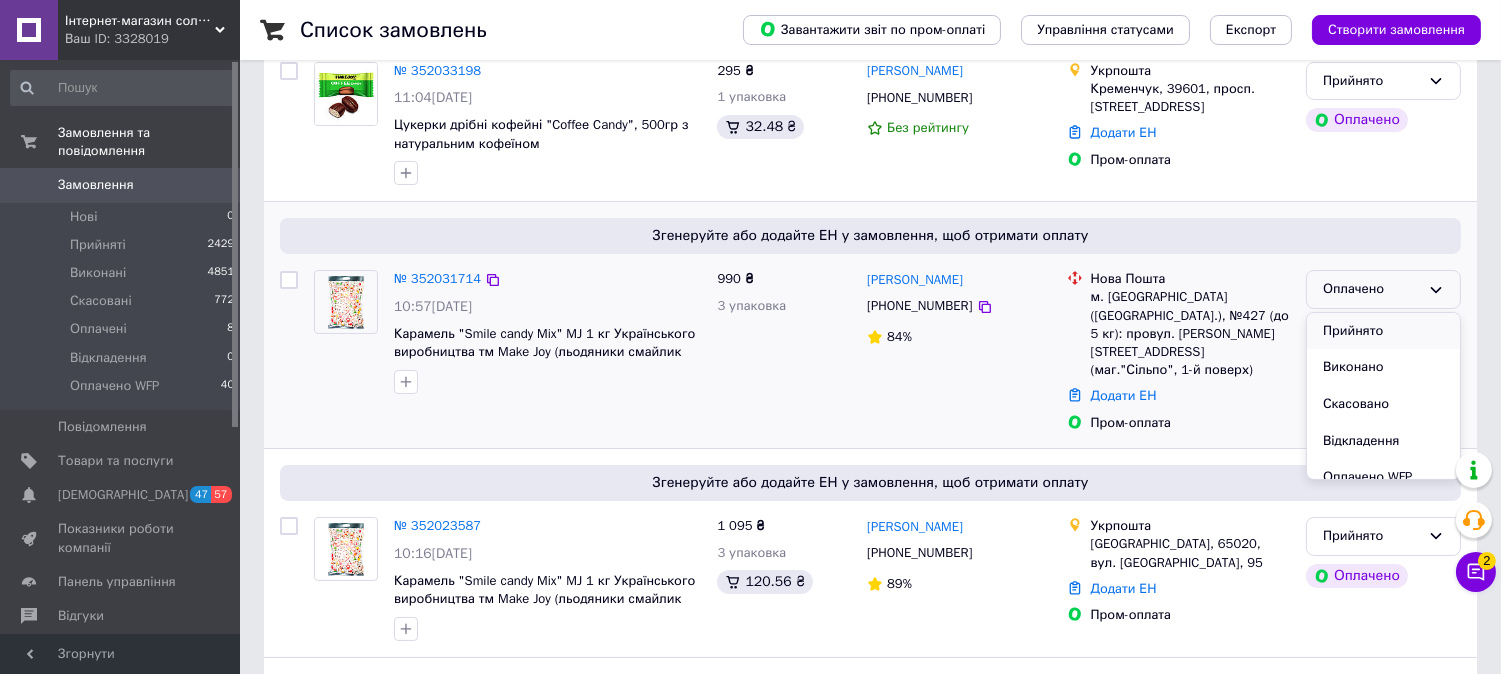 click on "Прийнято" at bounding box center (1383, 331) 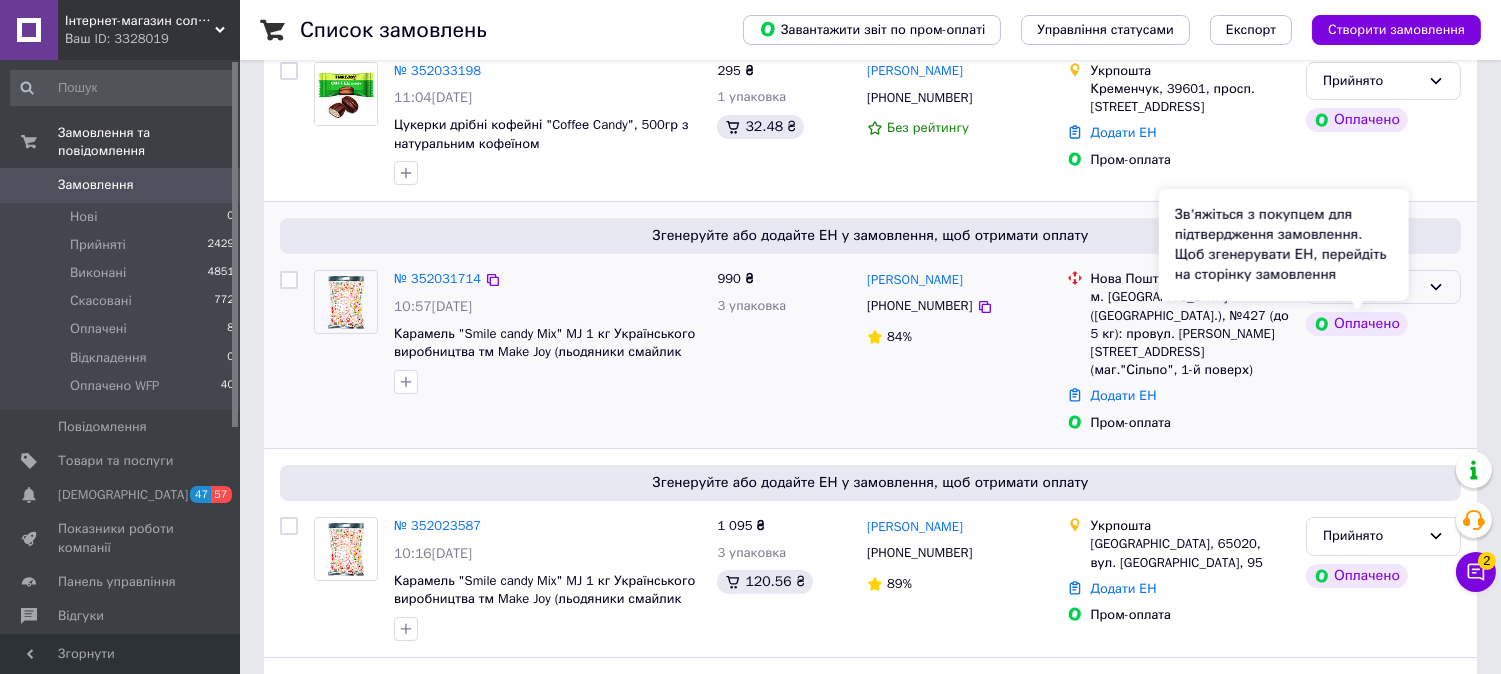 click 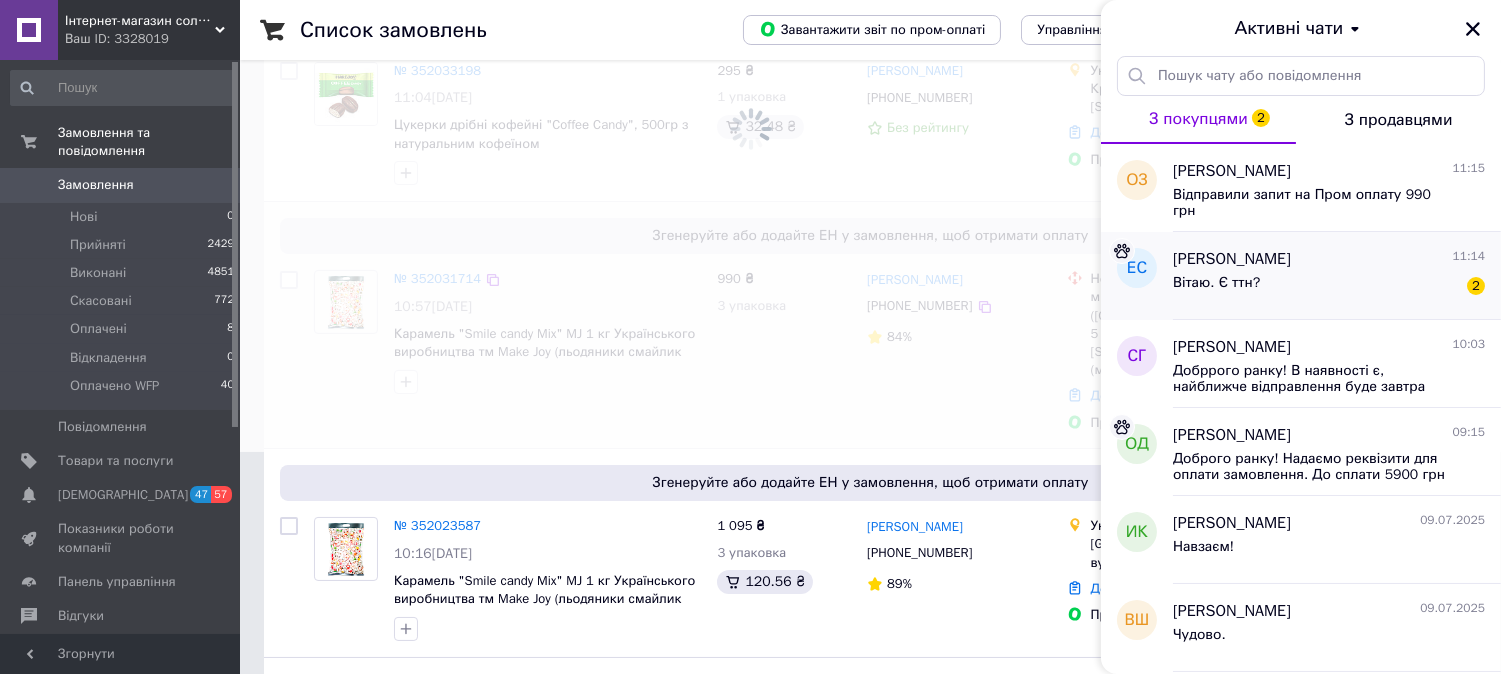 click on "Вітаю. Є ттн? 2" at bounding box center [1329, 287] 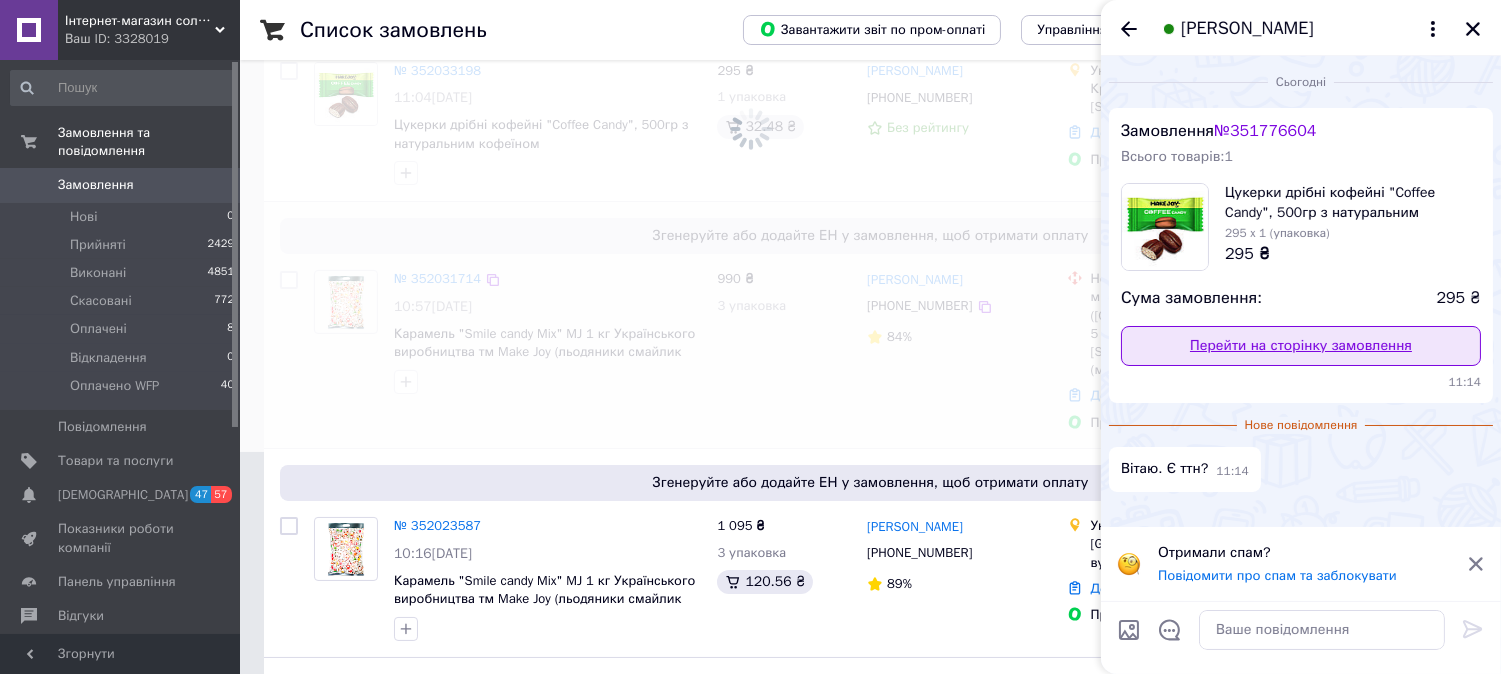 click on "Перейти на сторінку замовлення" at bounding box center (1301, 346) 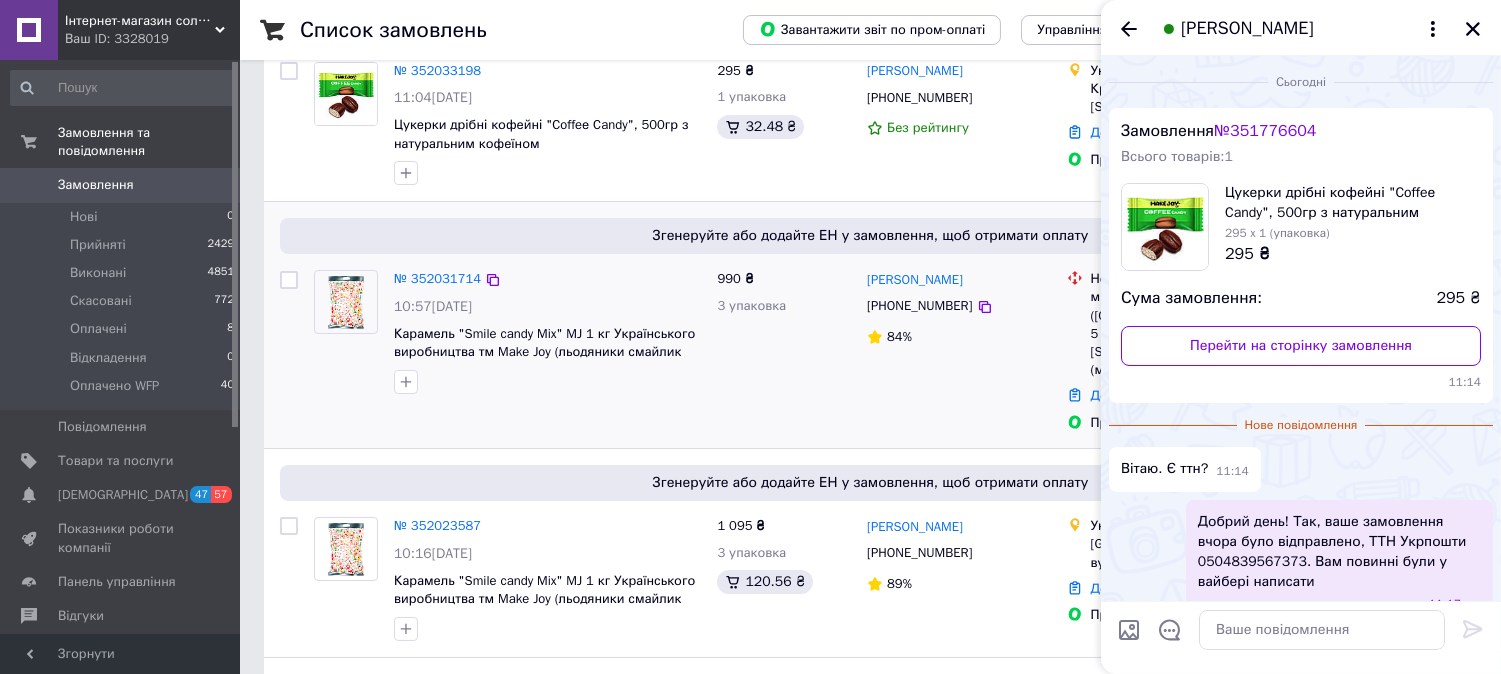 scroll, scrollTop: 31, scrollLeft: 0, axis: vertical 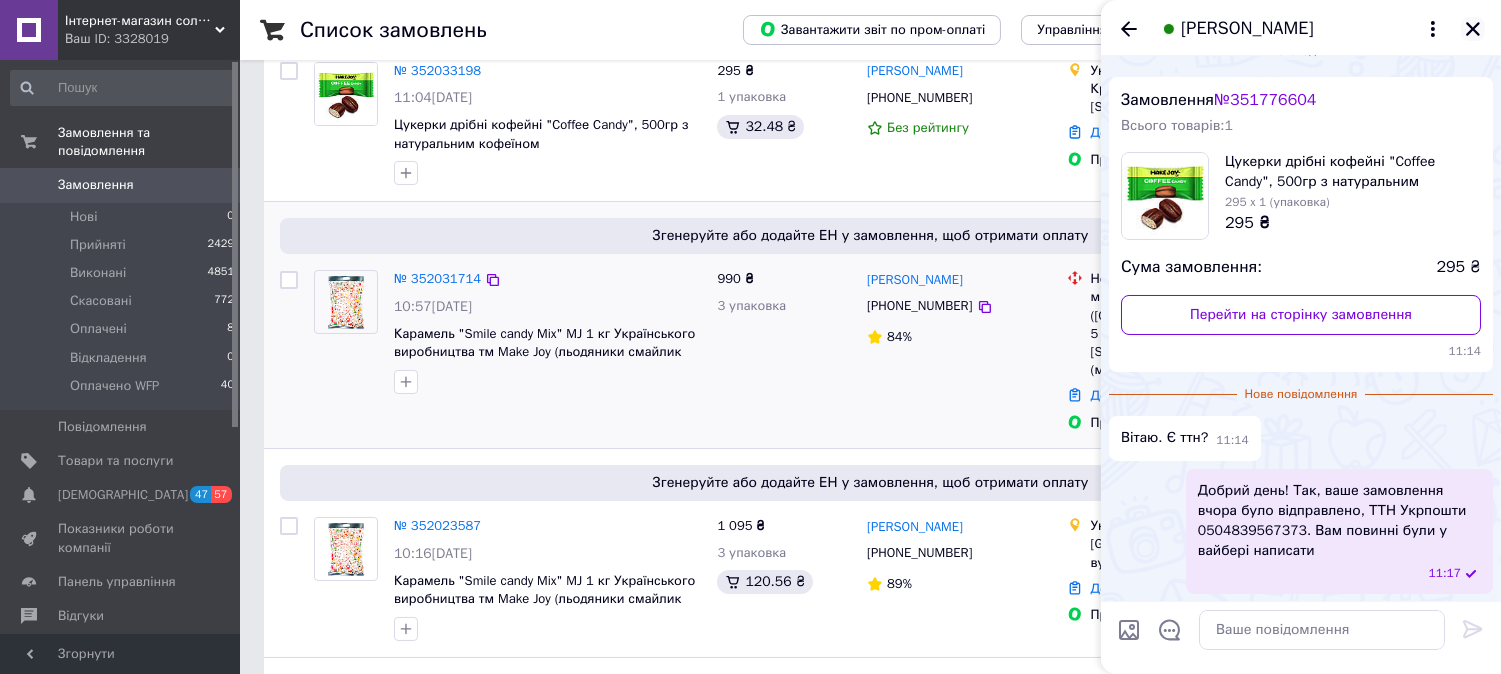 click 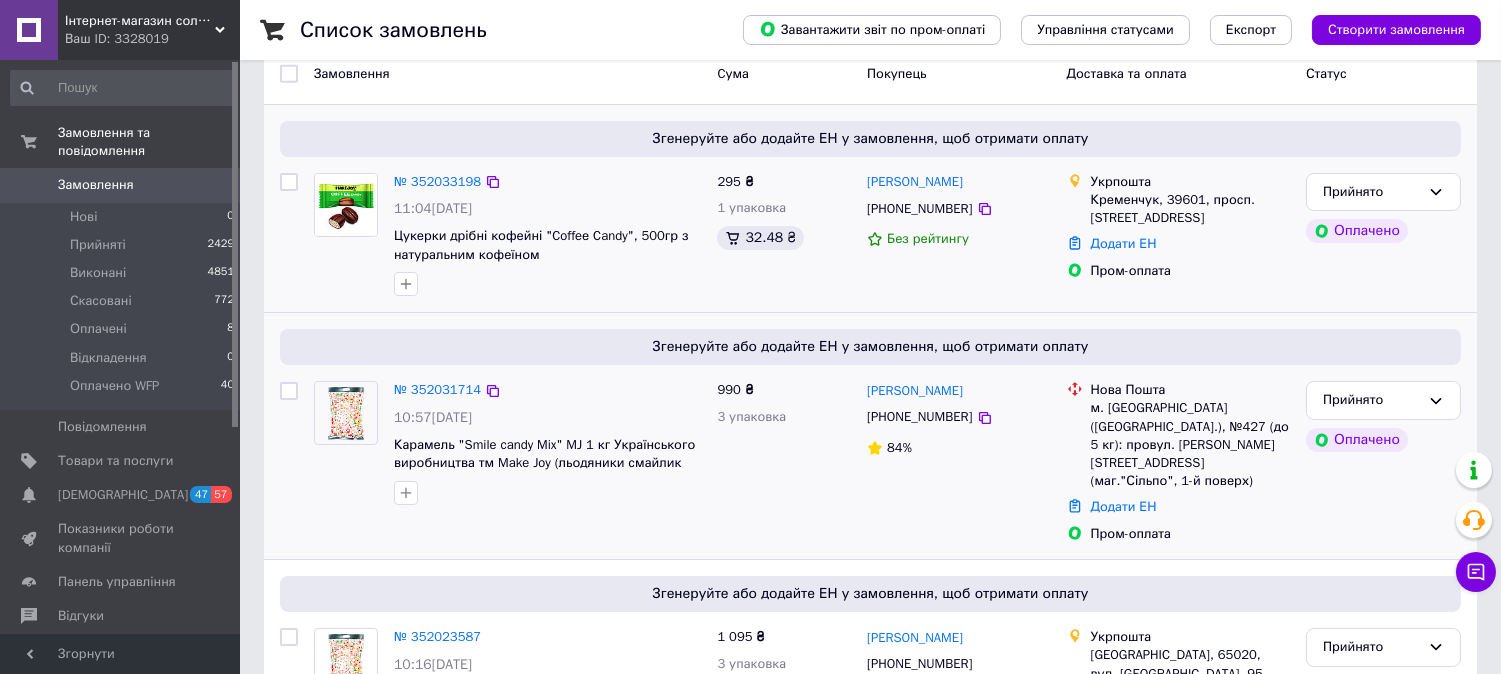 scroll, scrollTop: 222, scrollLeft: 0, axis: vertical 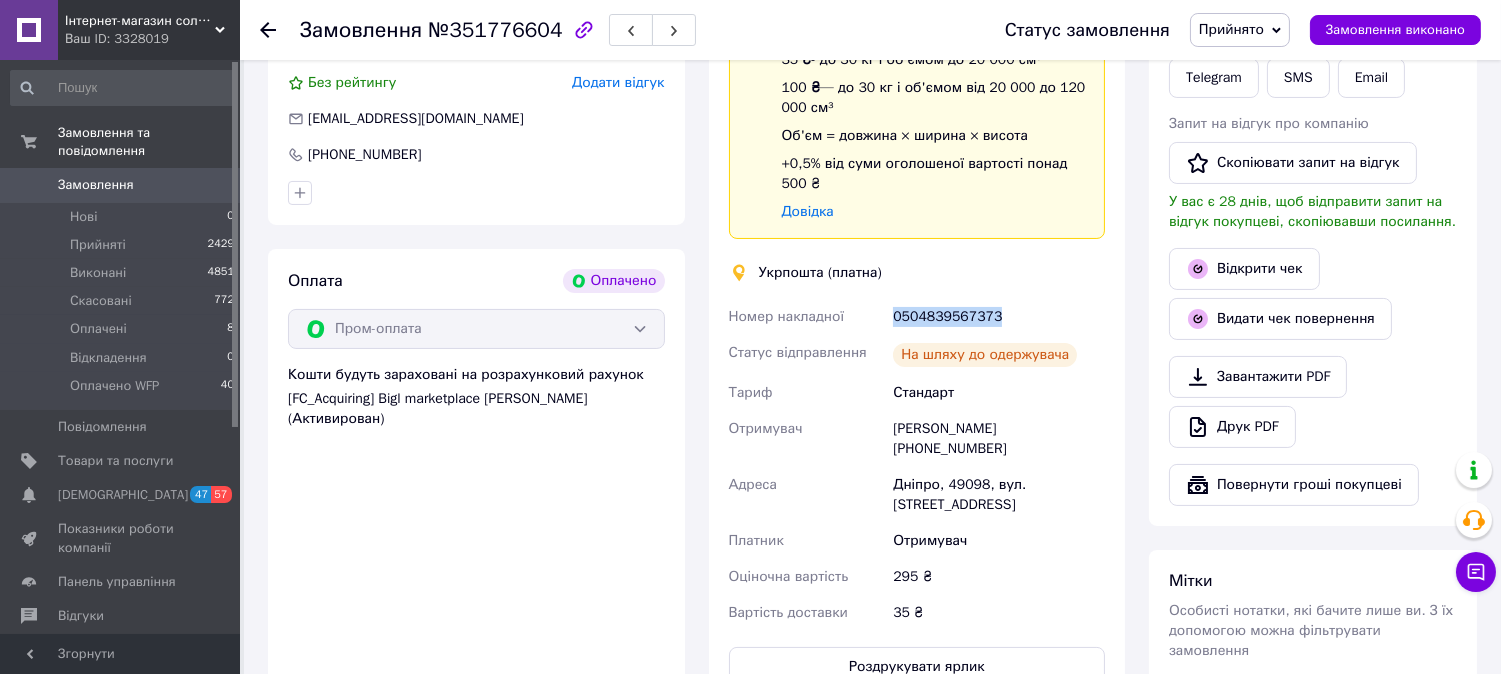 drag, startPoint x: 1001, startPoint y: 312, endPoint x: 894, endPoint y: 317, distance: 107.11676 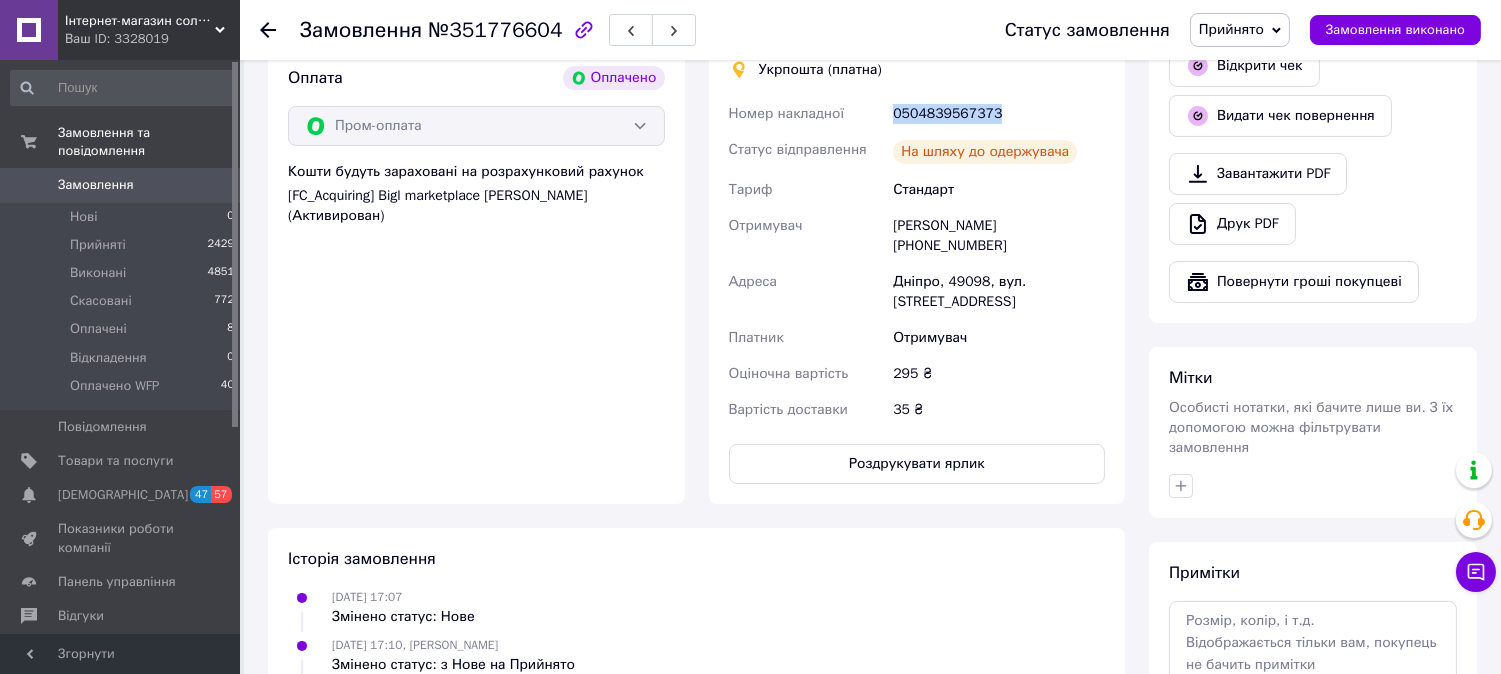 scroll, scrollTop: 425, scrollLeft: 0, axis: vertical 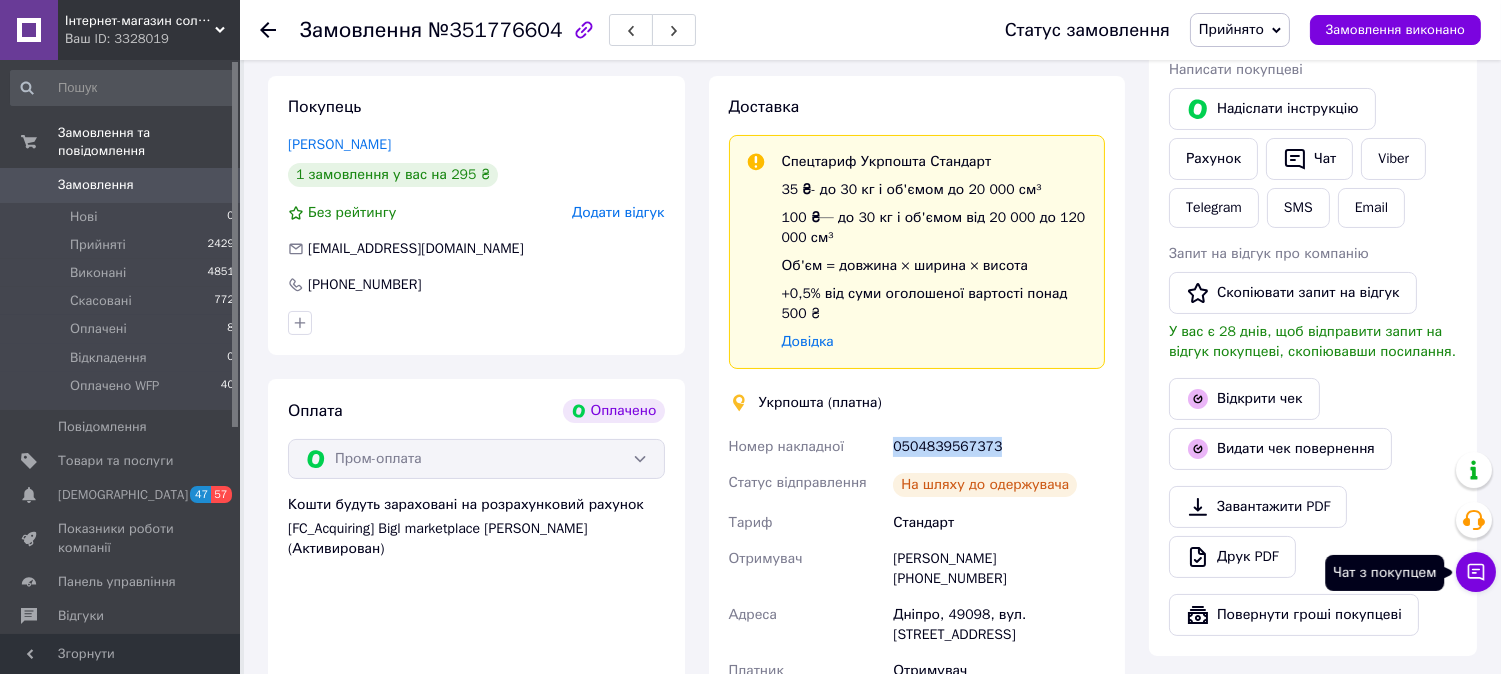 click 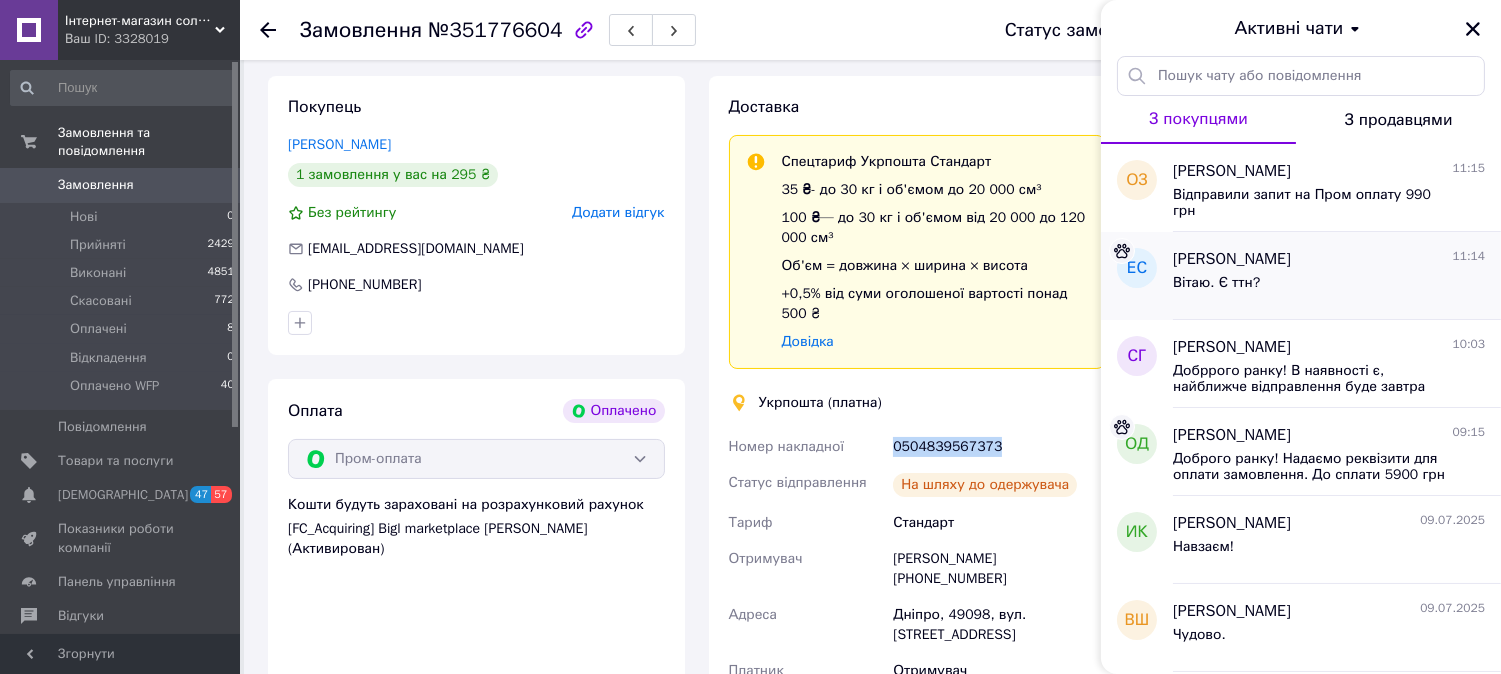 click on "Вітаю. Є ттн?" at bounding box center (1329, 287) 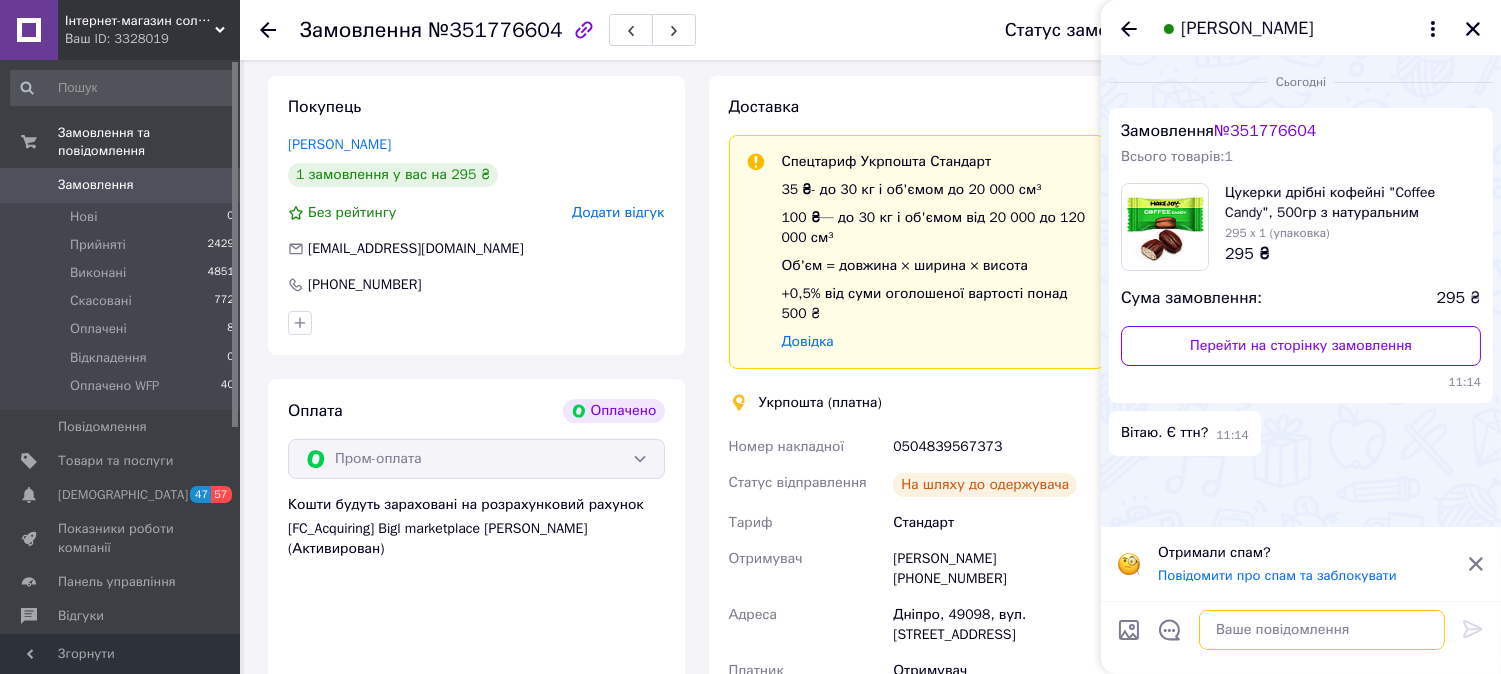 click at bounding box center [1322, 630] 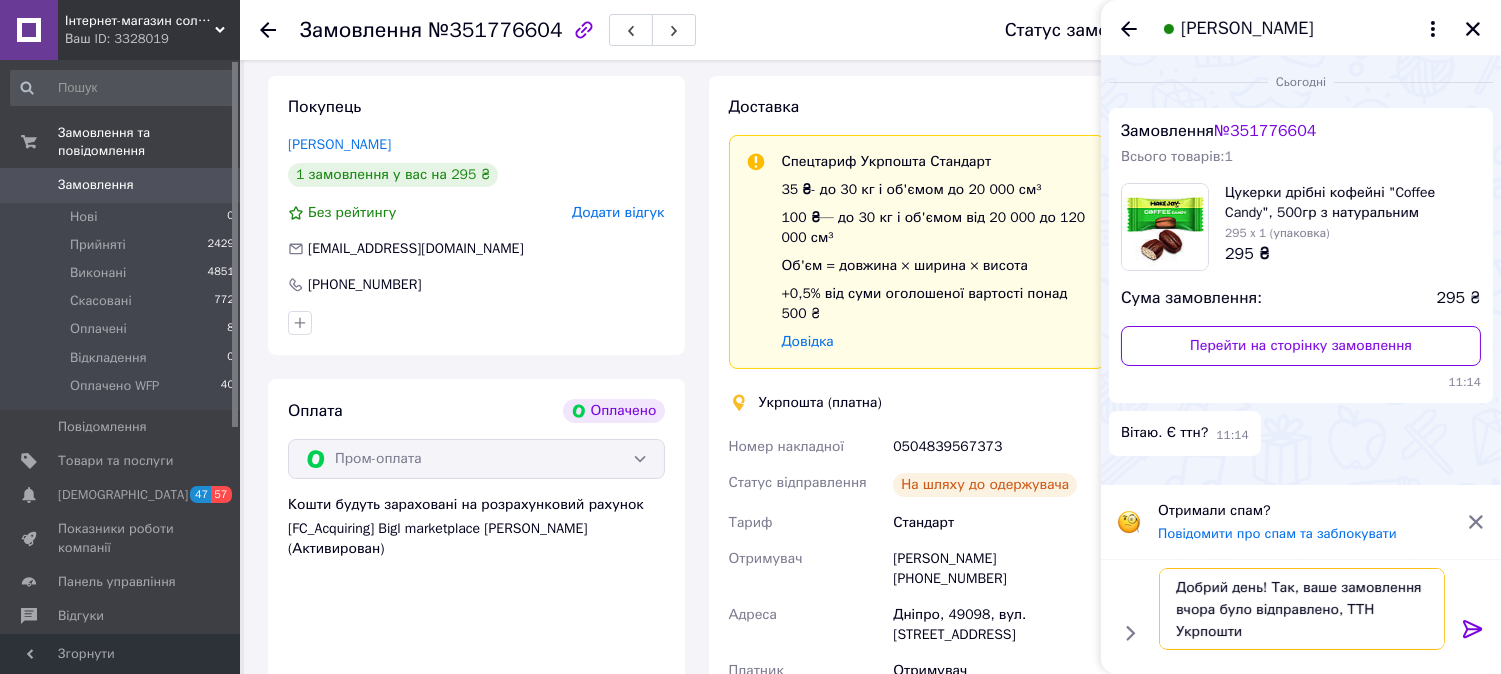 paste on "0504839567373" 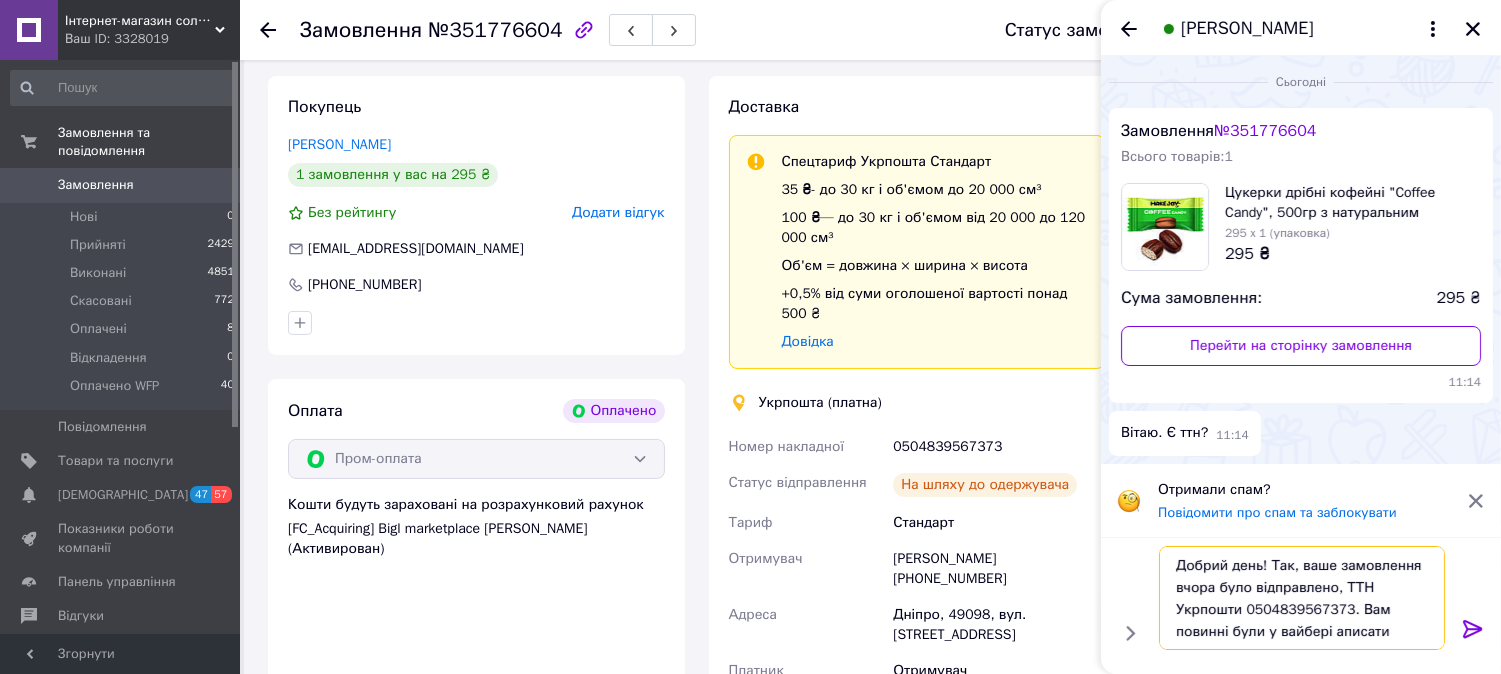 click on "Добрий день! Так, ваше замовлення вчора було відправлено, ТТН Укрпошти 0504839567373. Вам повинні були у вайбері аписати" at bounding box center [1302, 598] 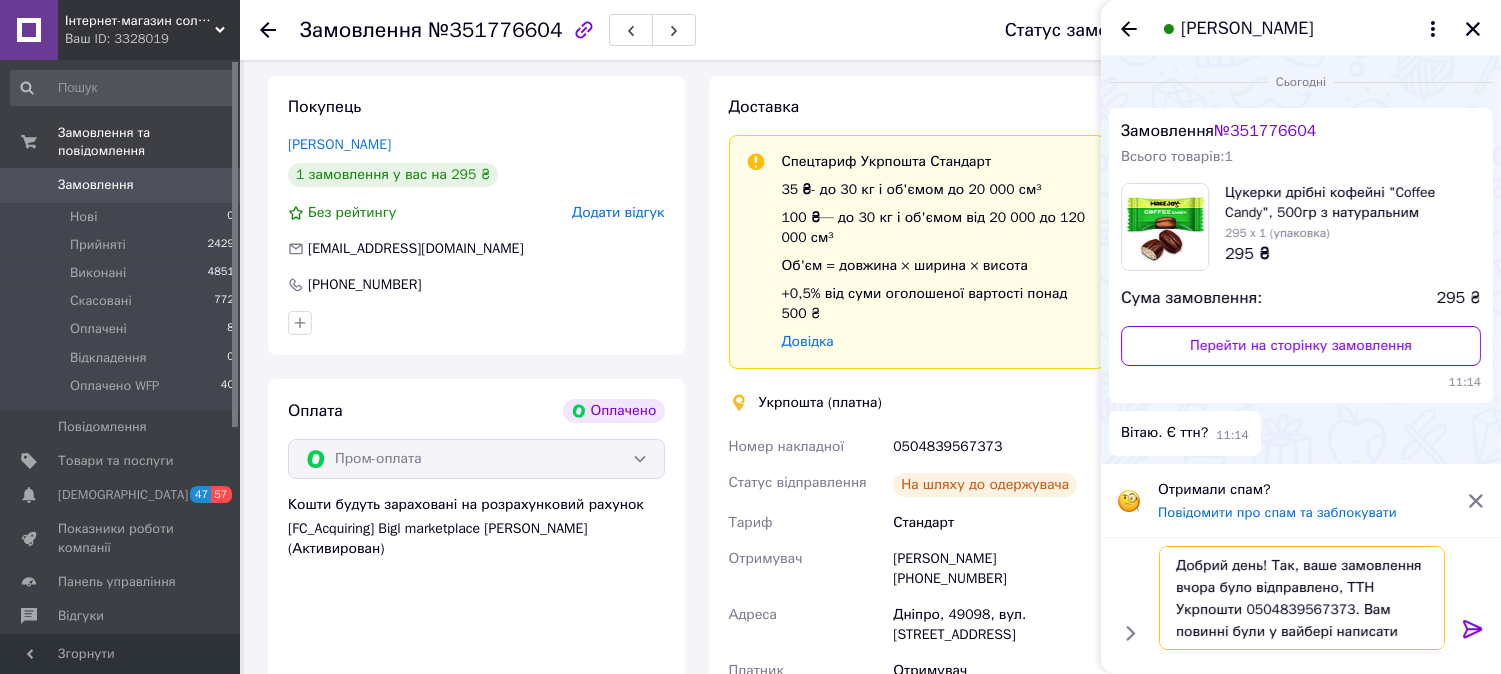type on "Добрий день! Так, ваше замовлення вчора було відправлено, ТТН Укрпошти 0504839567373. Вам повинні були у вайбері написати" 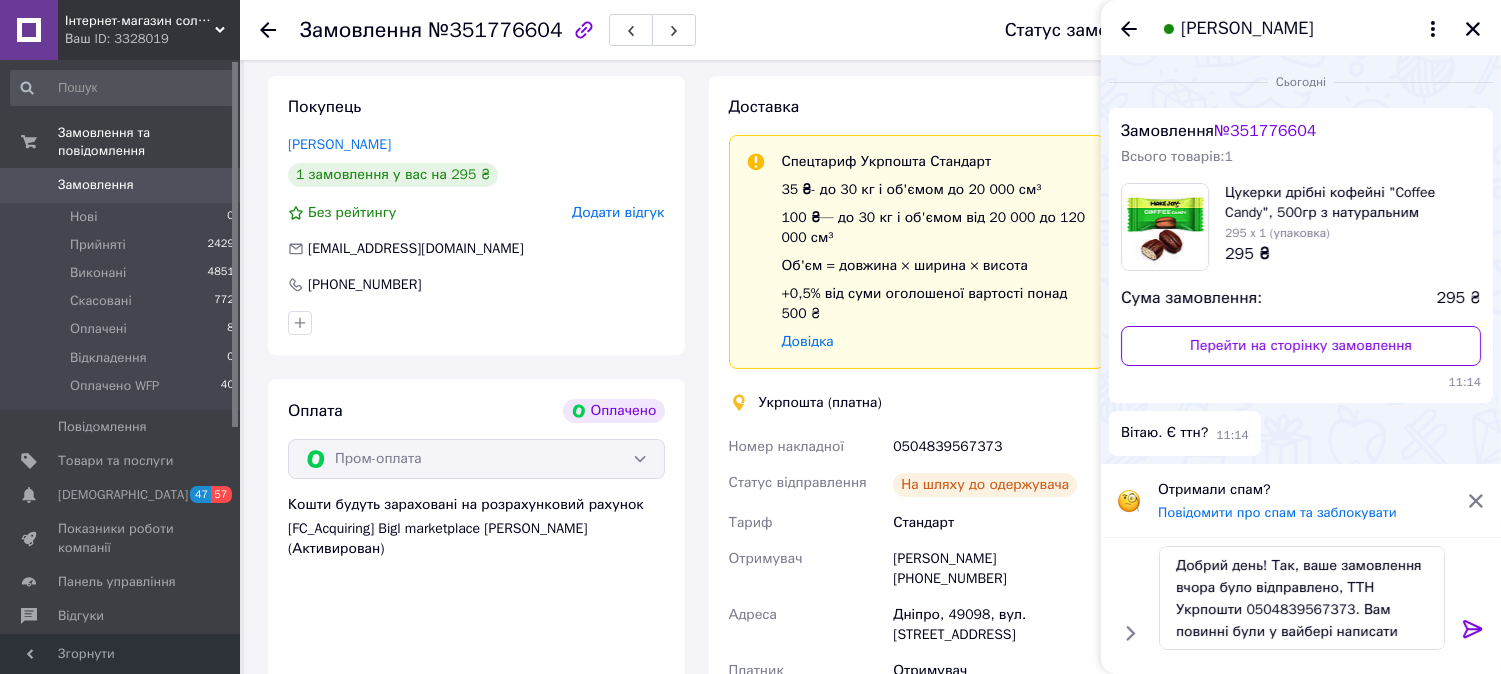 click 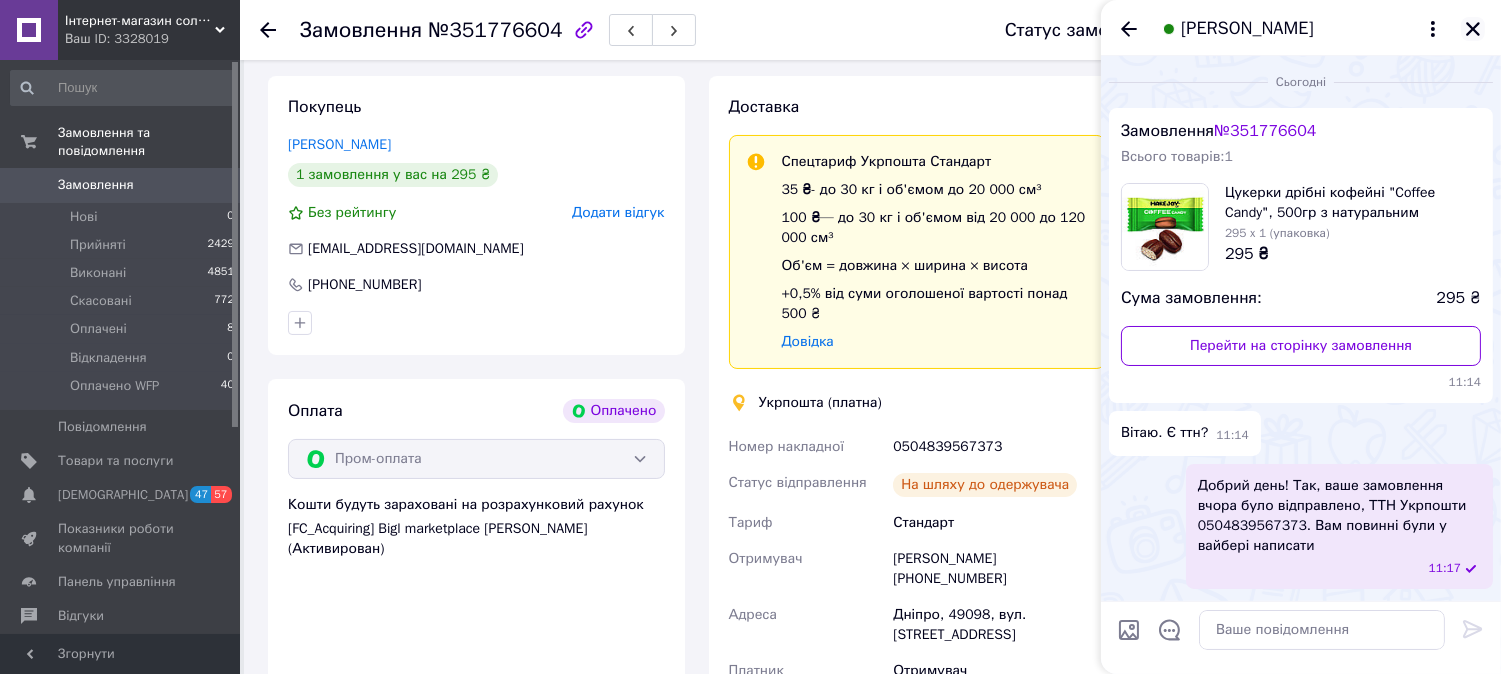 click at bounding box center [1473, 29] 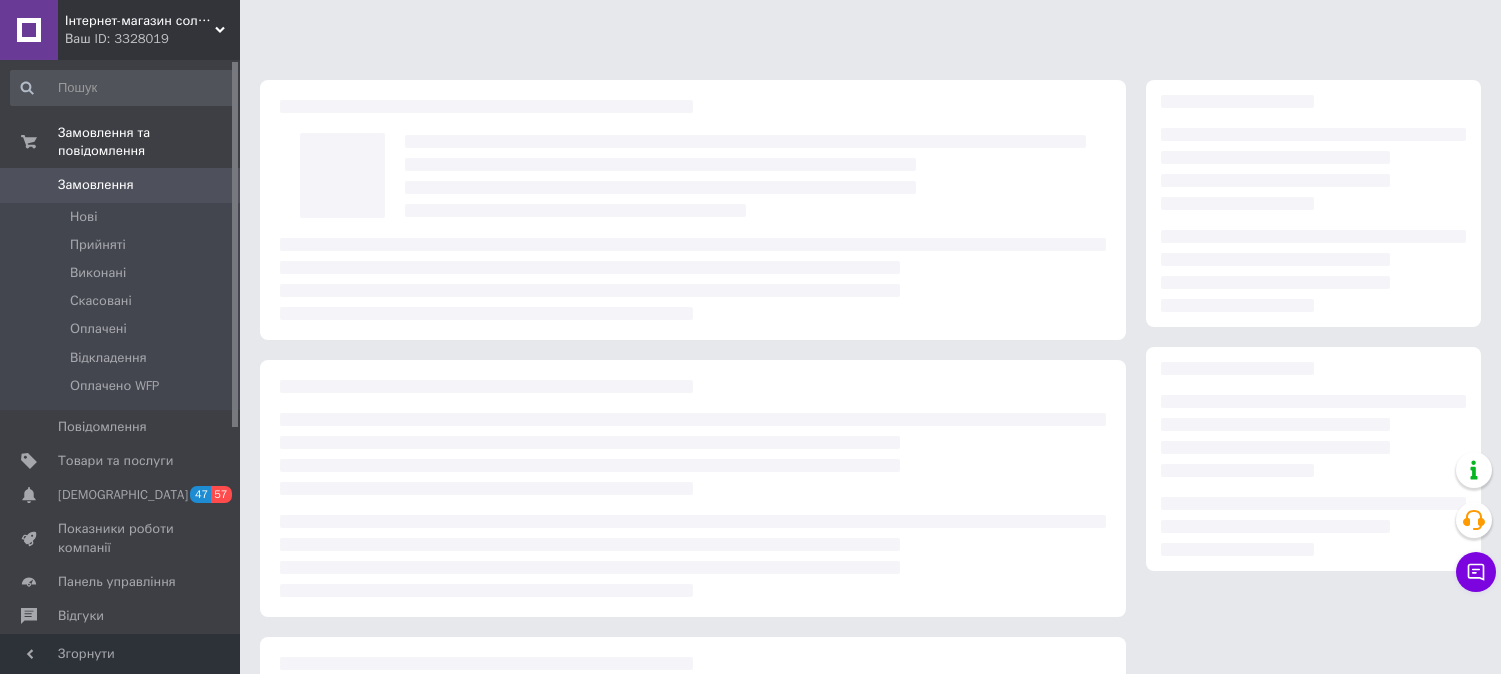 scroll, scrollTop: 0, scrollLeft: 0, axis: both 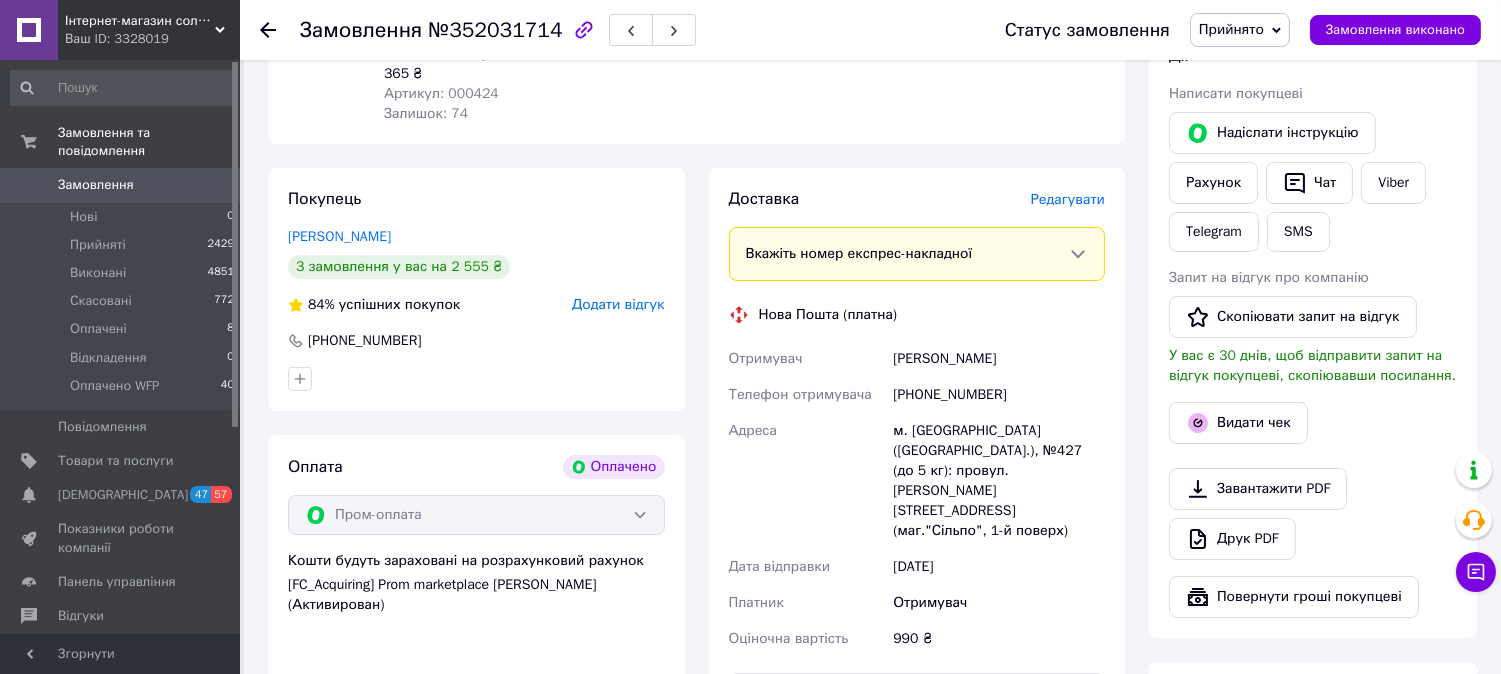 click on "Редагувати" at bounding box center [1068, 199] 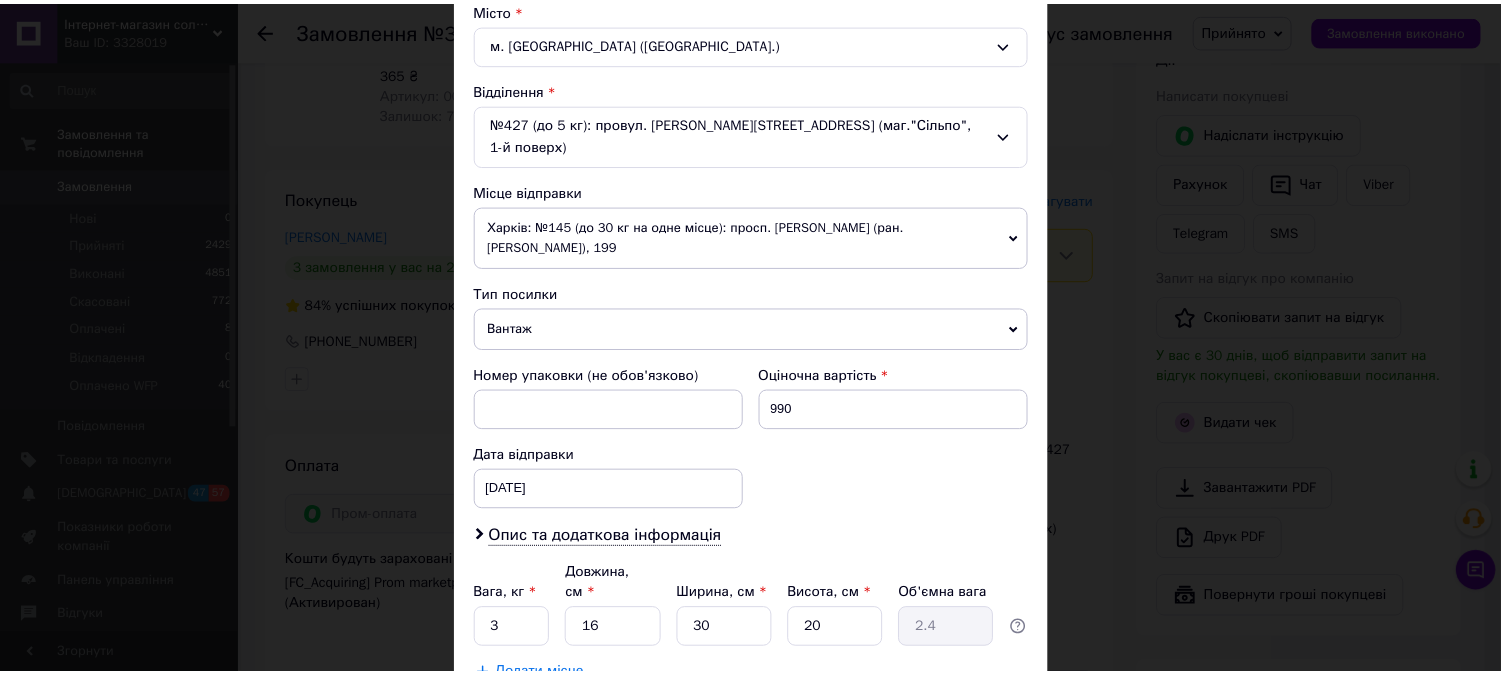 scroll, scrollTop: 675, scrollLeft: 0, axis: vertical 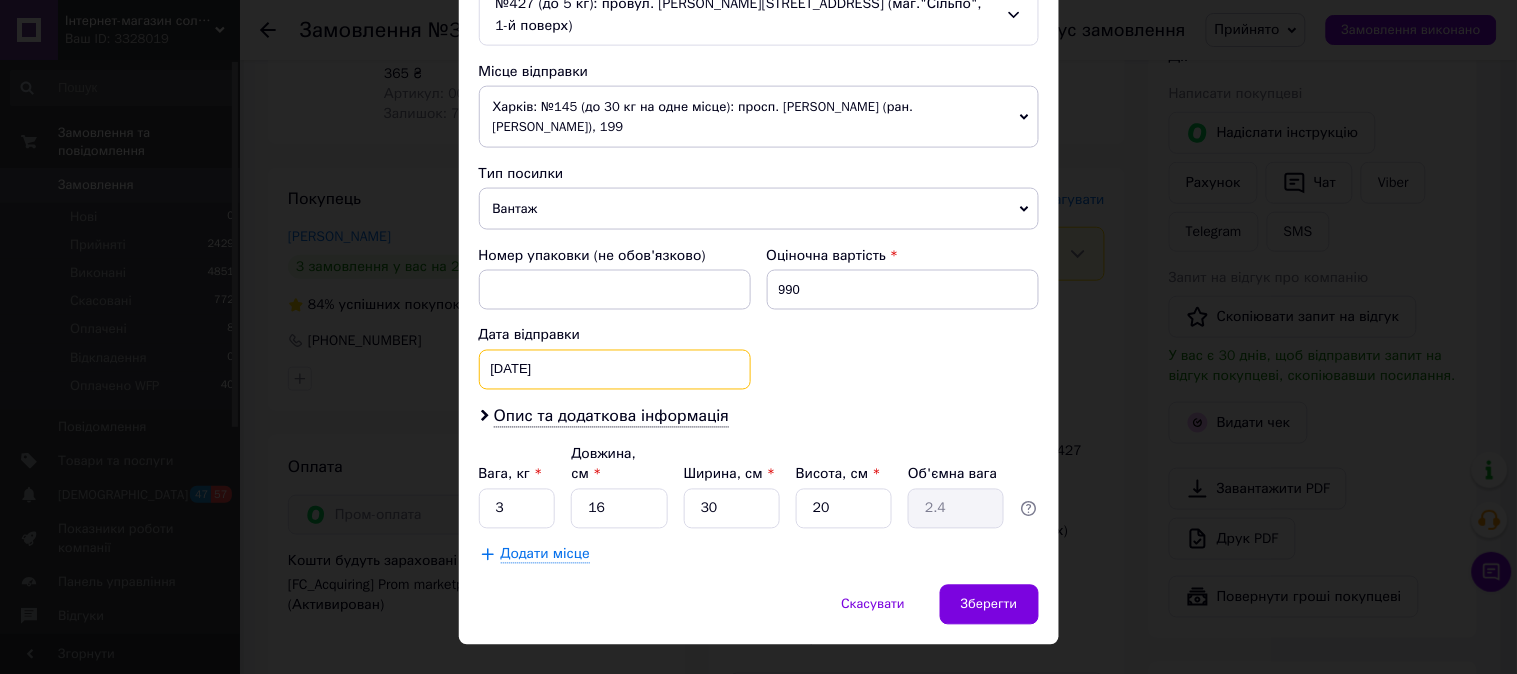 click on "10.03.2025 < 2025 > < Март > Пн Вт Ср Чт Пт Сб Вс 24 25 26 27 28 1 2 3 4 5 6 7 8 9 10 11 12 13 14 15 16 17 18 19 20 21 22 23 24 25 26 27 28 29 30 31 1 2 3 4 5 6" at bounding box center (615, 370) 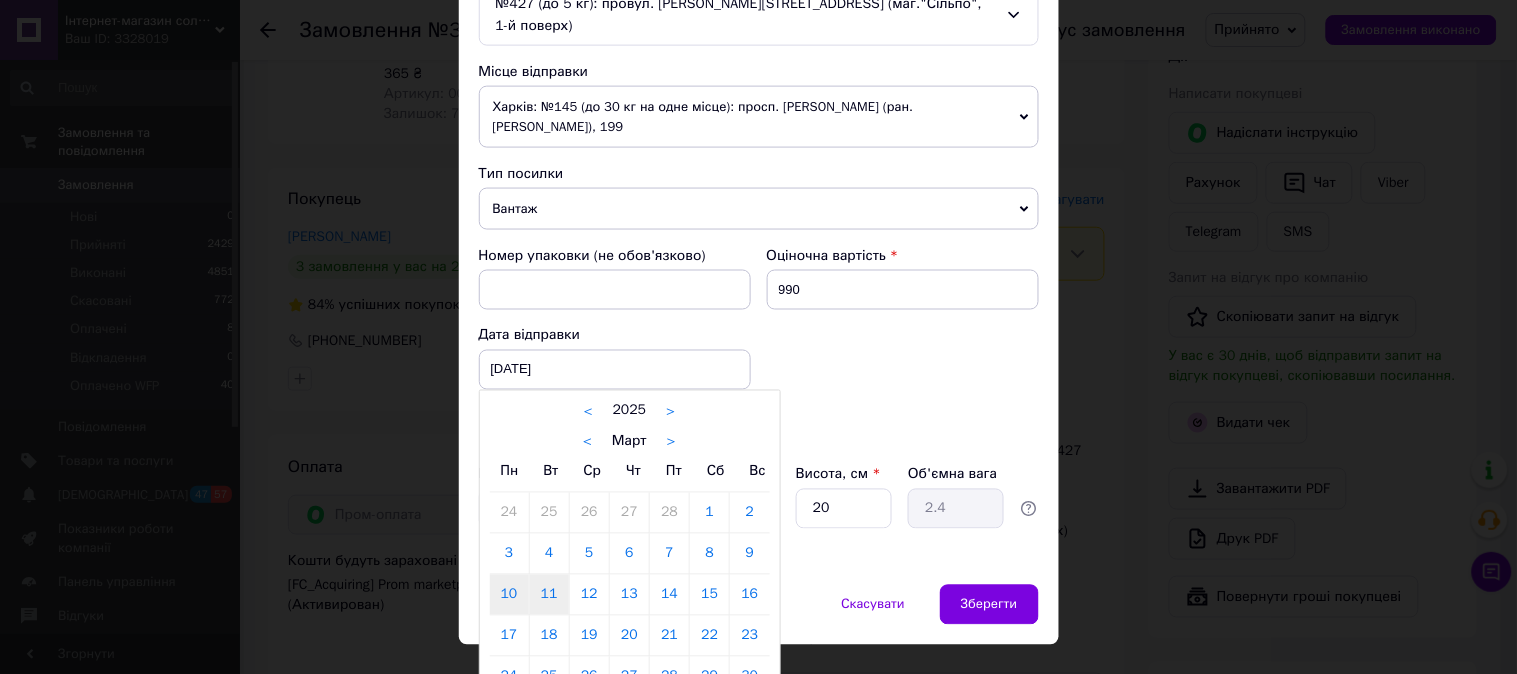 click on "11" at bounding box center [549, 595] 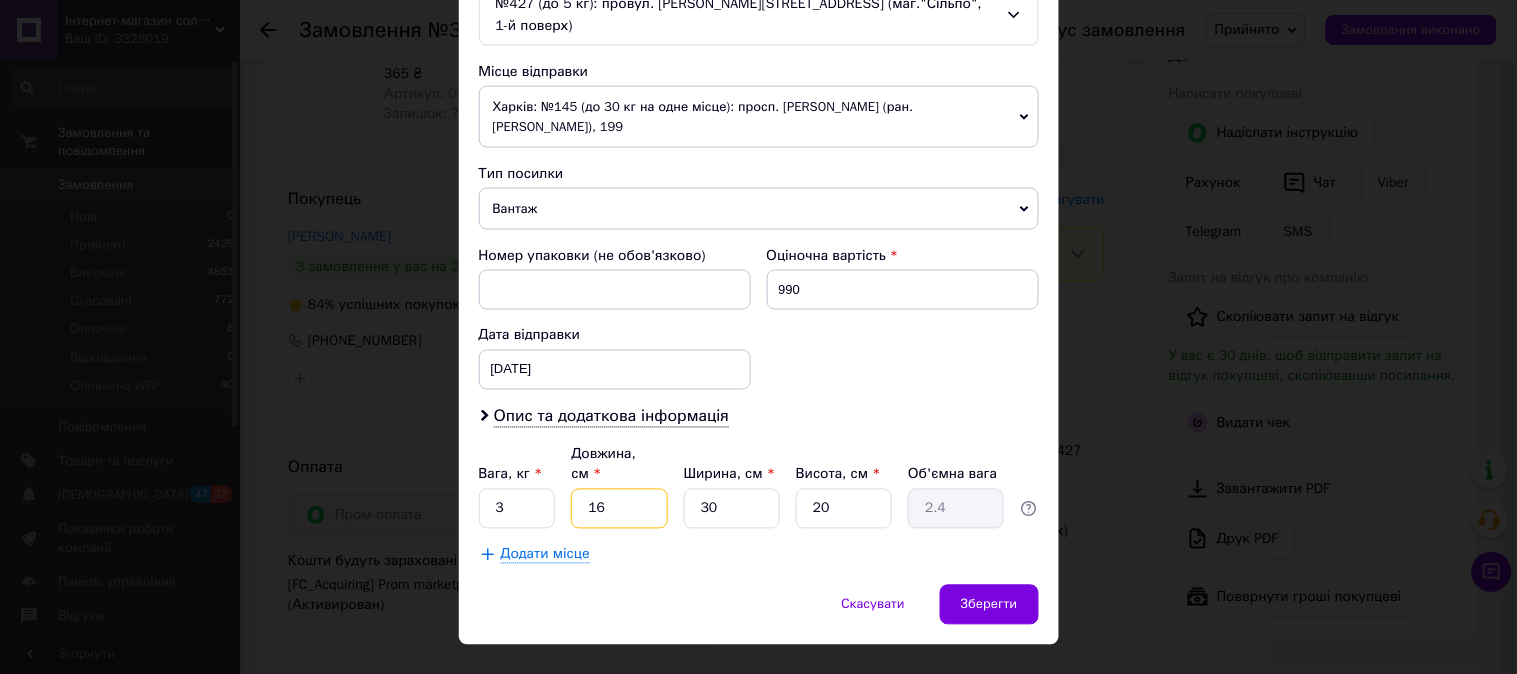 drag, startPoint x: 606, startPoint y: 474, endPoint x: 586, endPoint y: 476, distance: 20.09975 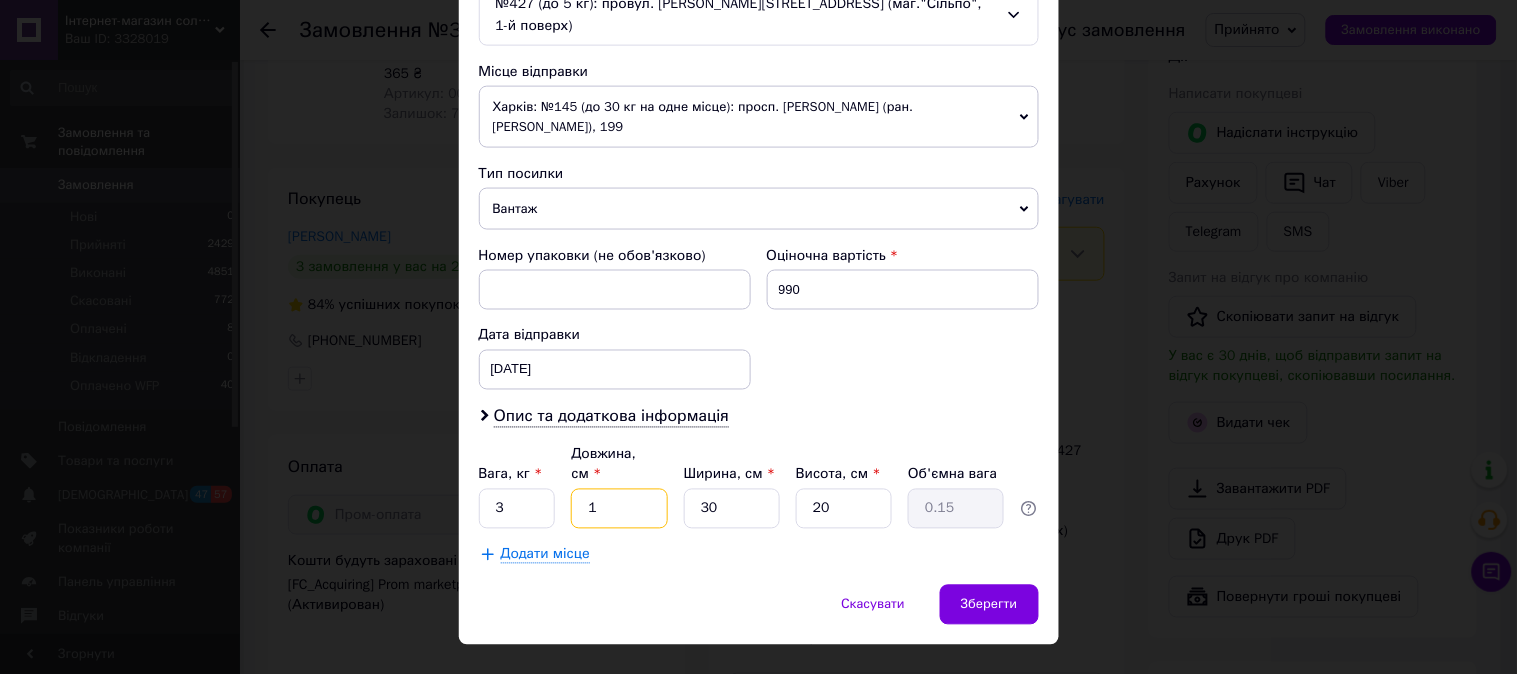 type on "15" 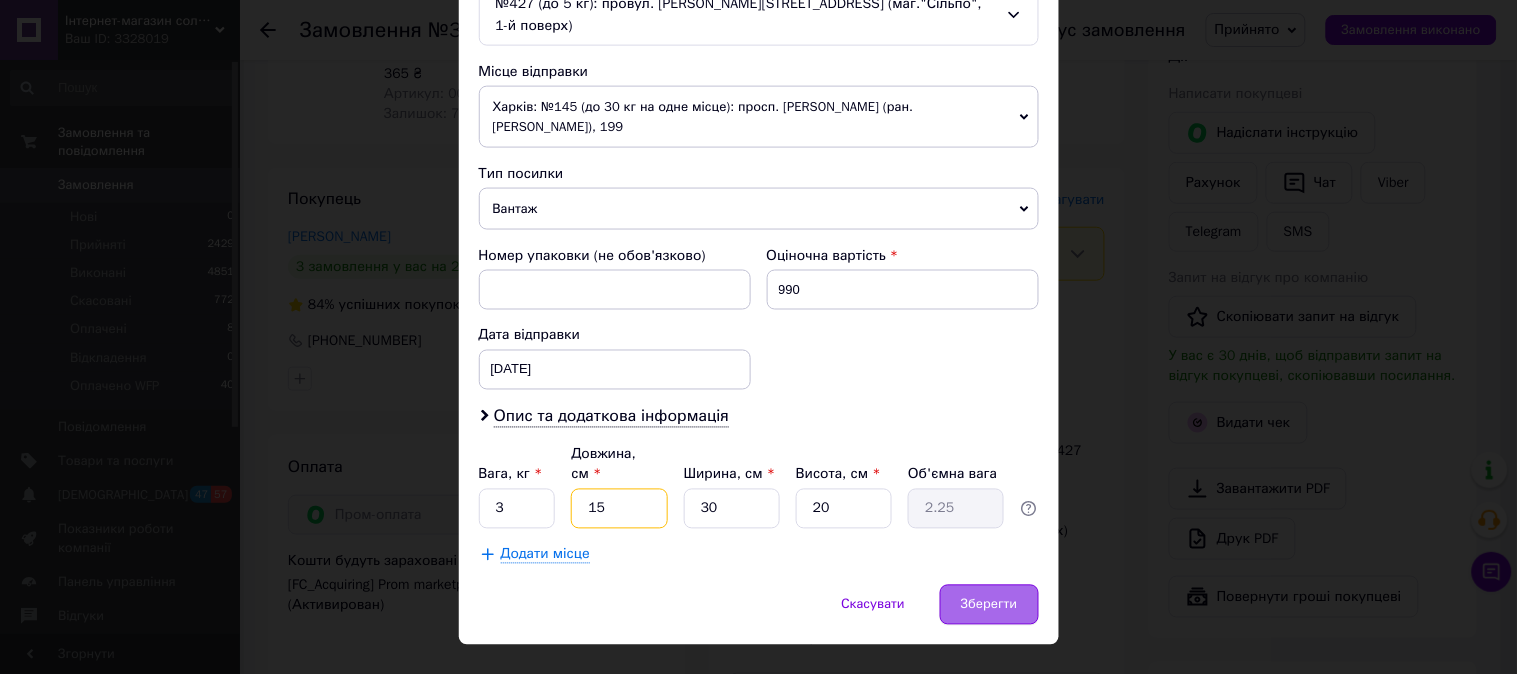 type on "15" 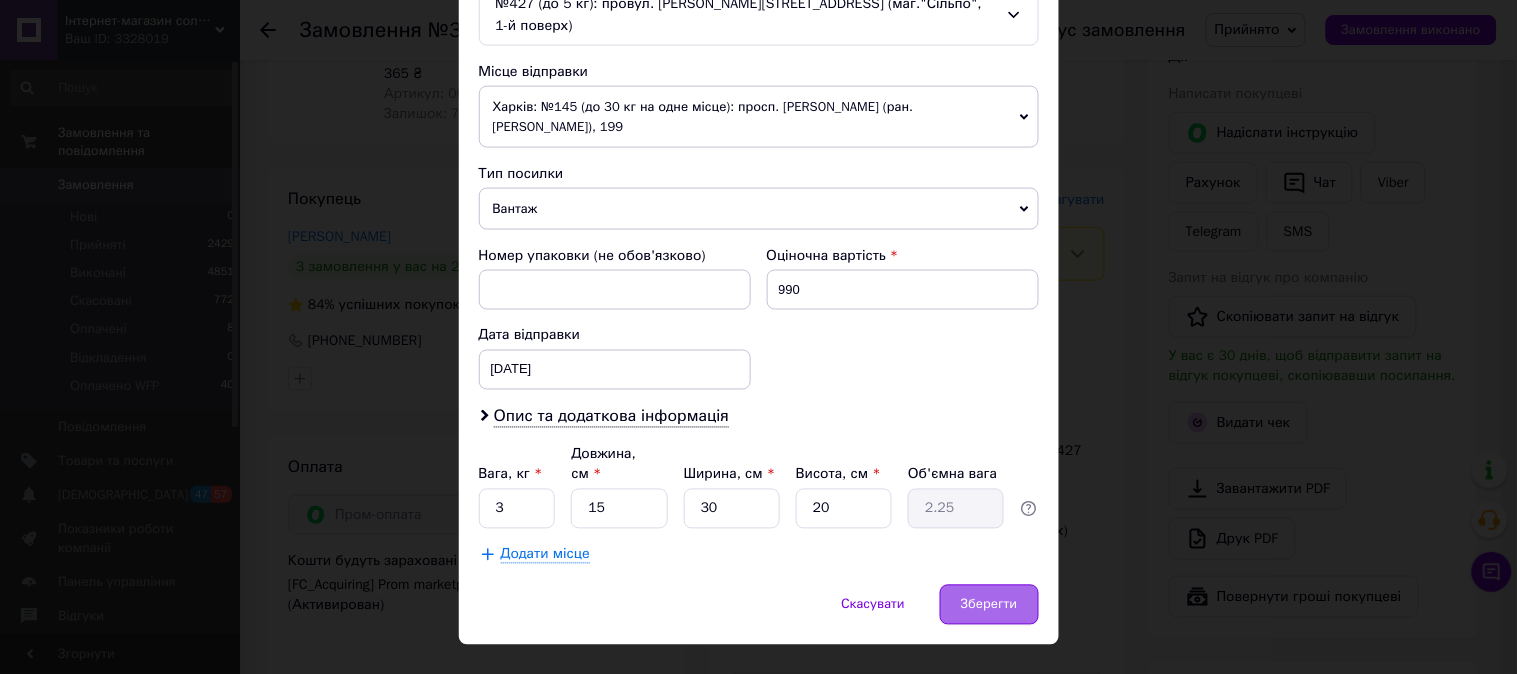 click on "Зберегти" at bounding box center [989, 605] 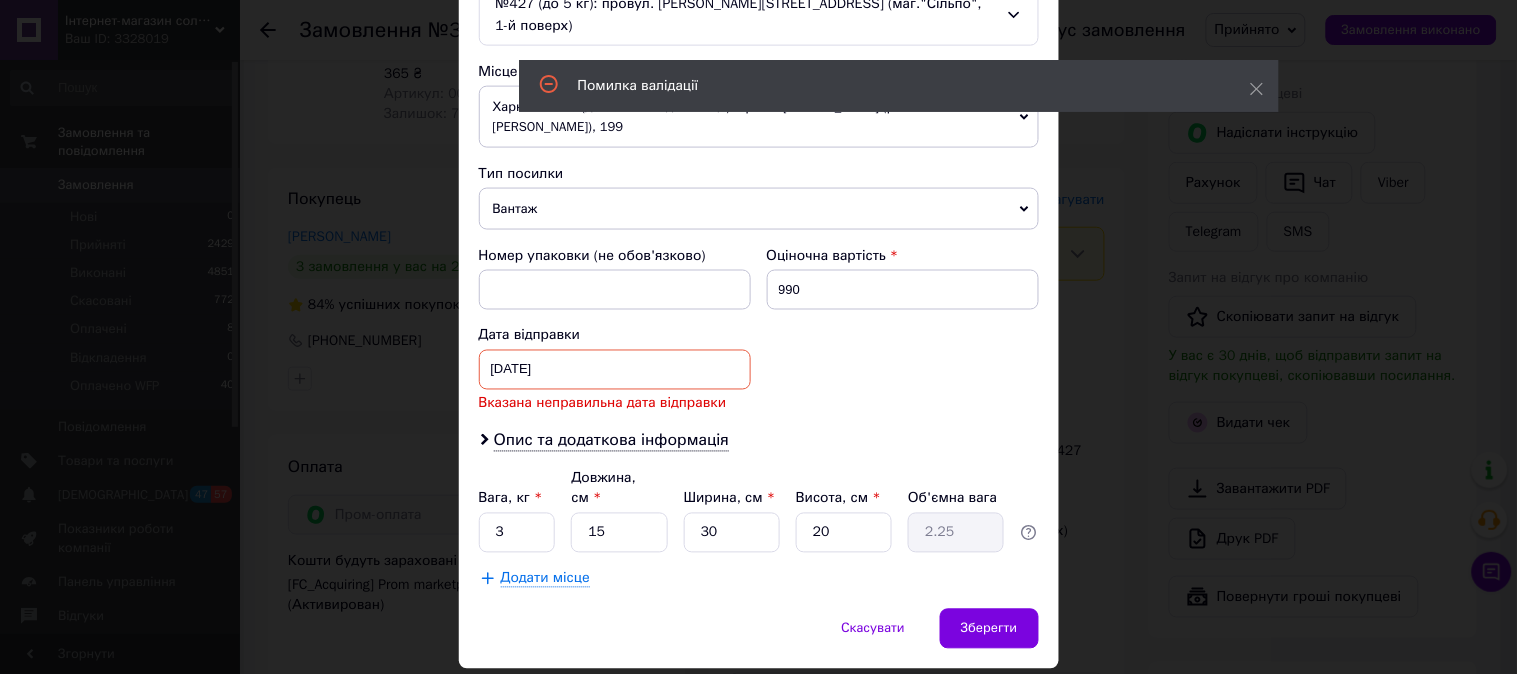 click on "11.03.2025 < 2025 > < Март > Пн Вт Ср Чт Пт Сб Вс 24 25 26 27 28 1 2 3 4 5 6 7 8 9 10 11 12 13 14 15 16 17 18 19 20 21 22 23 24 25 26 27 28 29 30 31 1 2 3 4 5 6" at bounding box center [615, 370] 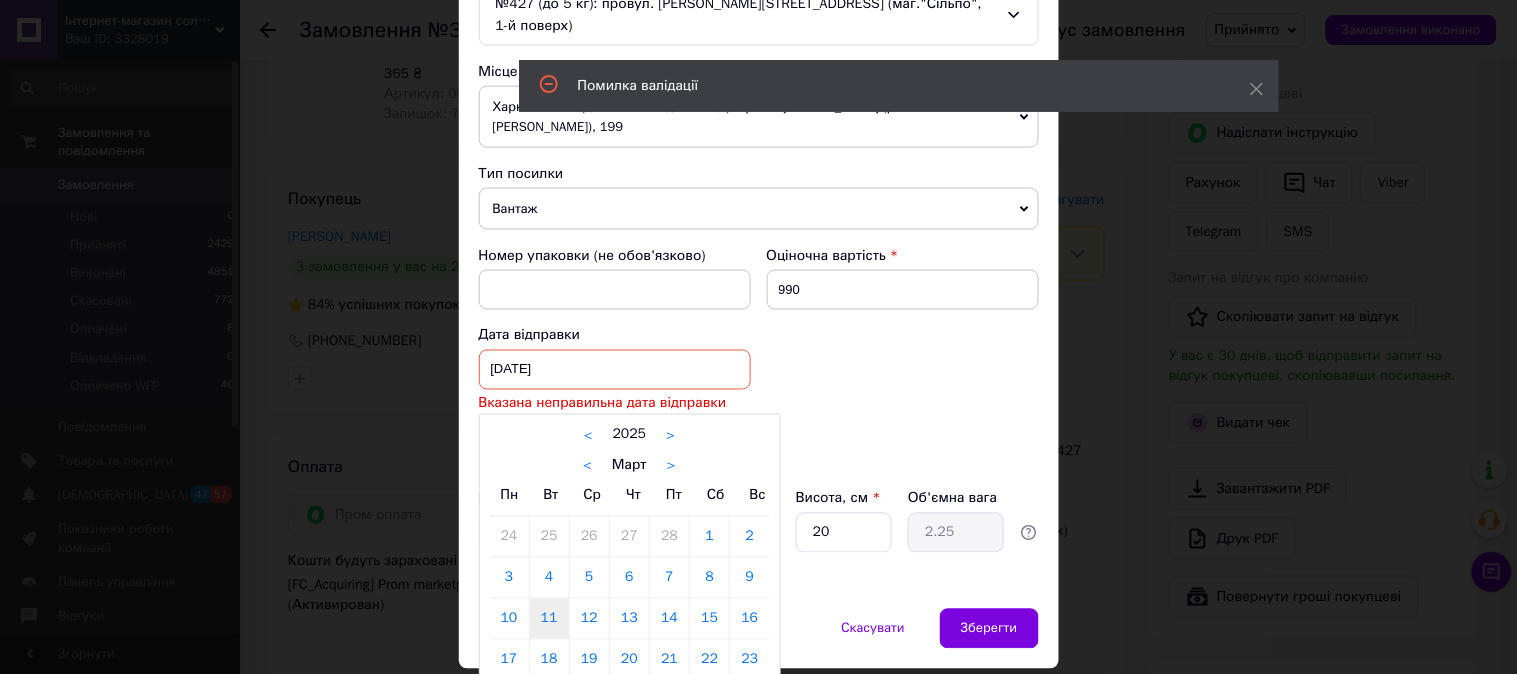 click on ">" at bounding box center [671, 466] 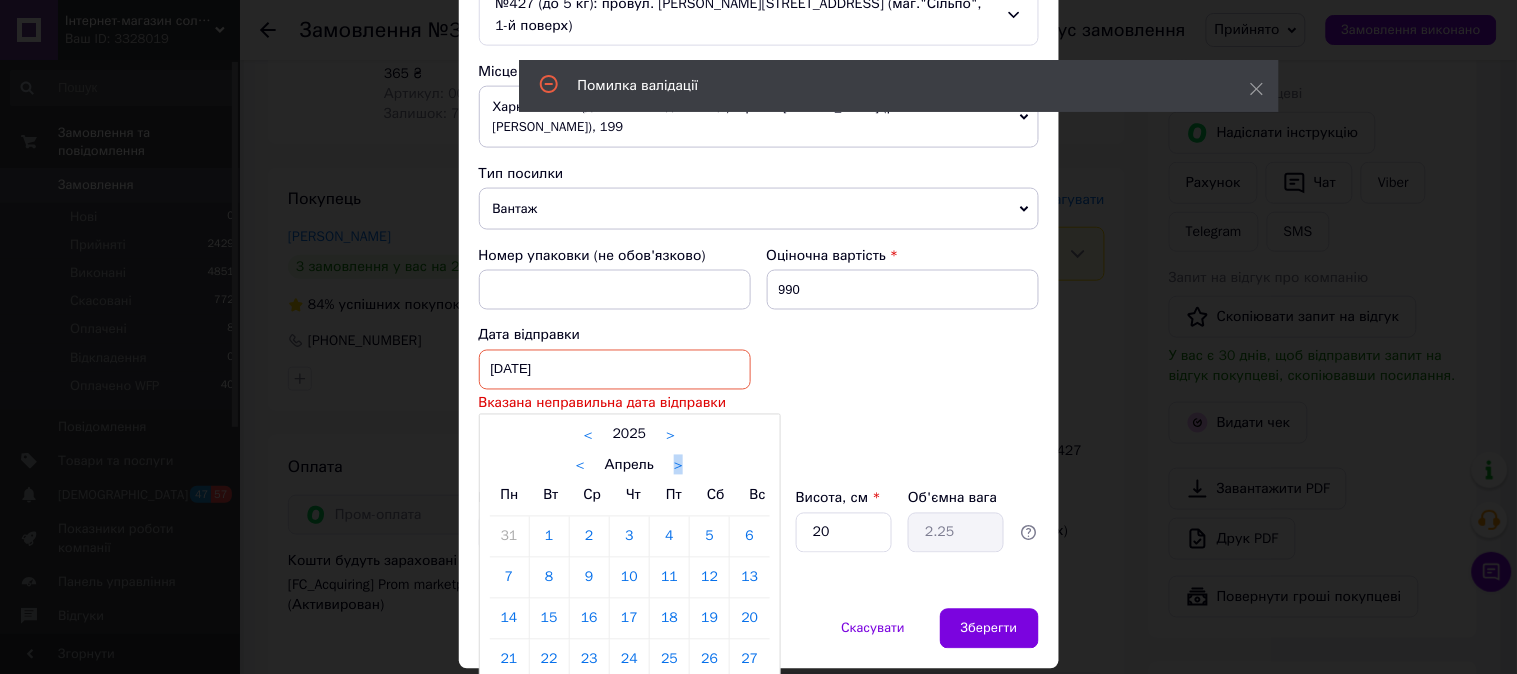 click on "< Апрель >" at bounding box center (630, 465) 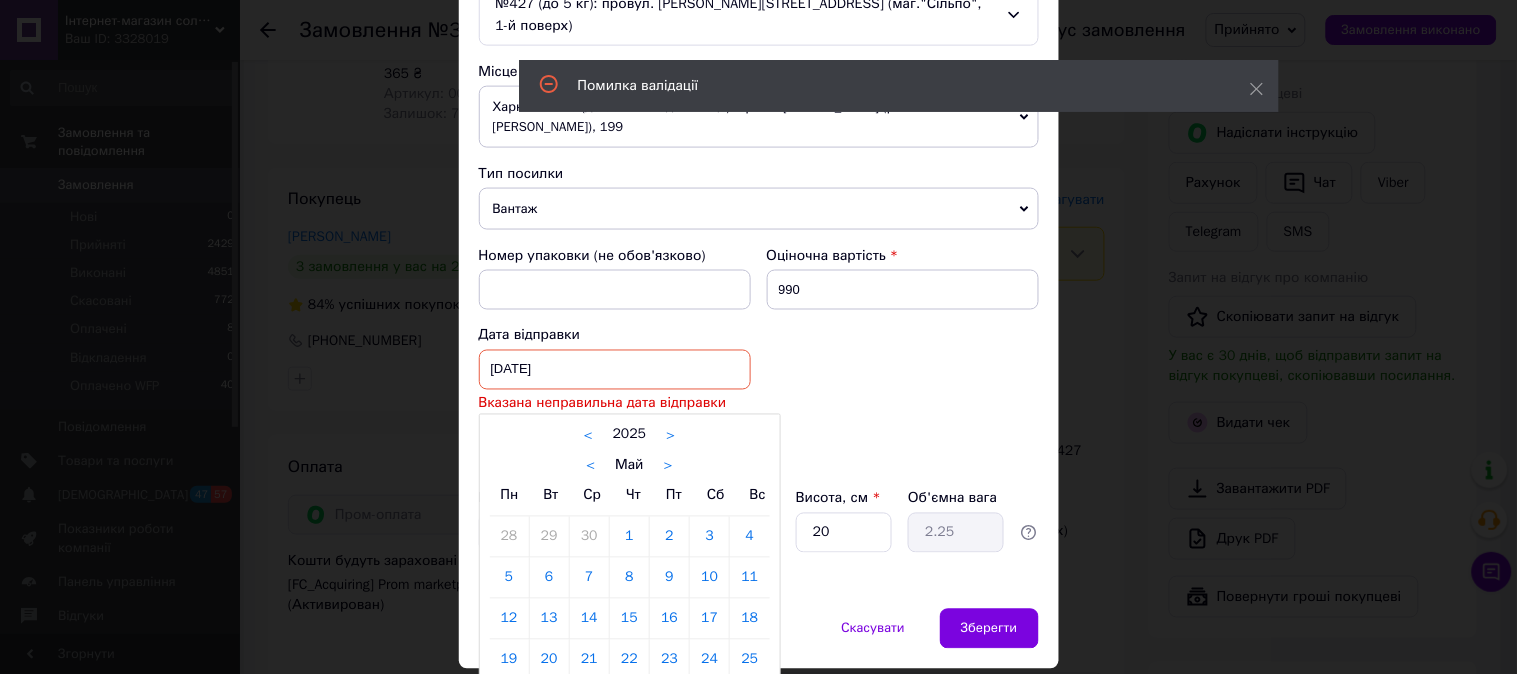 click on "< Май >" at bounding box center [630, 465] 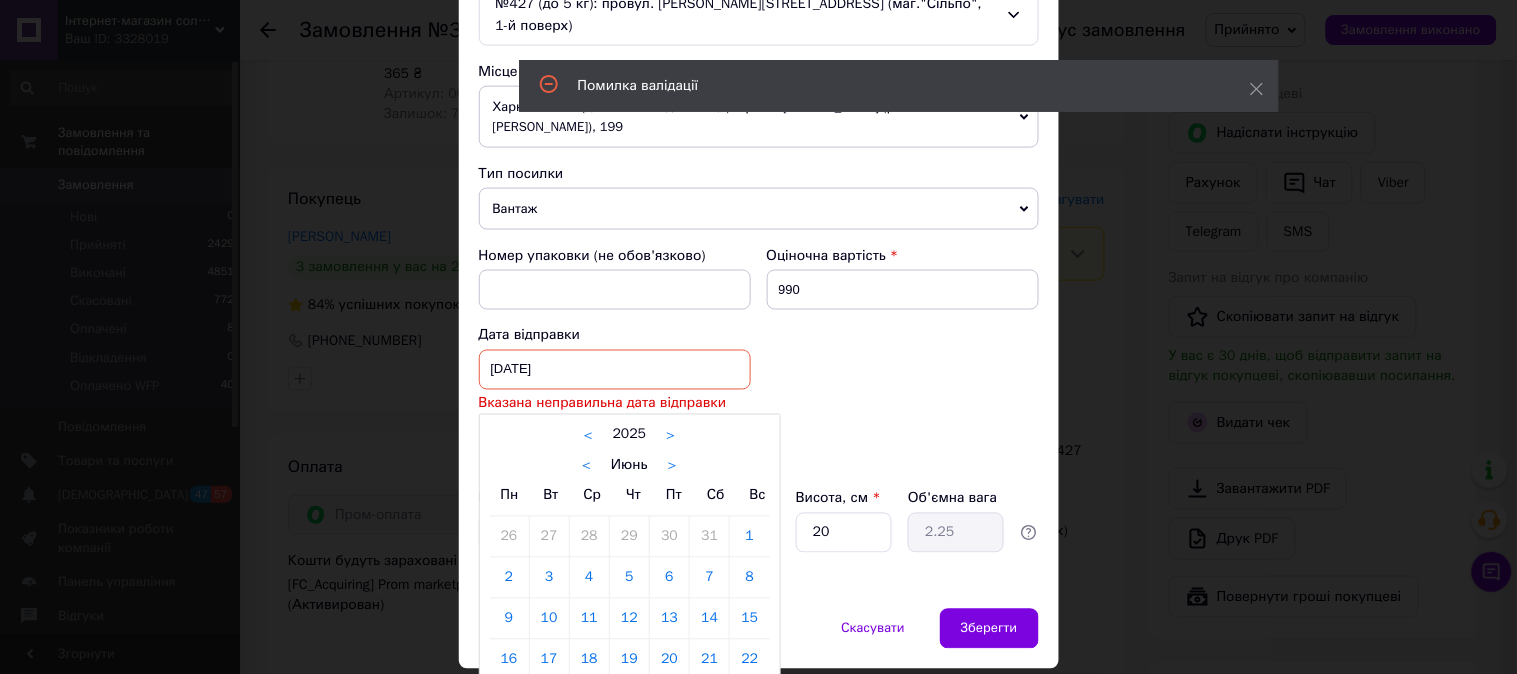 click on ">" at bounding box center (672, 466) 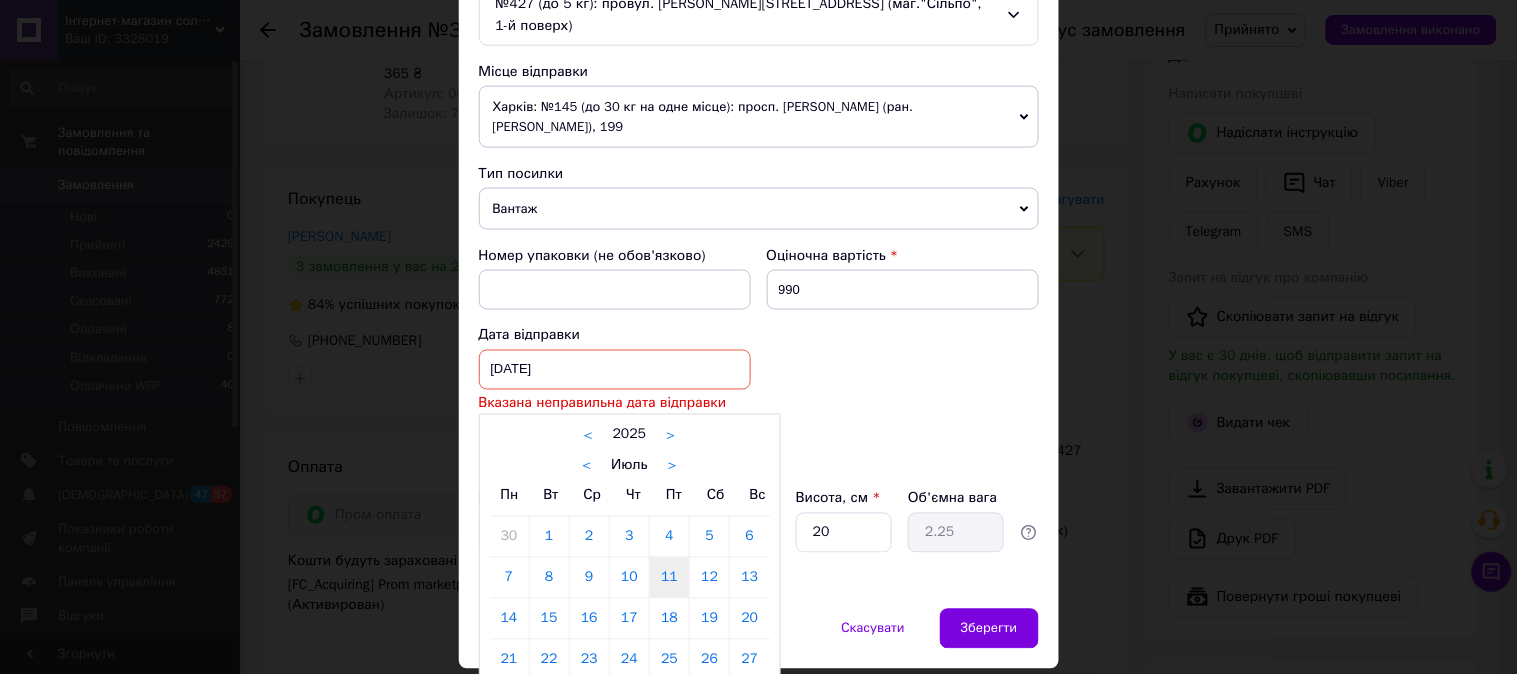 click on "11" at bounding box center (669, 578) 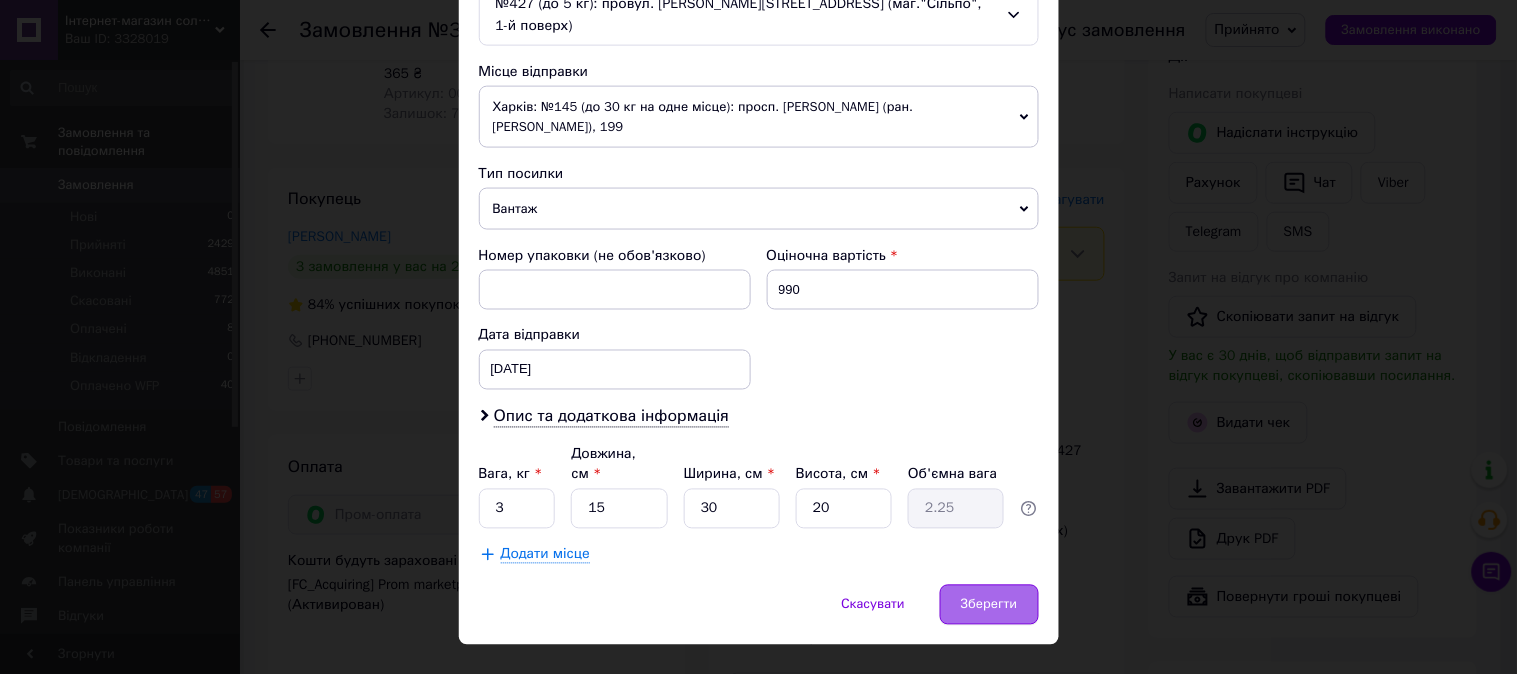 click on "Зберегти" at bounding box center [989, 605] 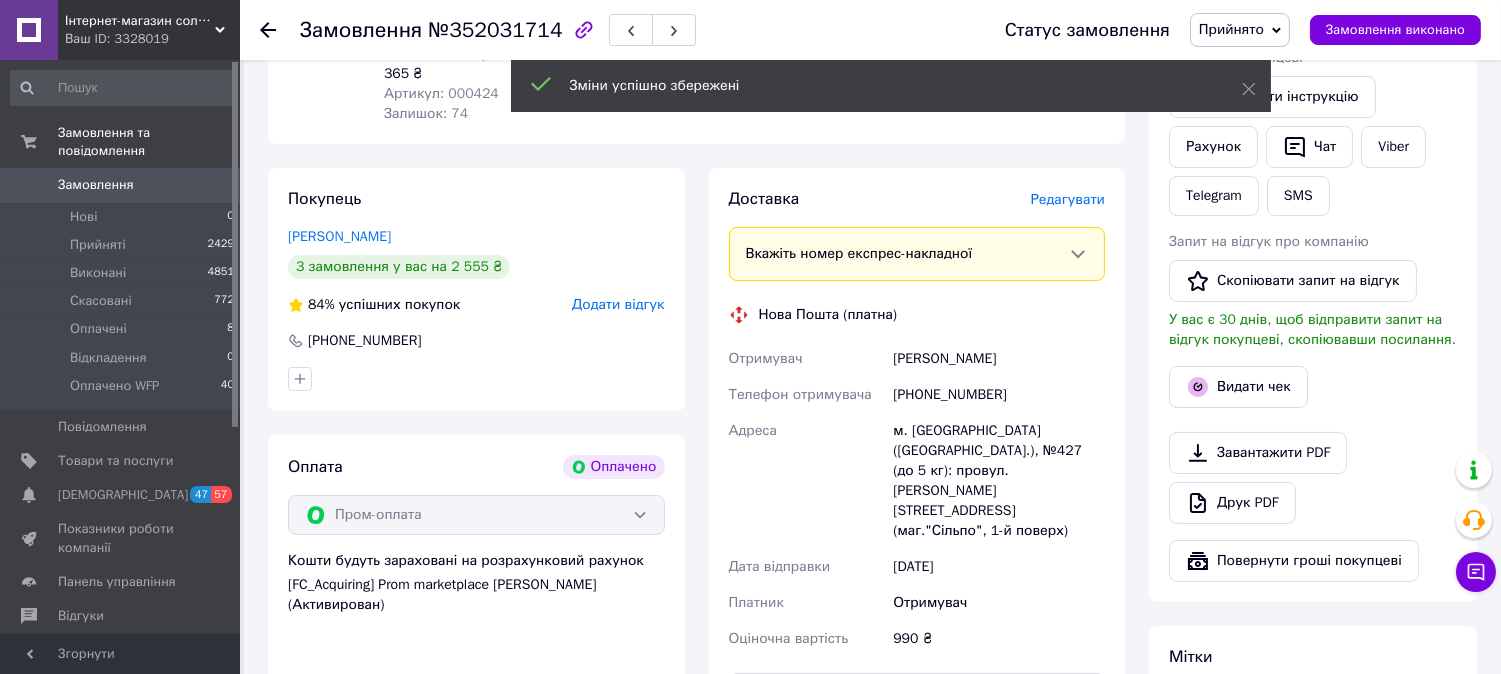 scroll, scrollTop: 63, scrollLeft: 0, axis: vertical 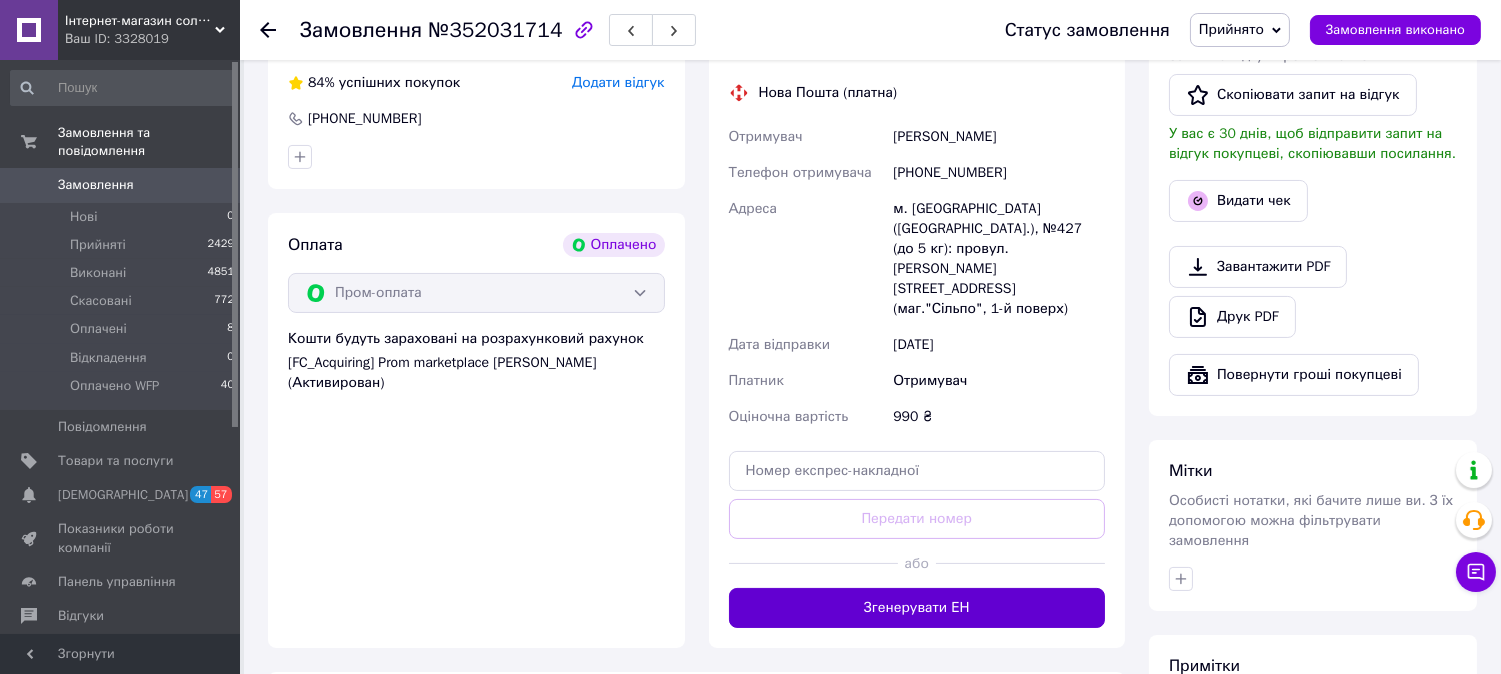 click on "Згенерувати ЕН" at bounding box center [917, 608] 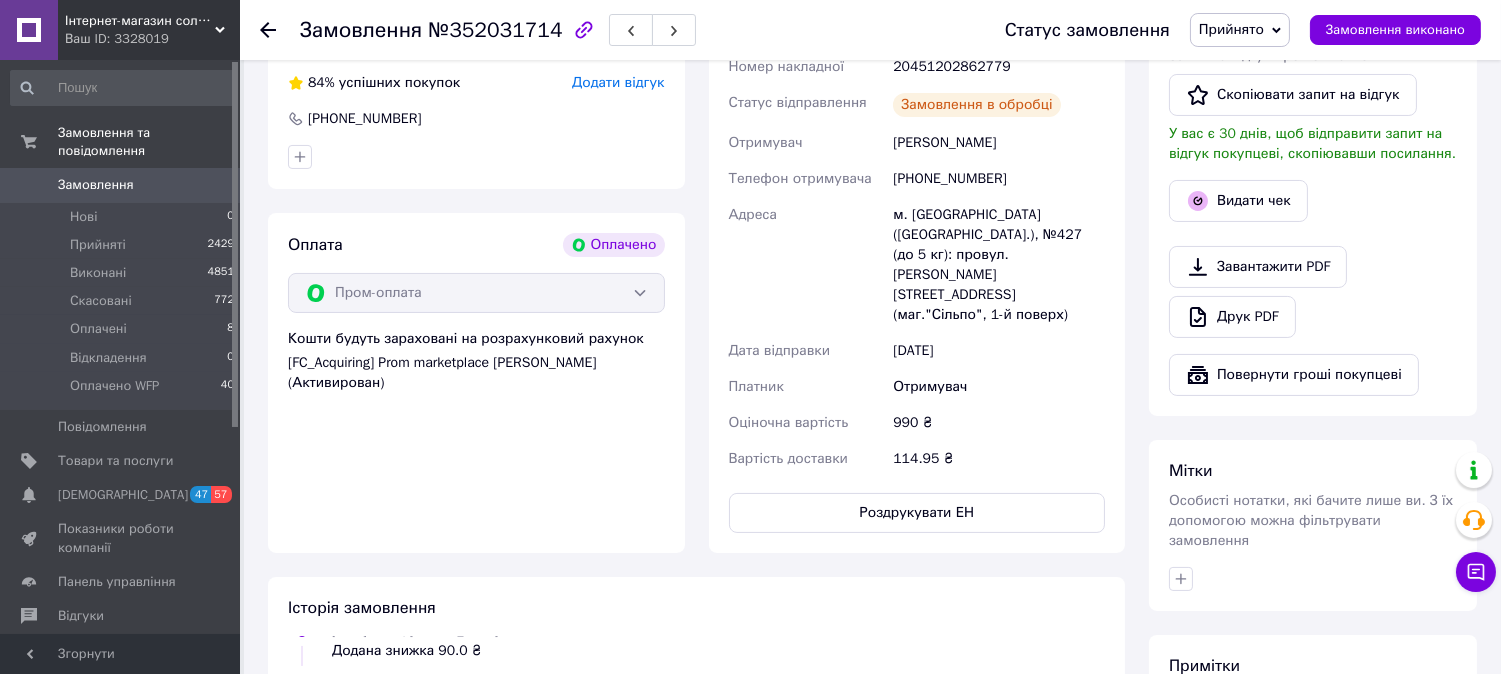 scroll, scrollTop: 112, scrollLeft: 0, axis: vertical 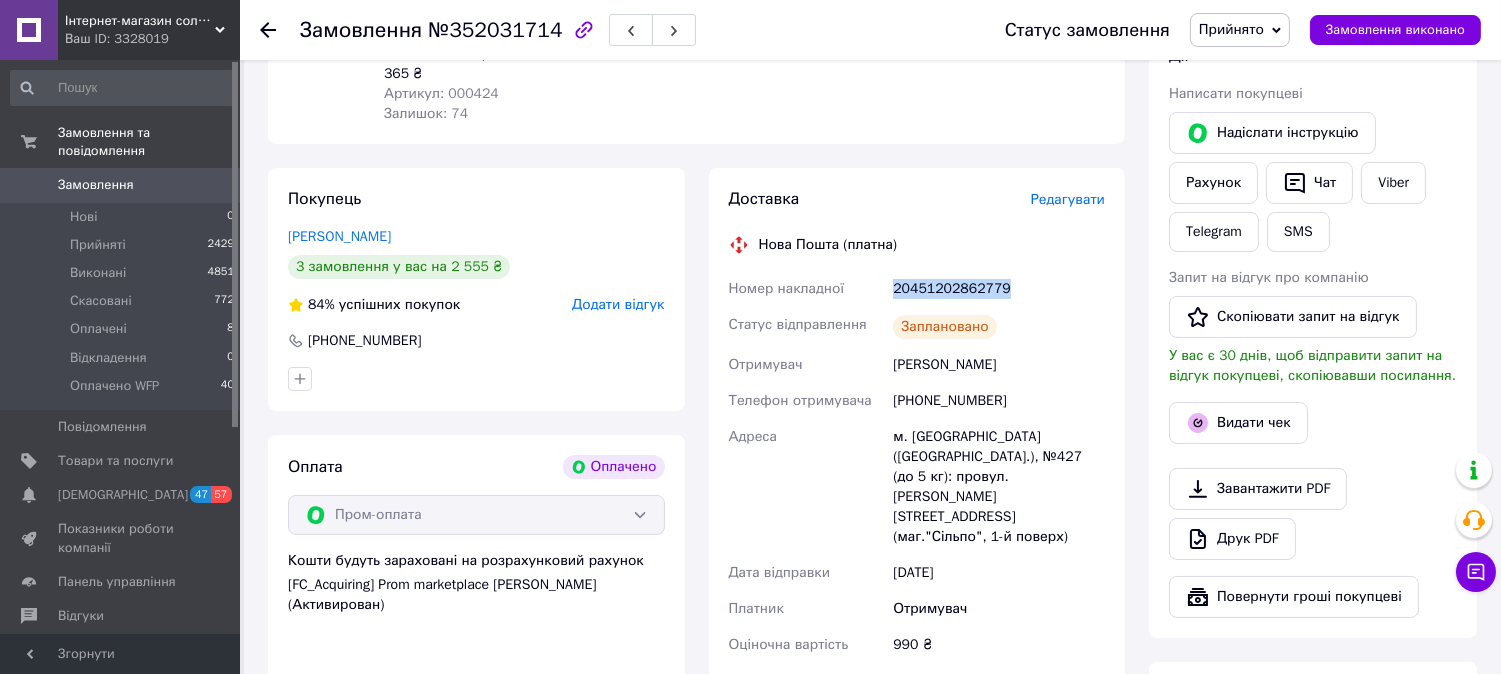 drag, startPoint x: 1011, startPoint y: 288, endPoint x: 893, endPoint y: 298, distance: 118.42297 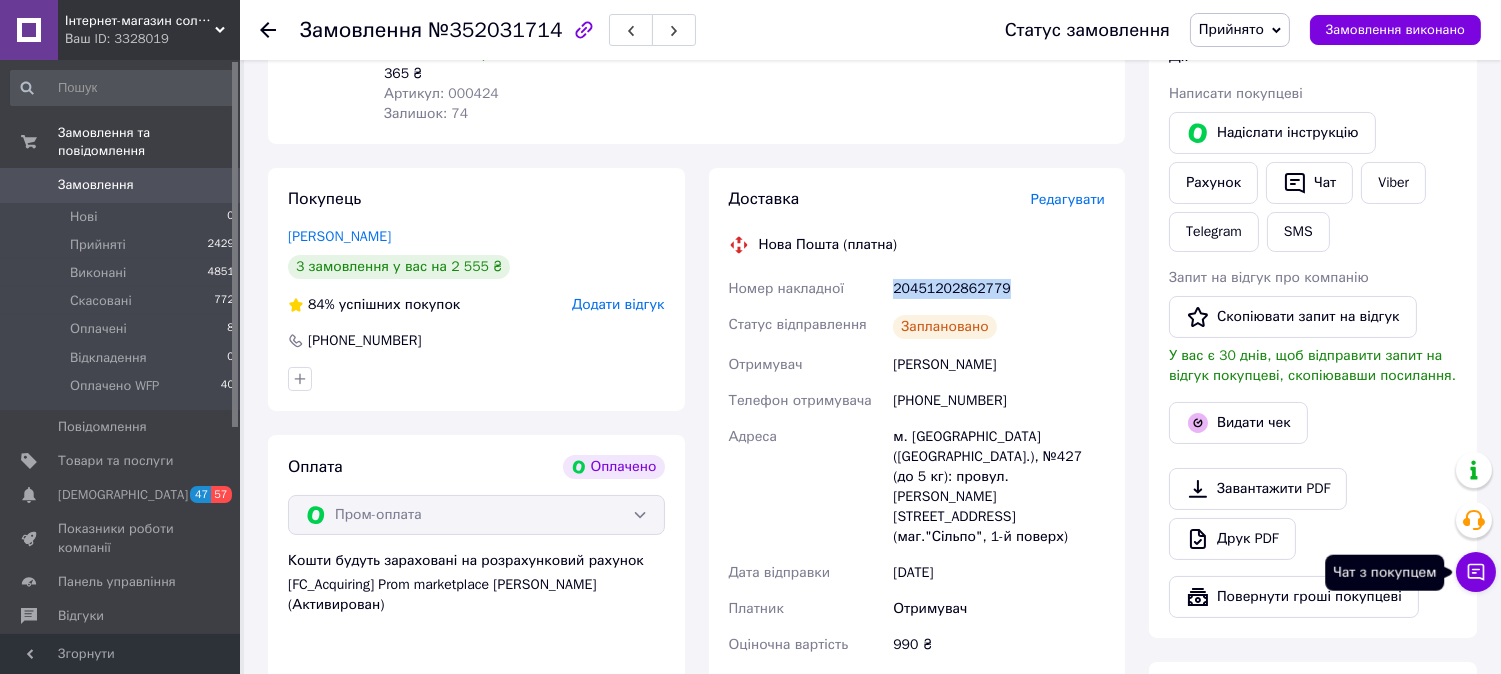 click 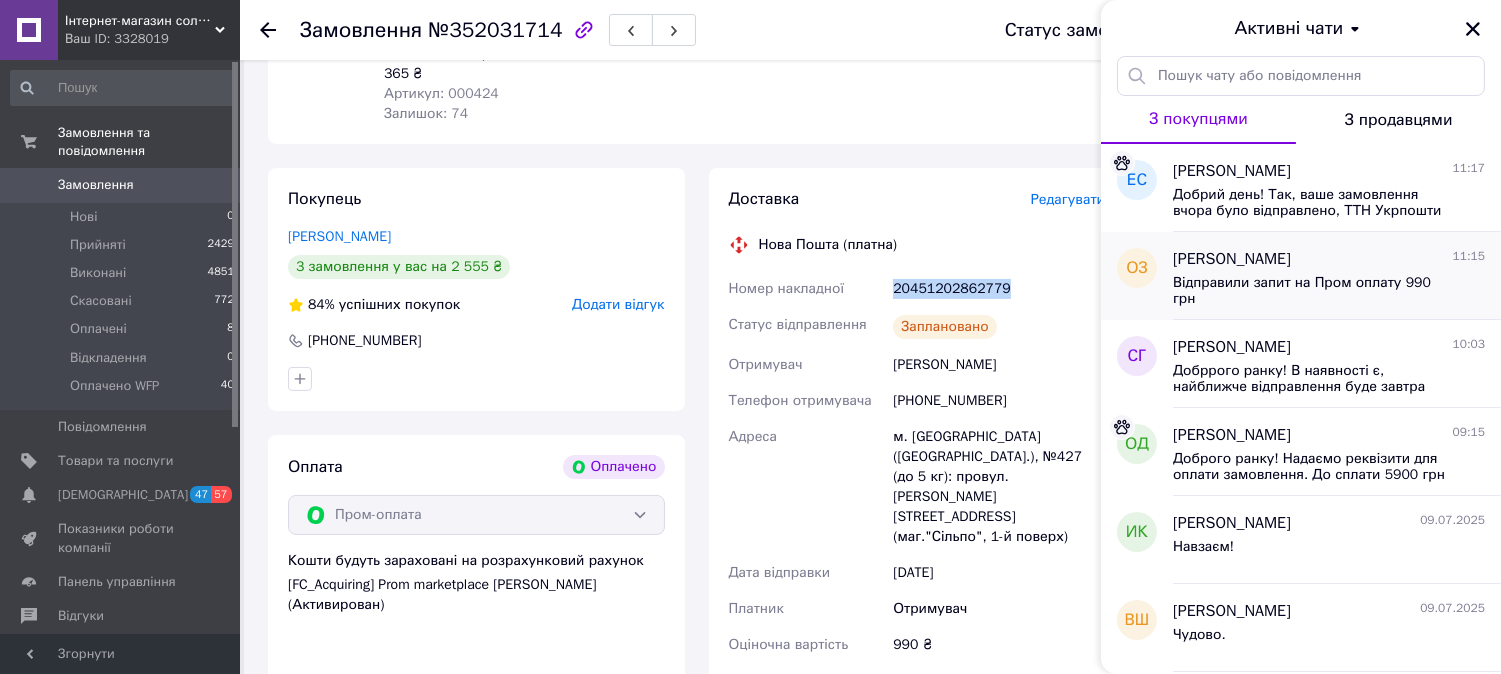 click on "Відправили запит на Пром оплату 990 грн" at bounding box center [1315, 291] 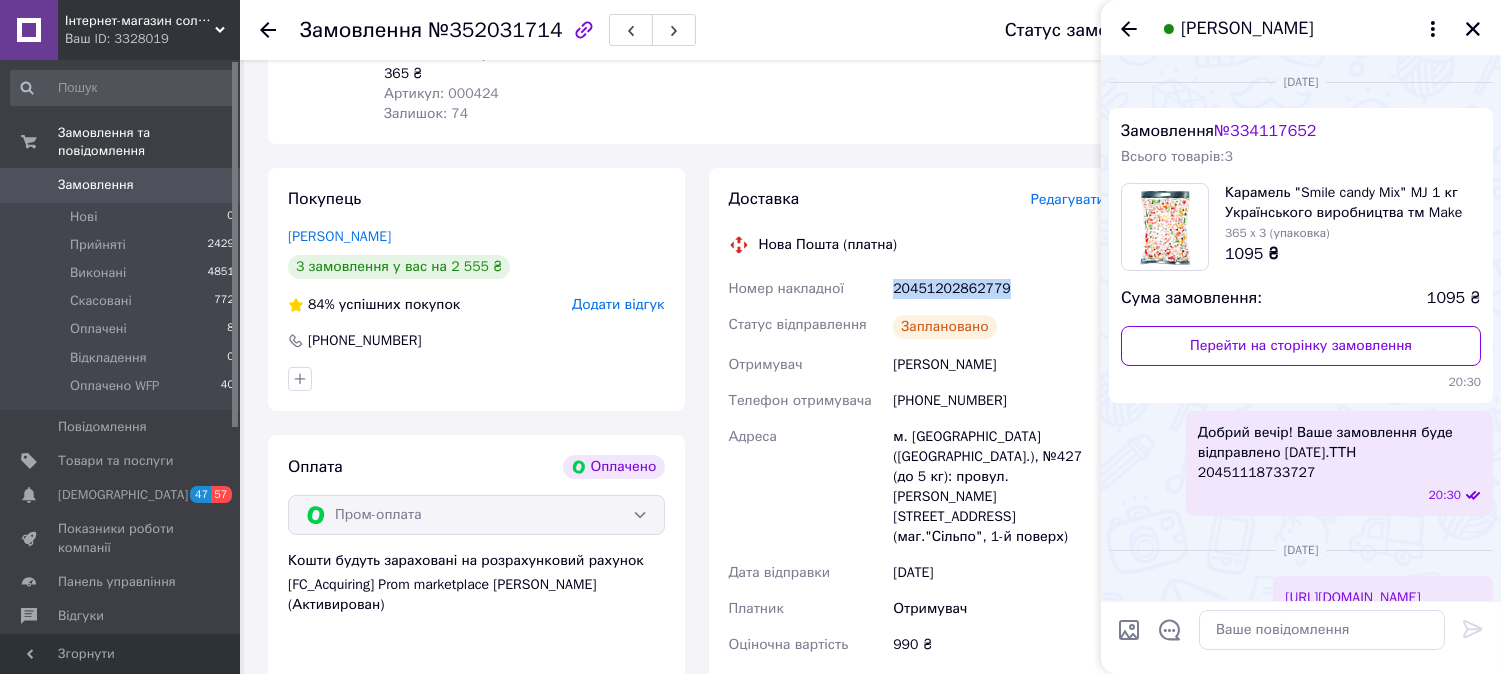 scroll, scrollTop: 3248, scrollLeft: 0, axis: vertical 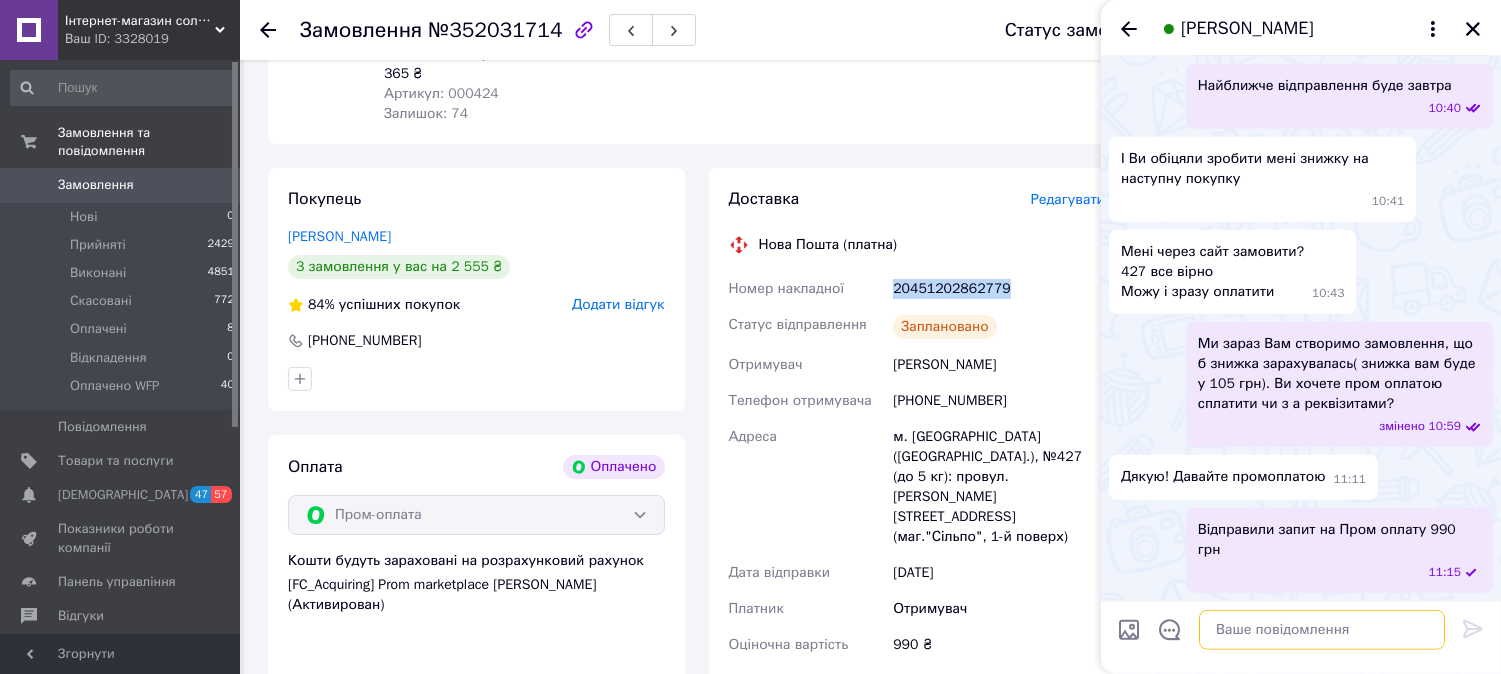 click at bounding box center (1322, 630) 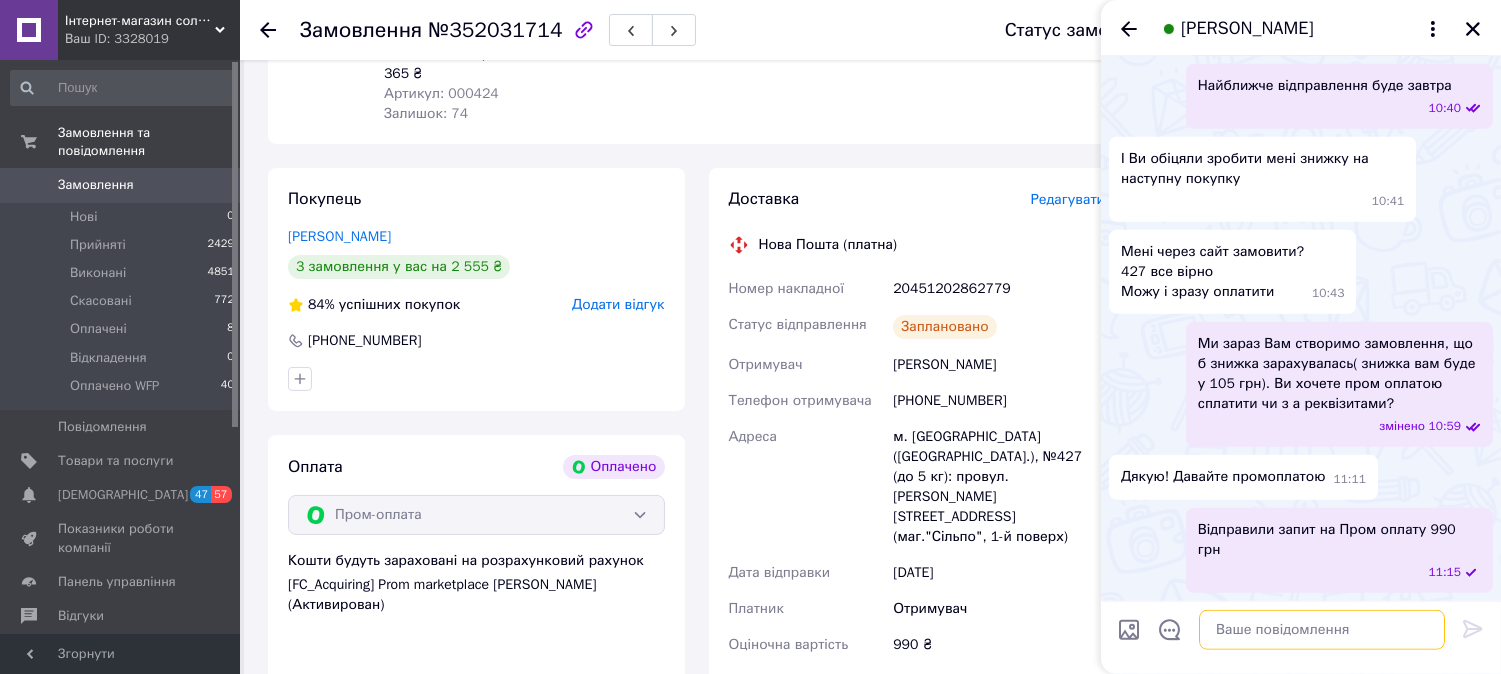 scroll, scrollTop: 3265, scrollLeft: 0, axis: vertical 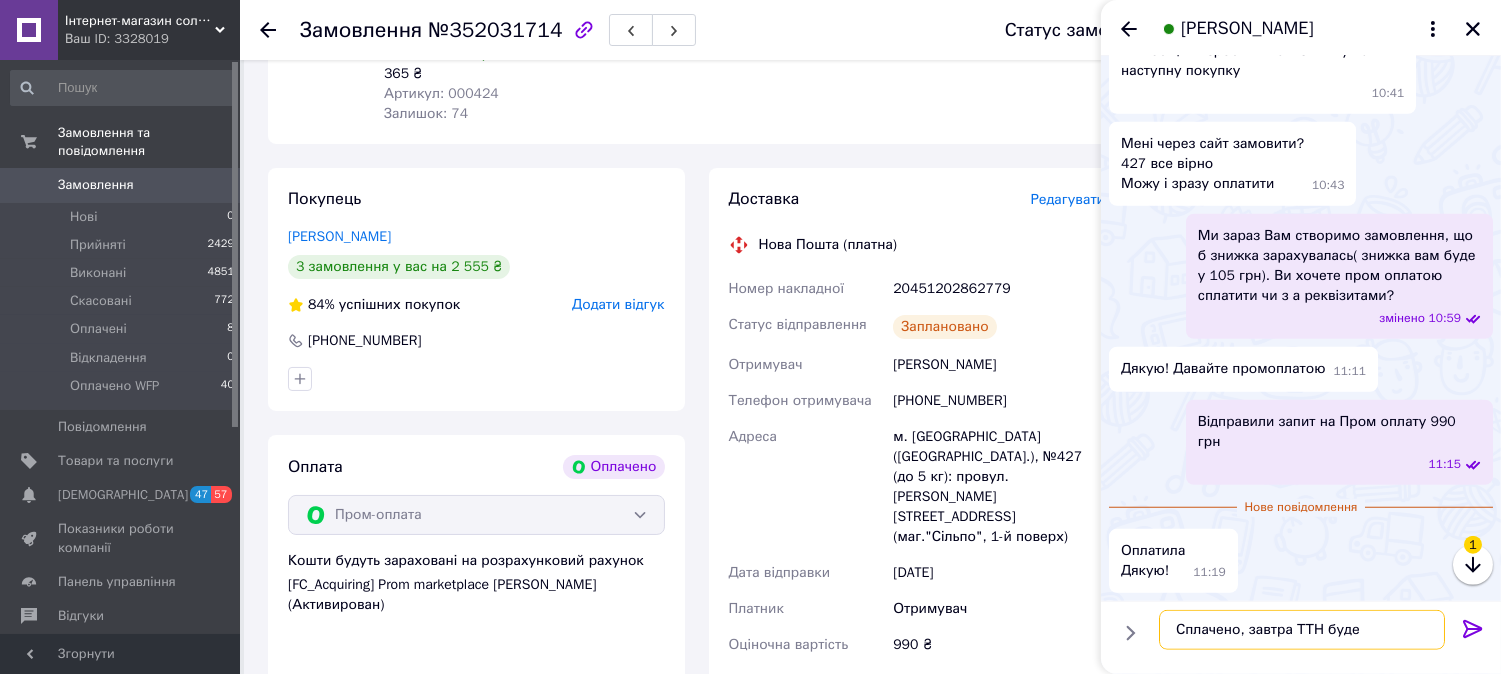 paste on "20451202862779" 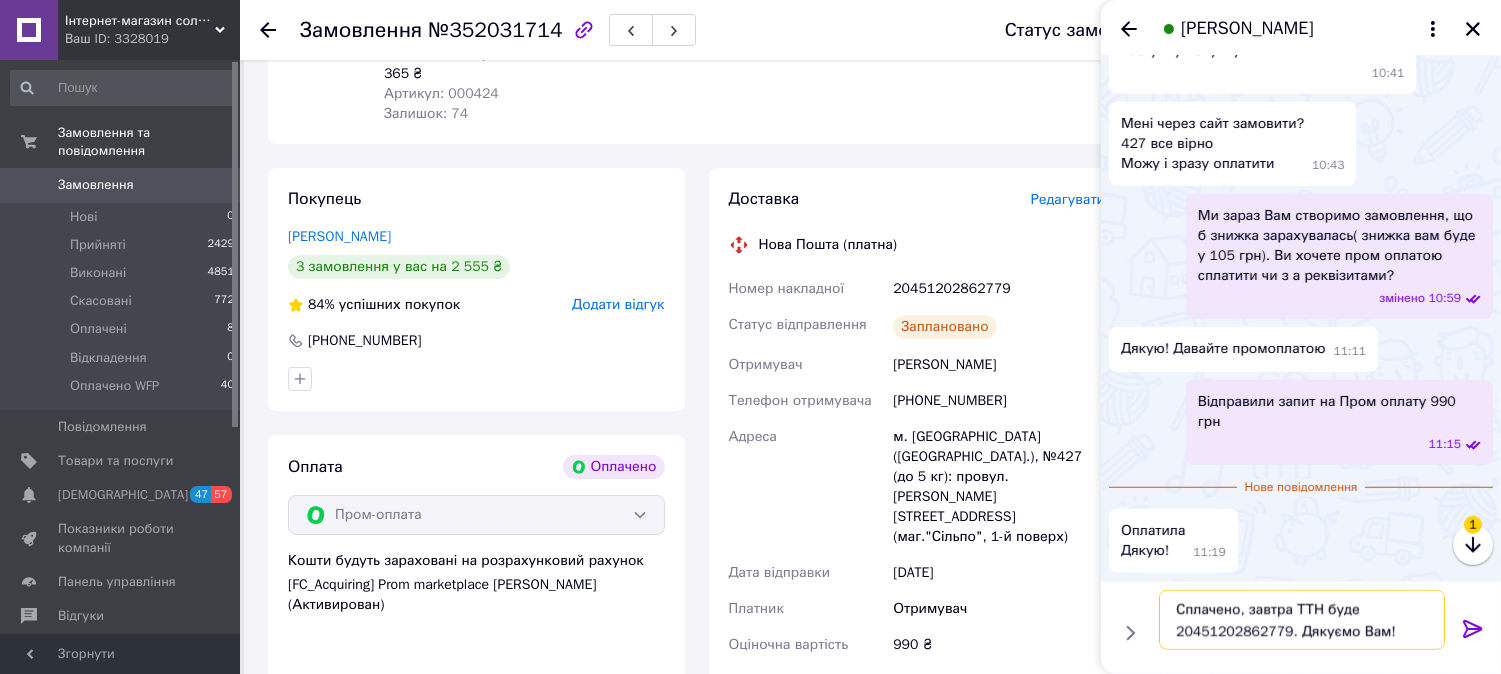 scroll, scrollTop: 3393, scrollLeft: 0, axis: vertical 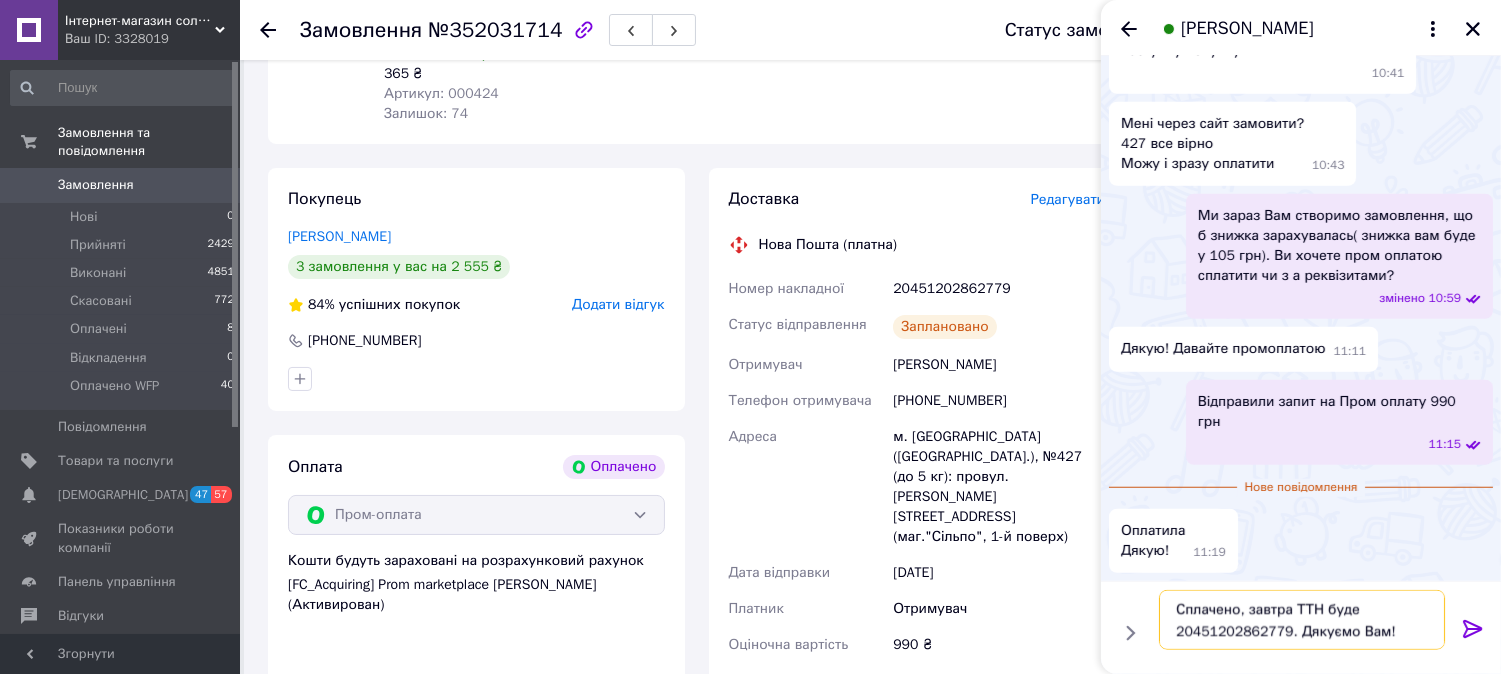type on "Сплачено, завтра ТТН буде 20451202862779. Дякуємо Вам!" 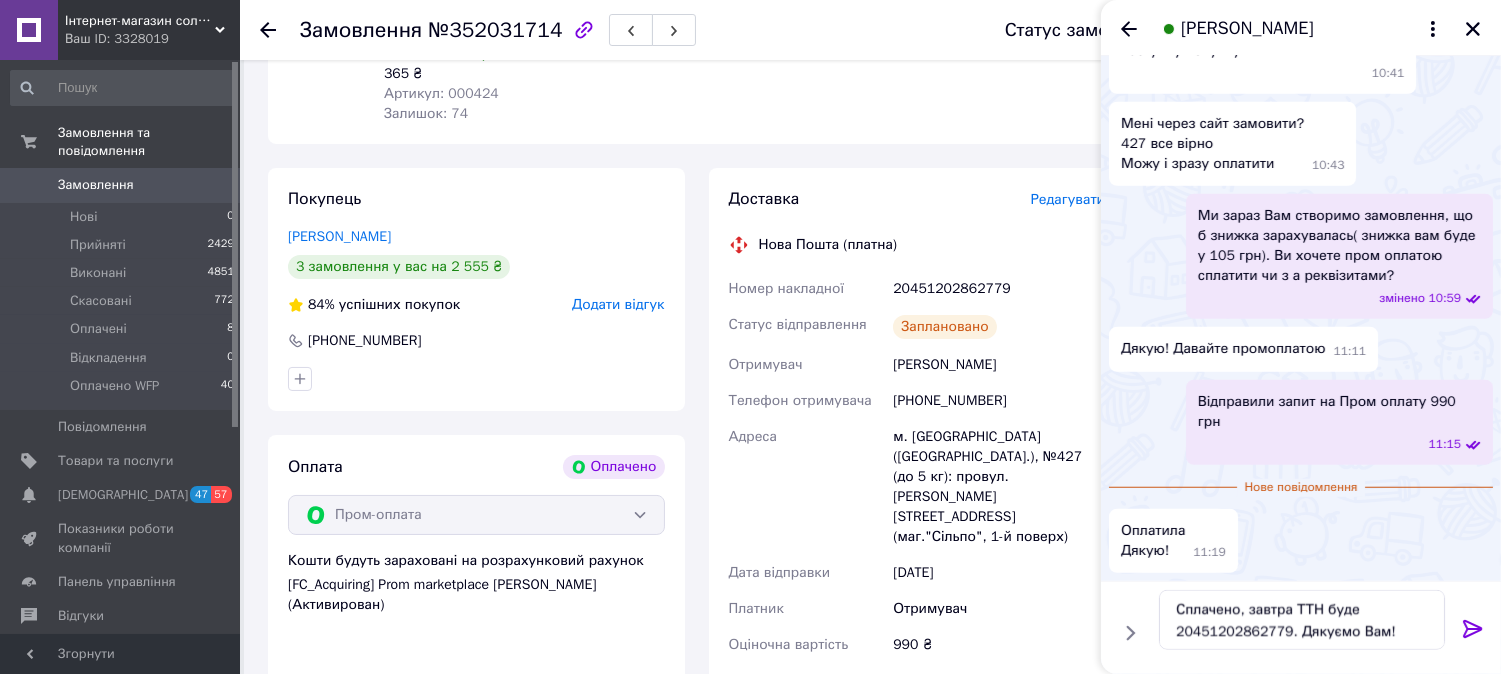 click 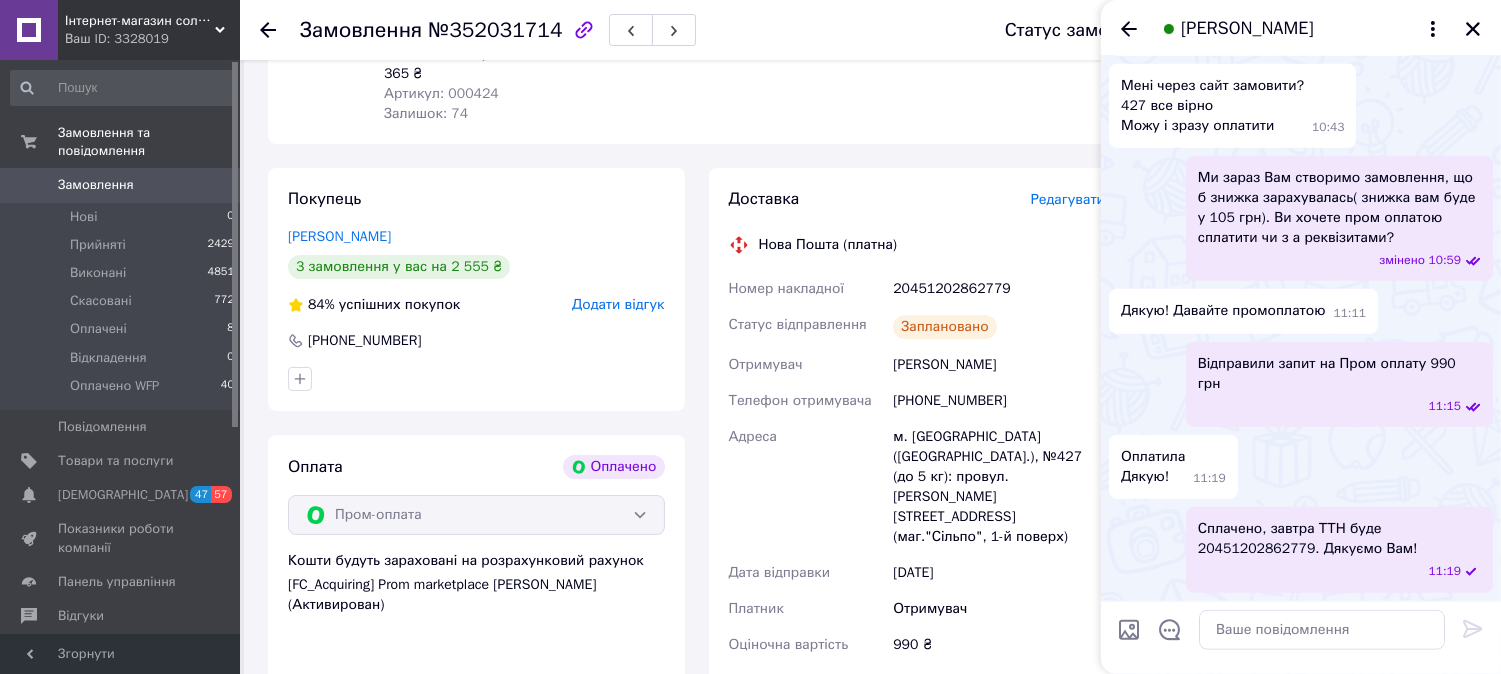 scroll, scrollTop: 3431, scrollLeft: 0, axis: vertical 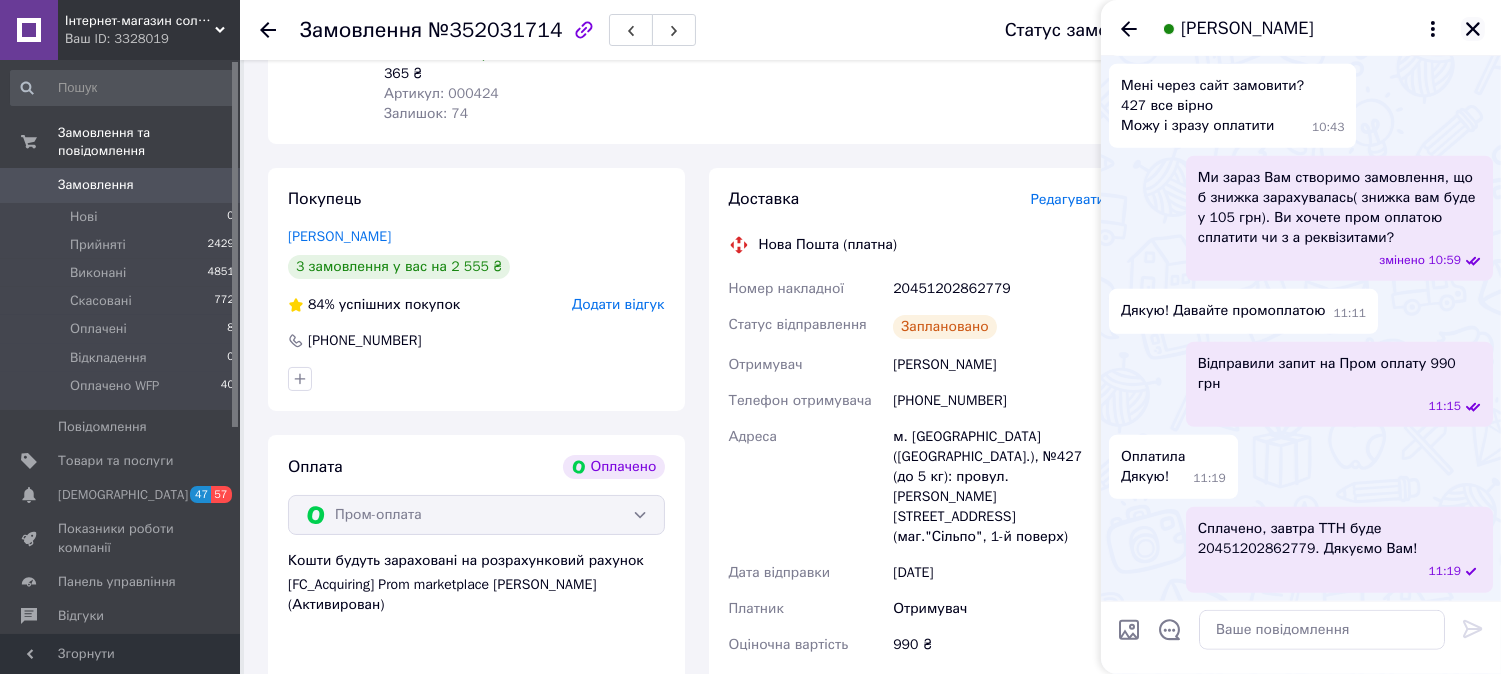 click 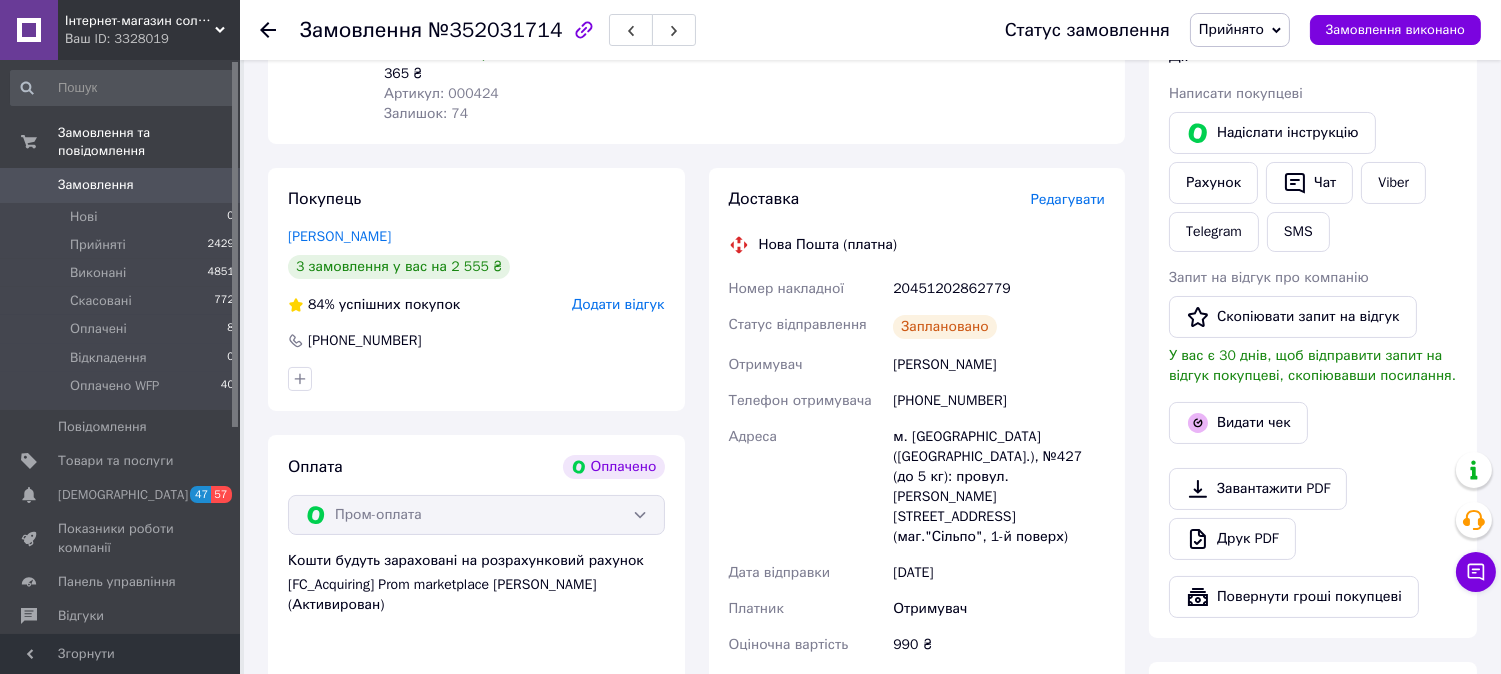 click on "Замовлення" at bounding box center (96, 185) 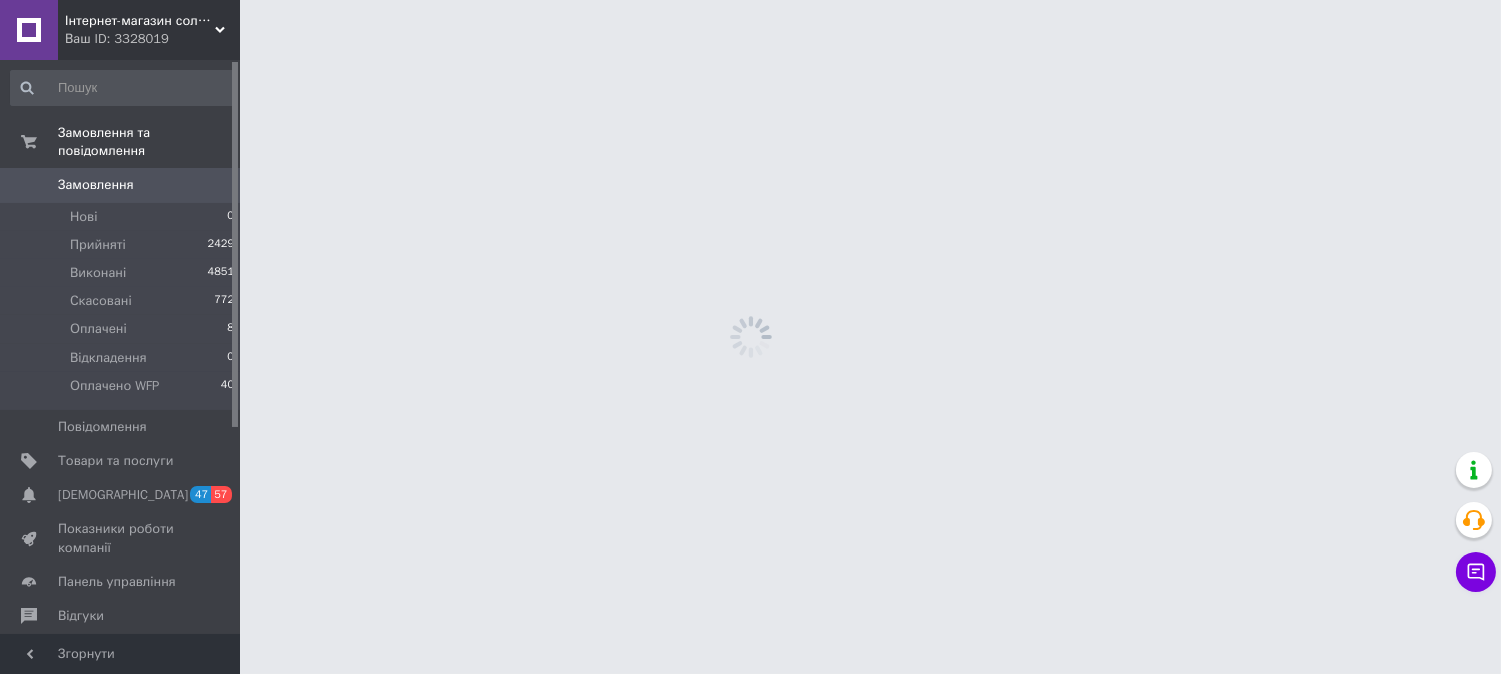 scroll, scrollTop: 0, scrollLeft: 0, axis: both 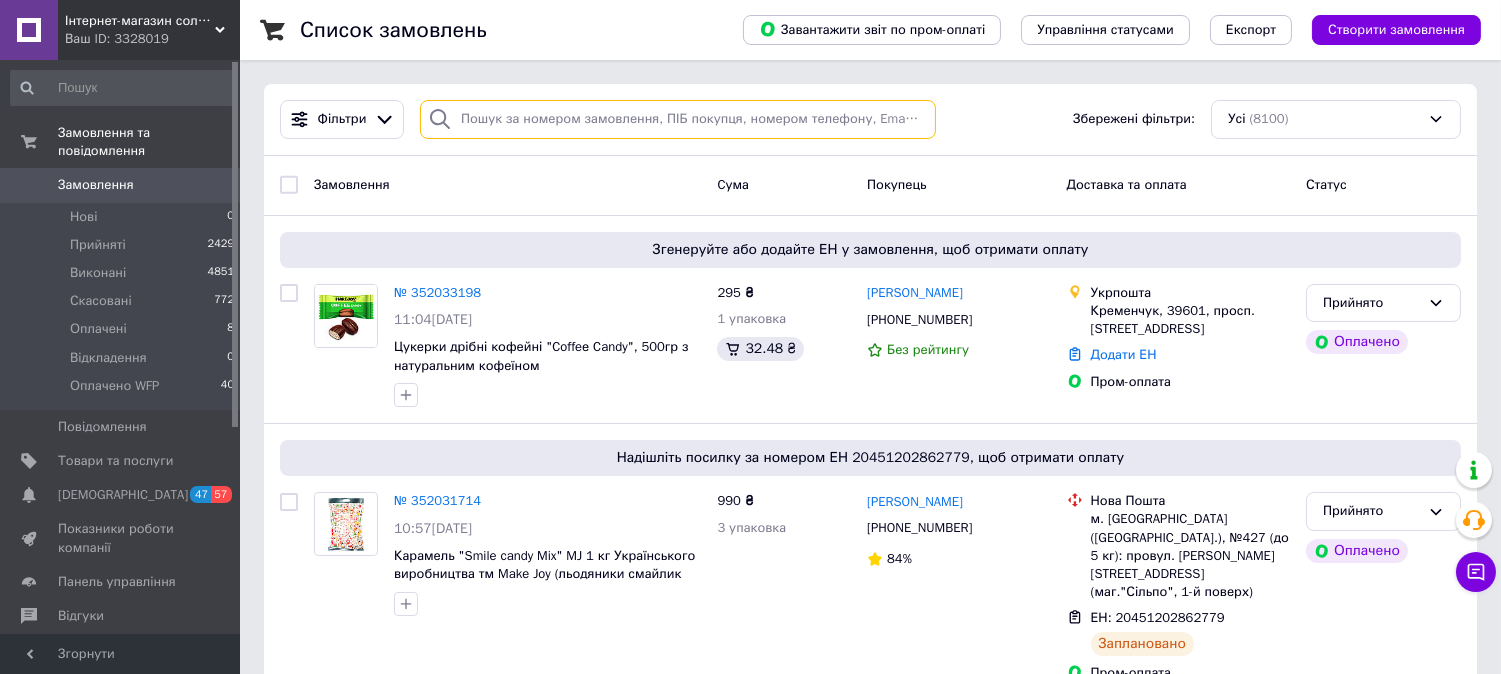 click at bounding box center [678, 119] 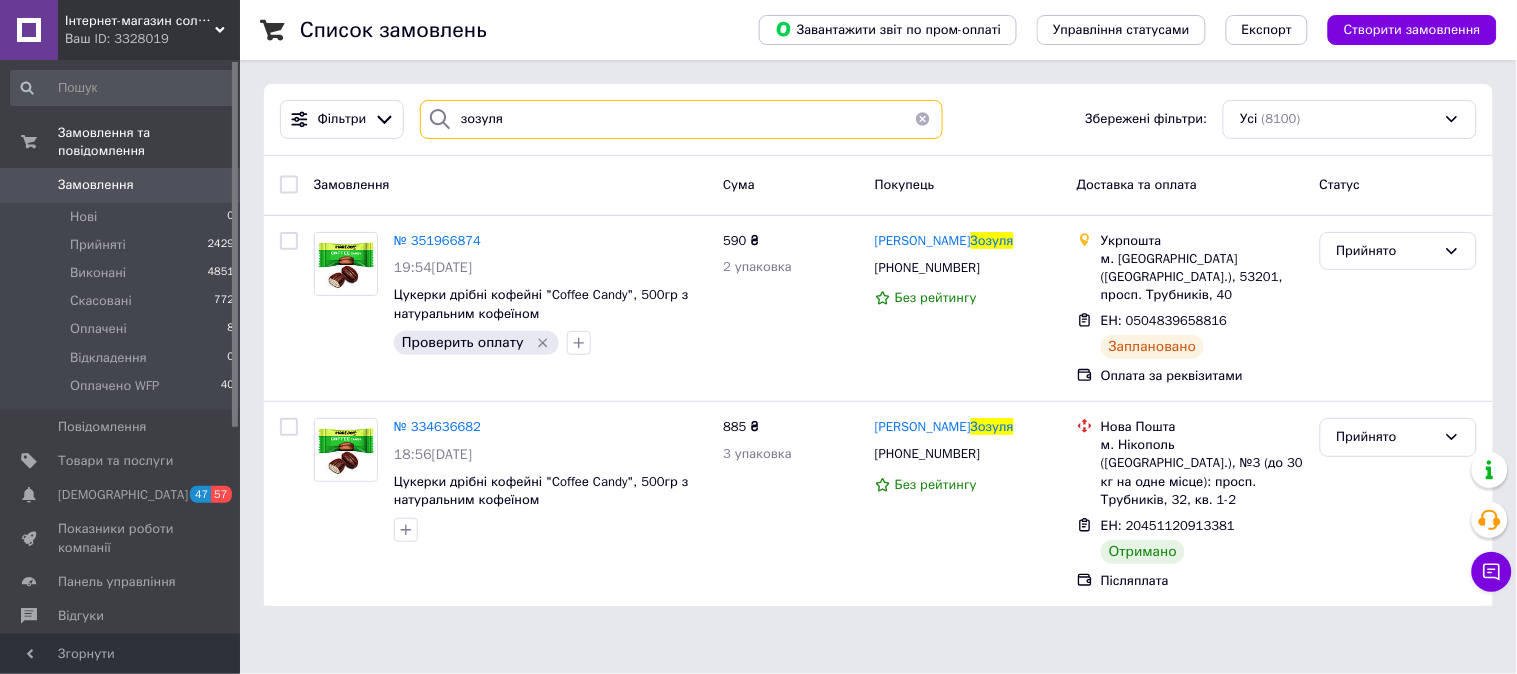 drag, startPoint x: 514, startPoint y: 126, endPoint x: 453, endPoint y: 121, distance: 61.204575 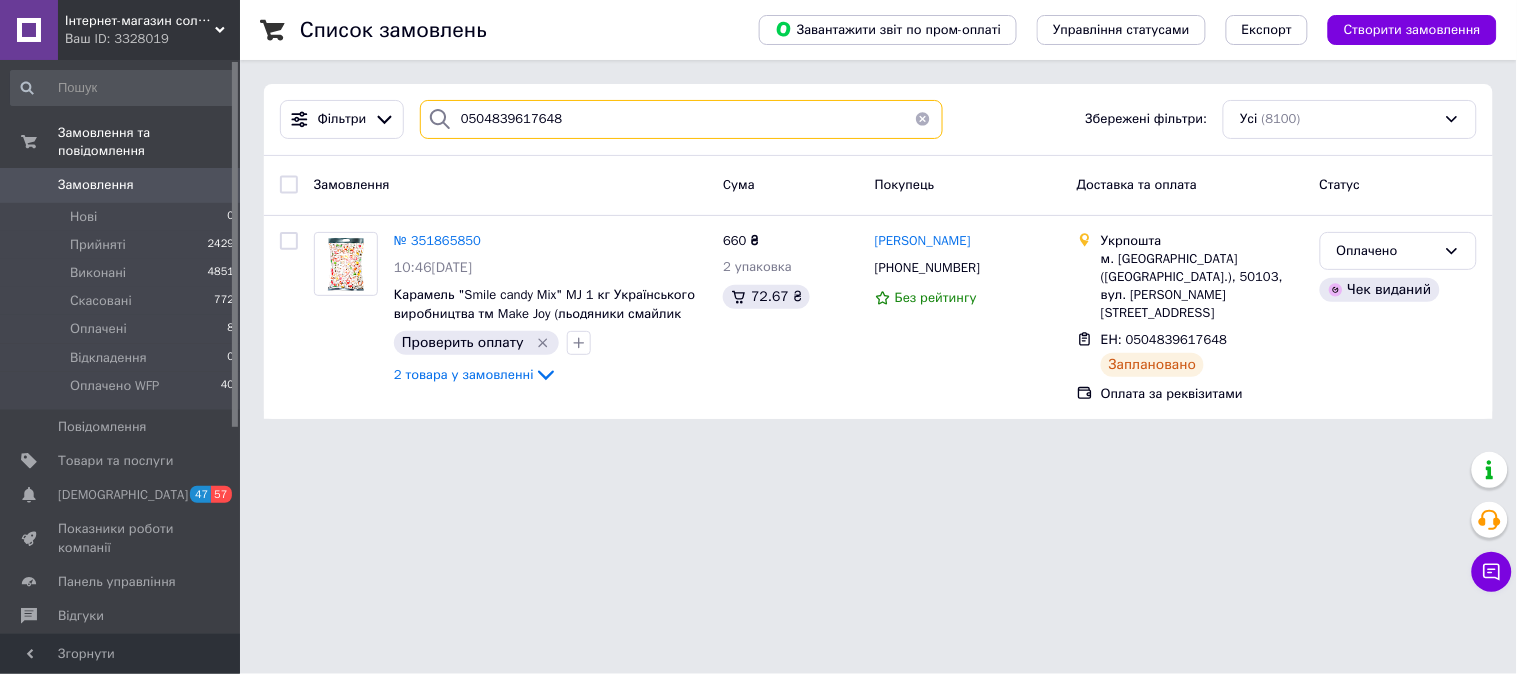 type on "0504839617648" 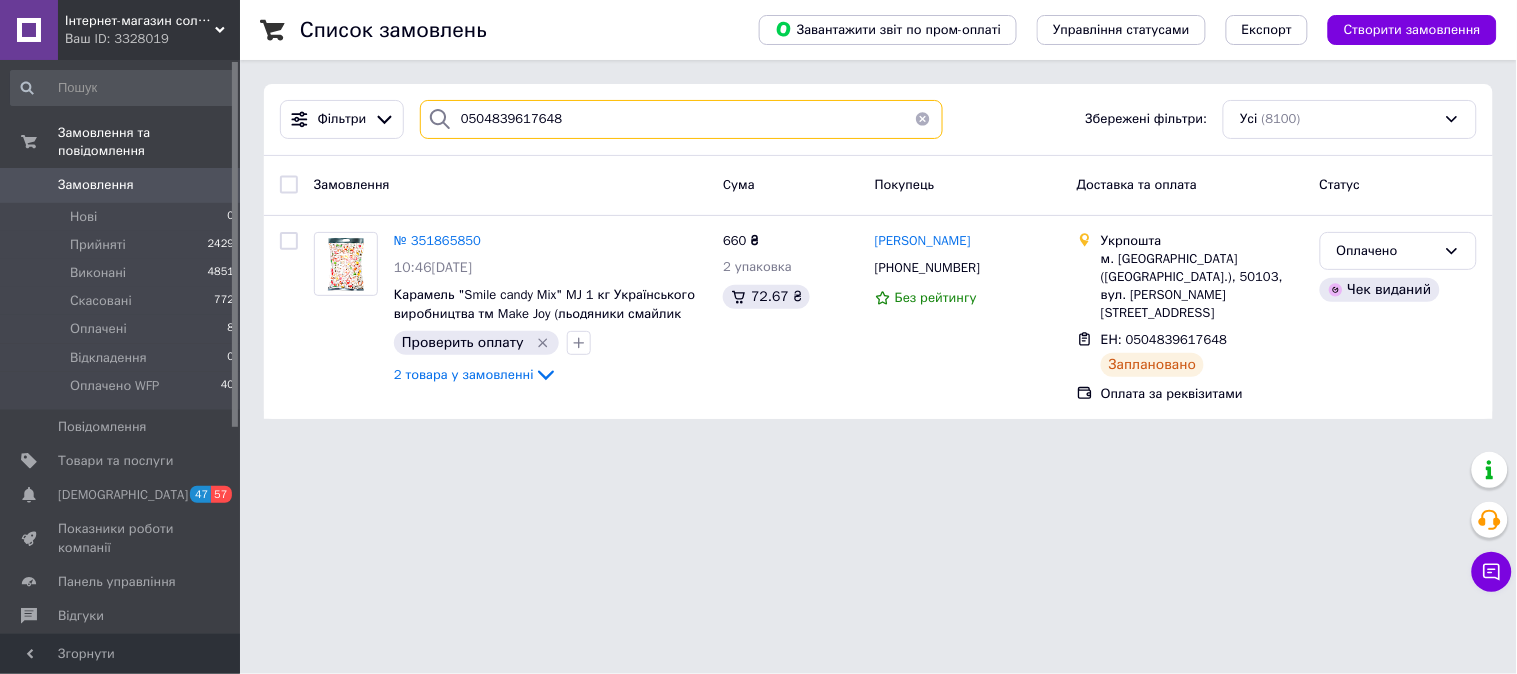 click on "0504839617648" at bounding box center [681, 119] 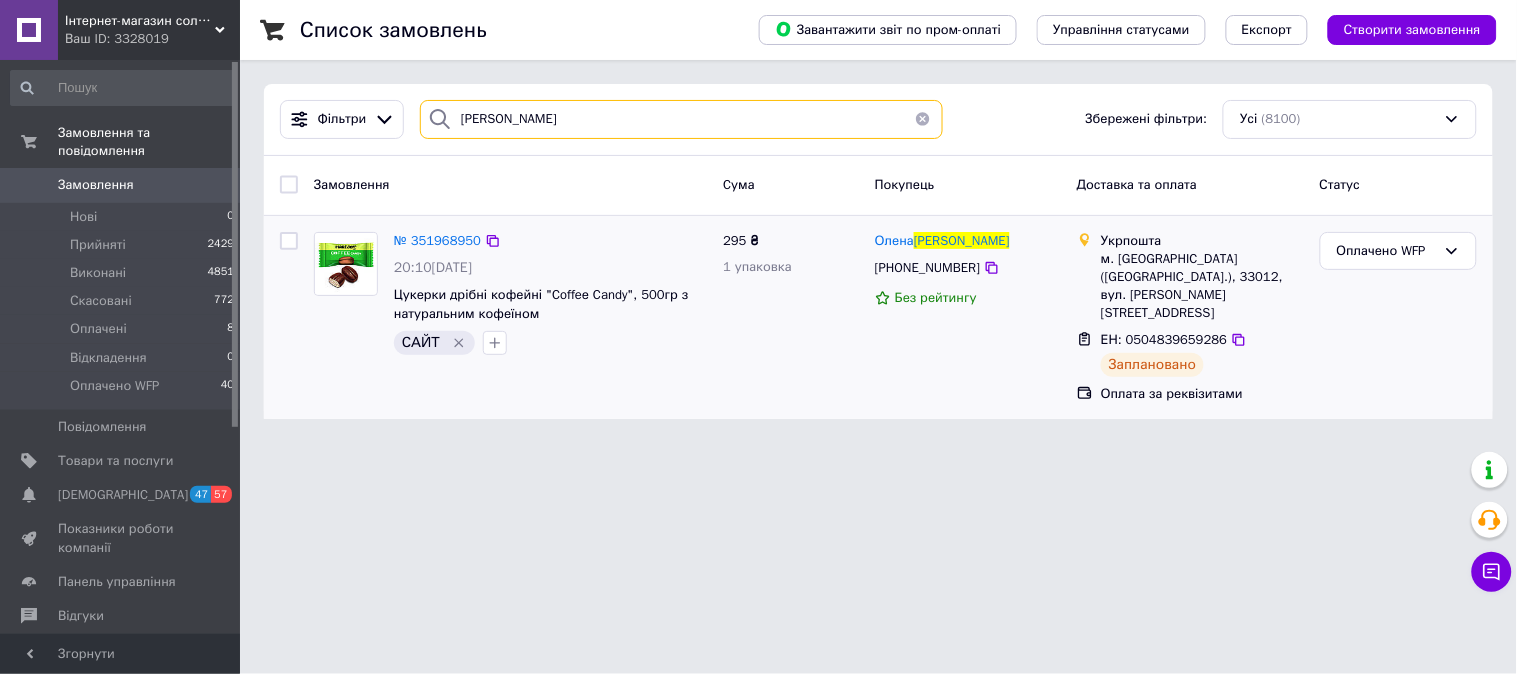 type on "[PERSON_NAME]" 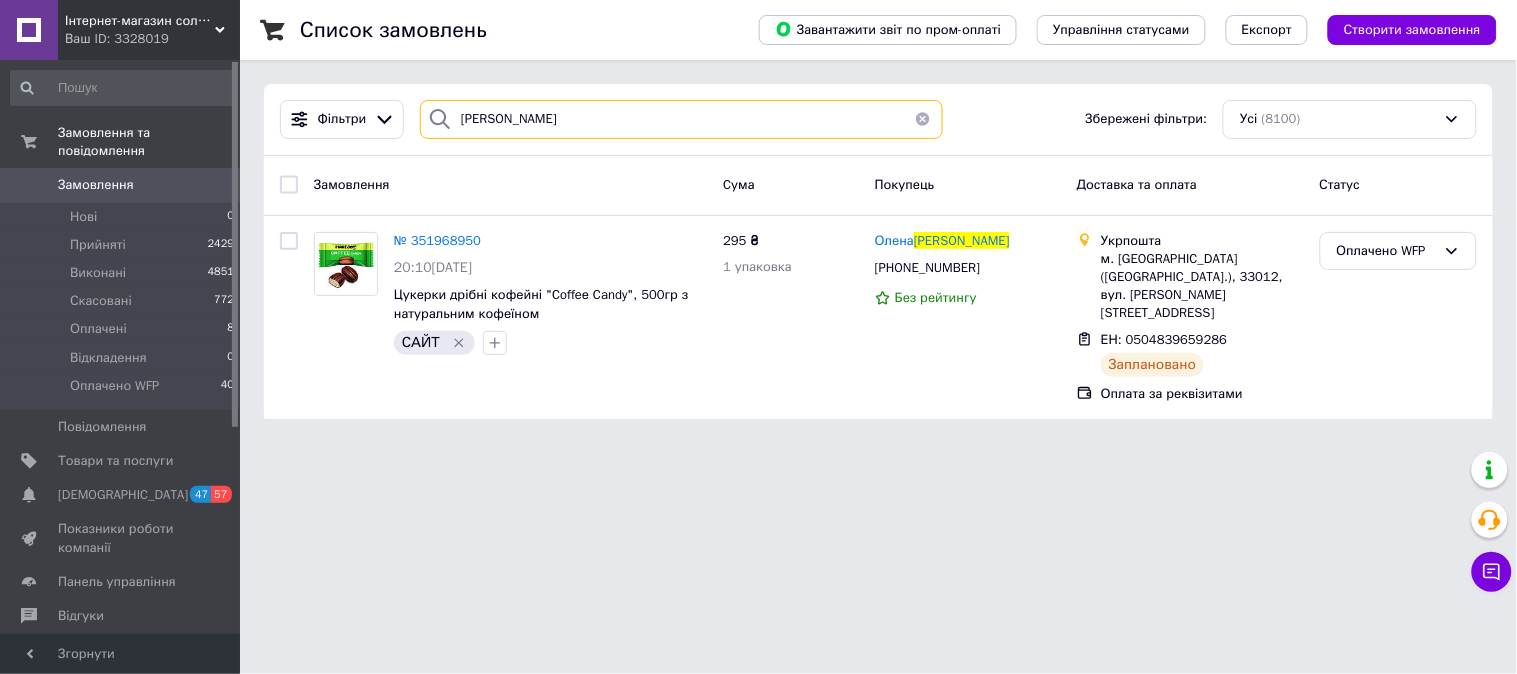 drag, startPoint x: 511, startPoint y: 107, endPoint x: 451, endPoint y: 123, distance: 62.0967 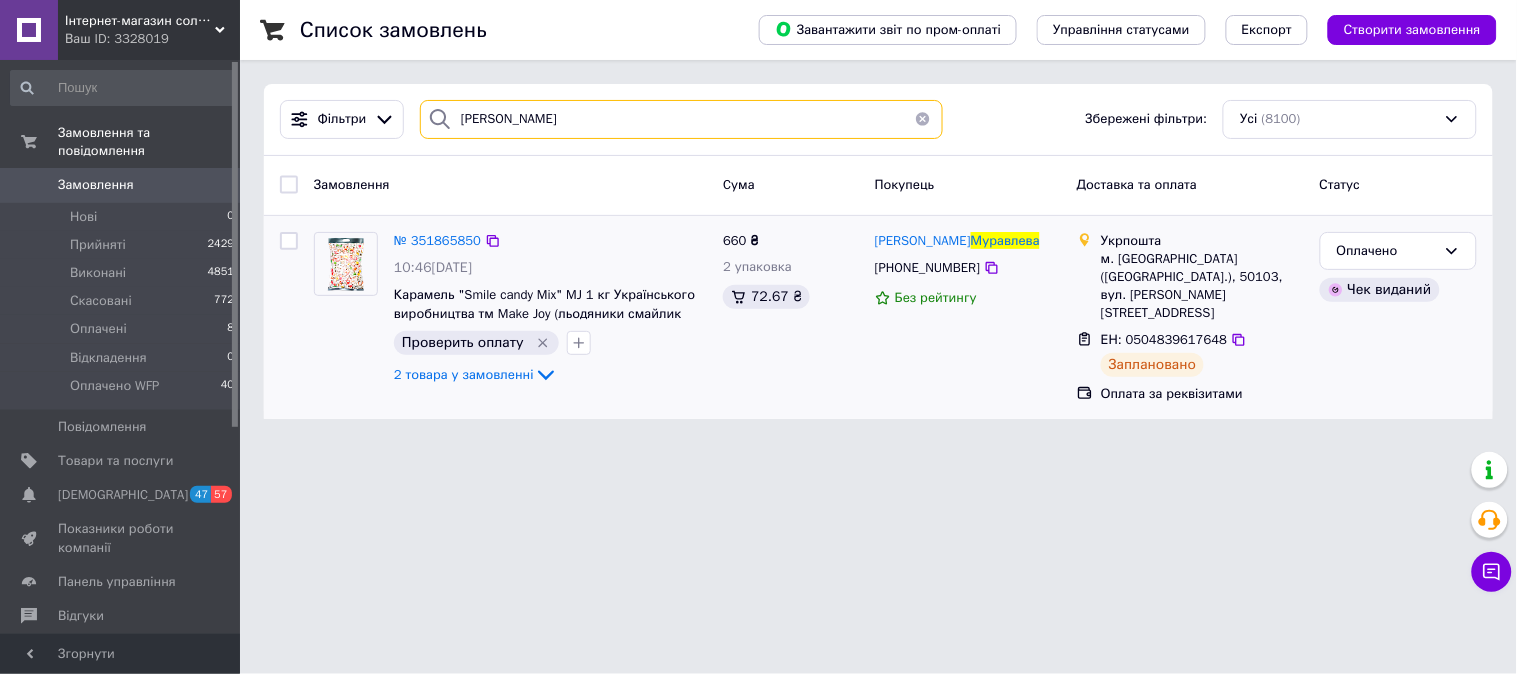 type on "муравлева" 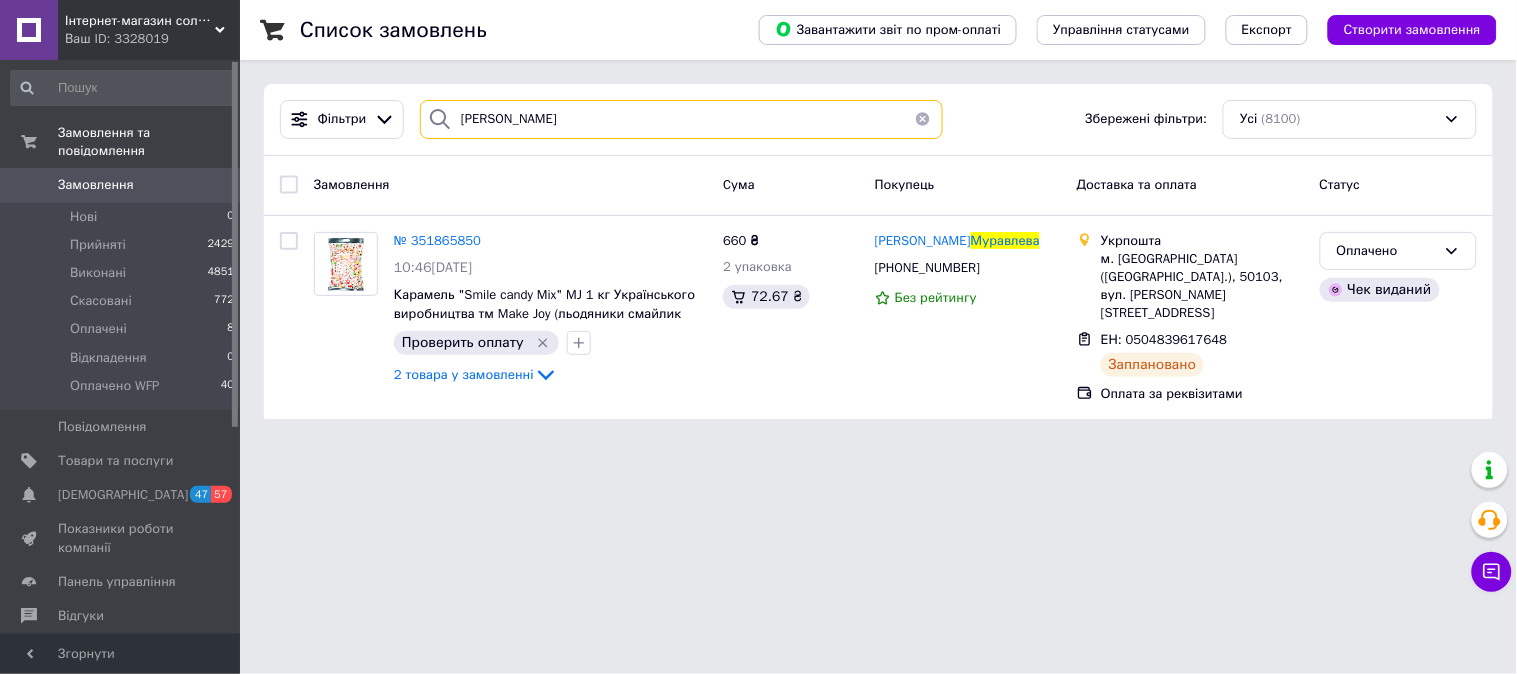 drag, startPoint x: 508, startPoint y: 120, endPoint x: 431, endPoint y: 114, distance: 77.23341 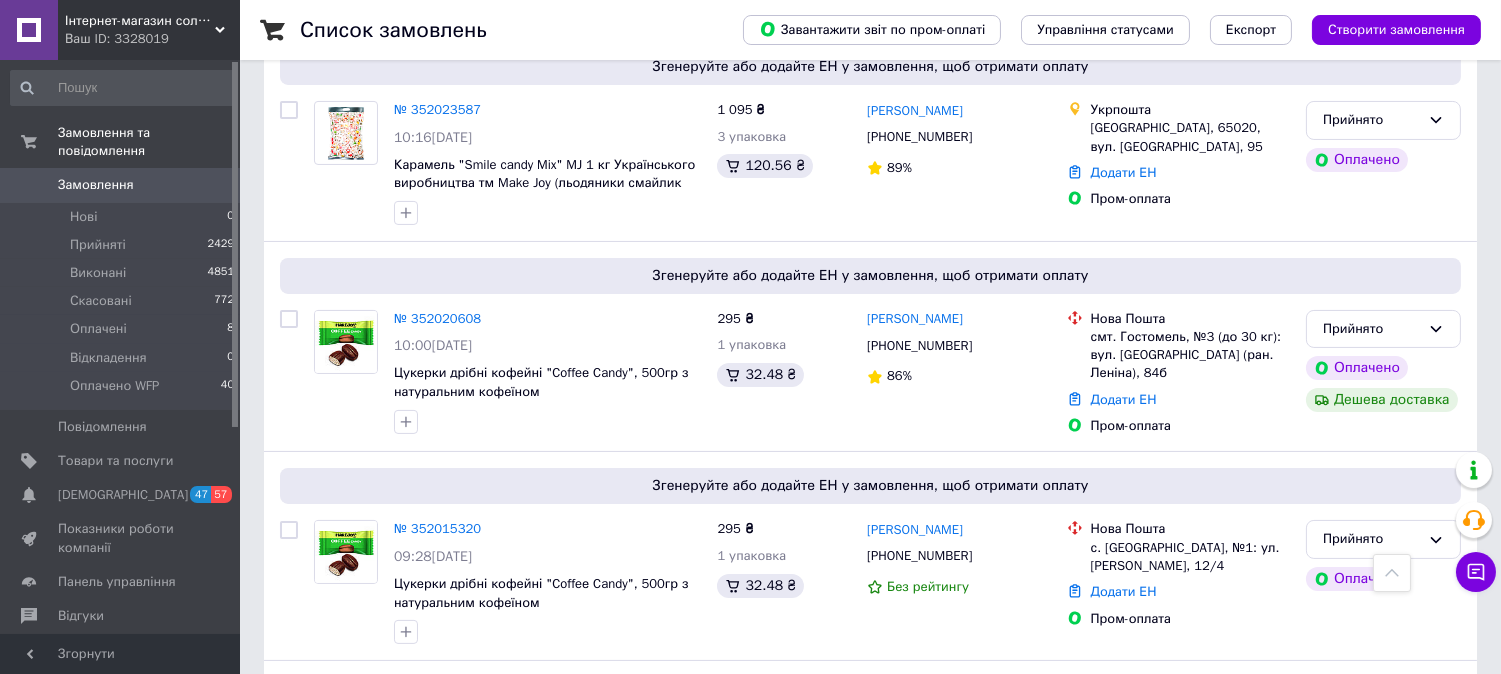 scroll, scrollTop: 777, scrollLeft: 0, axis: vertical 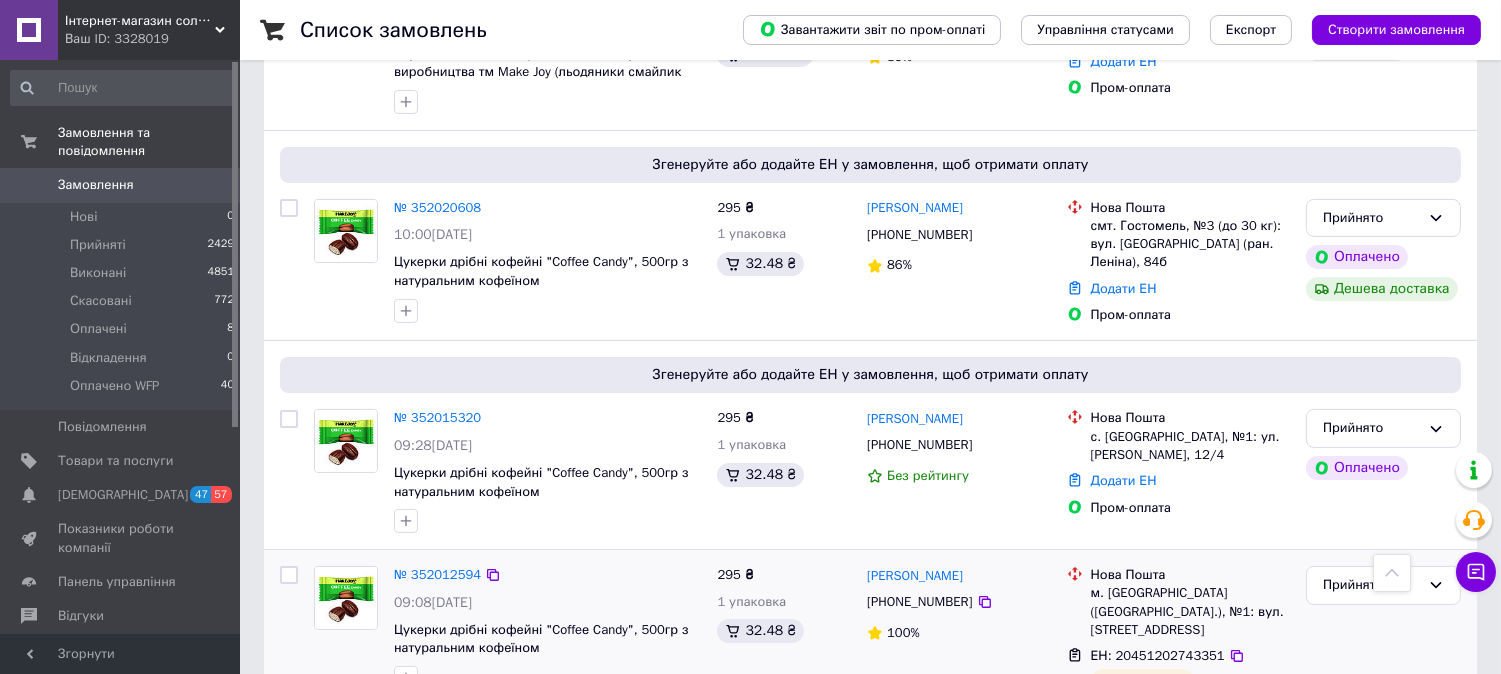 type 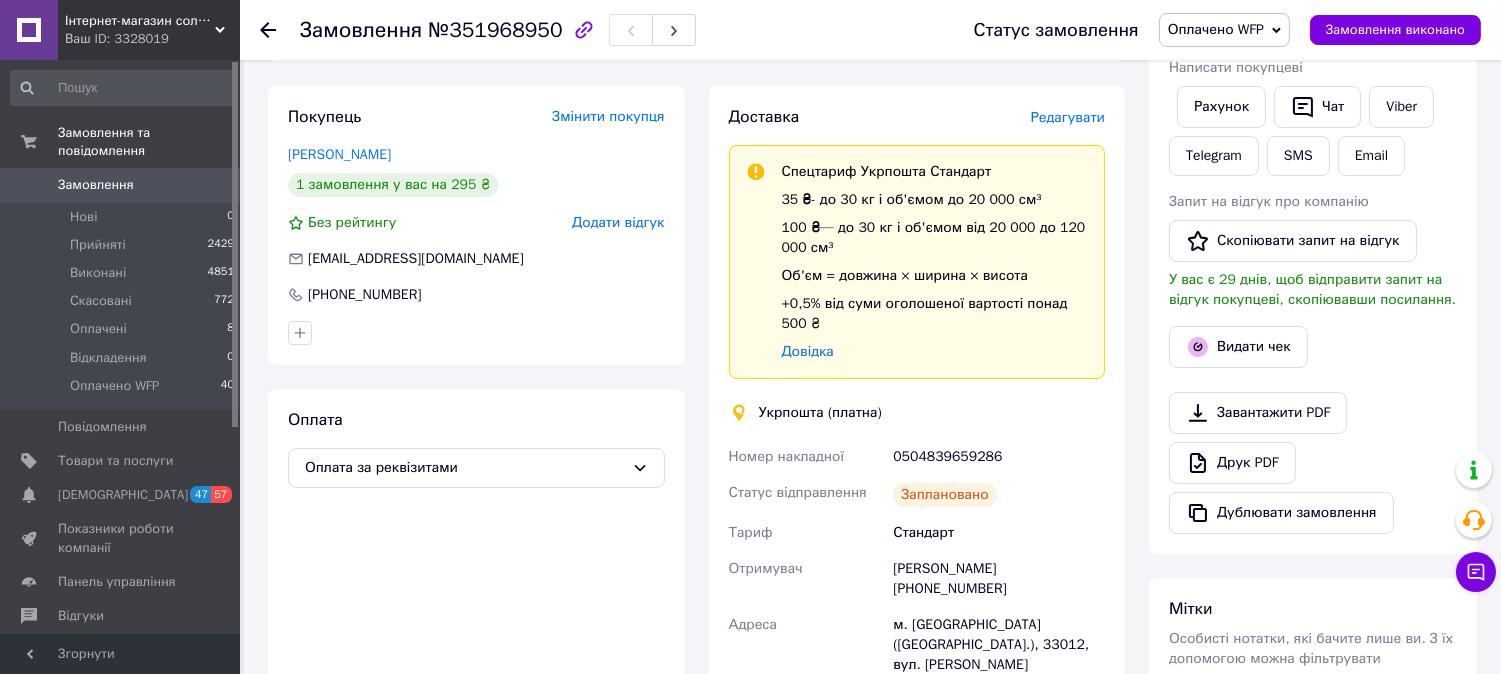 scroll, scrollTop: 444, scrollLeft: 0, axis: vertical 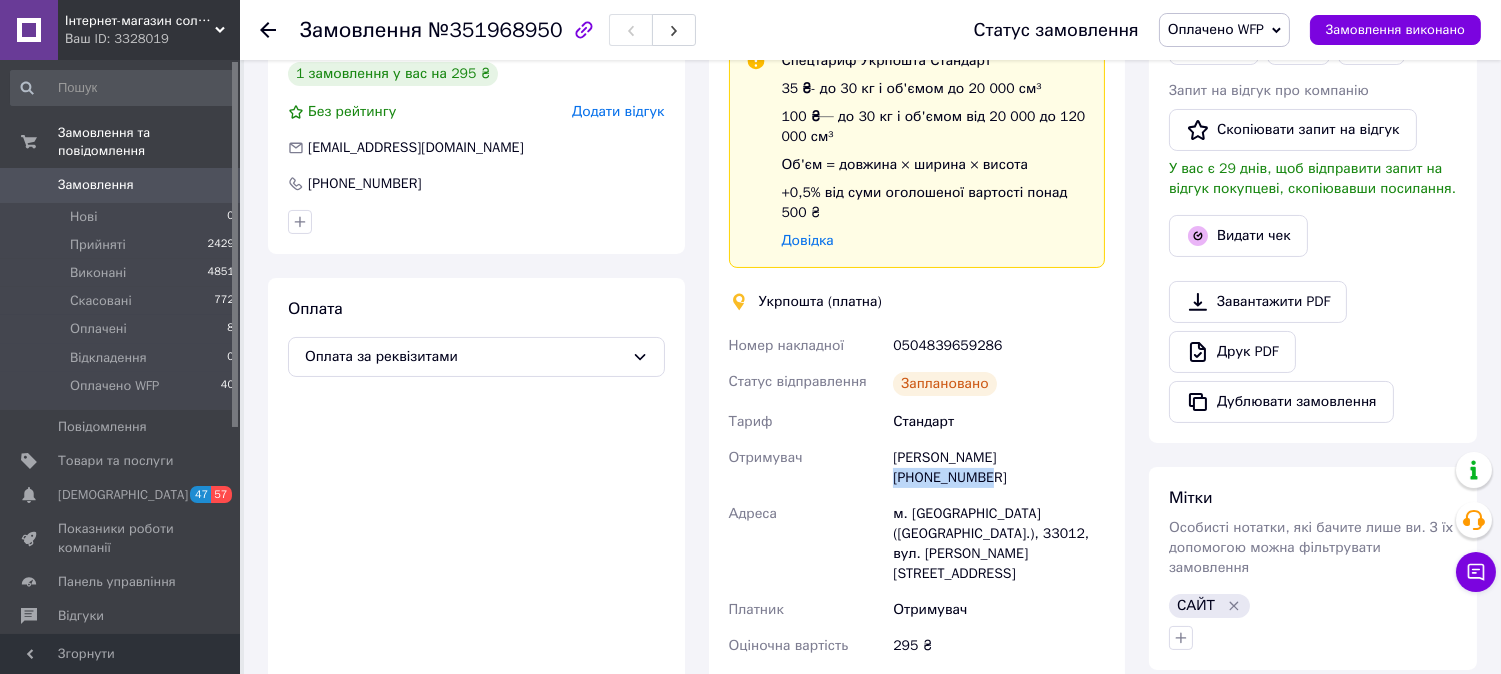 drag, startPoint x: 1093, startPoint y: 463, endPoint x: 988, endPoint y: 461, distance: 105.01904 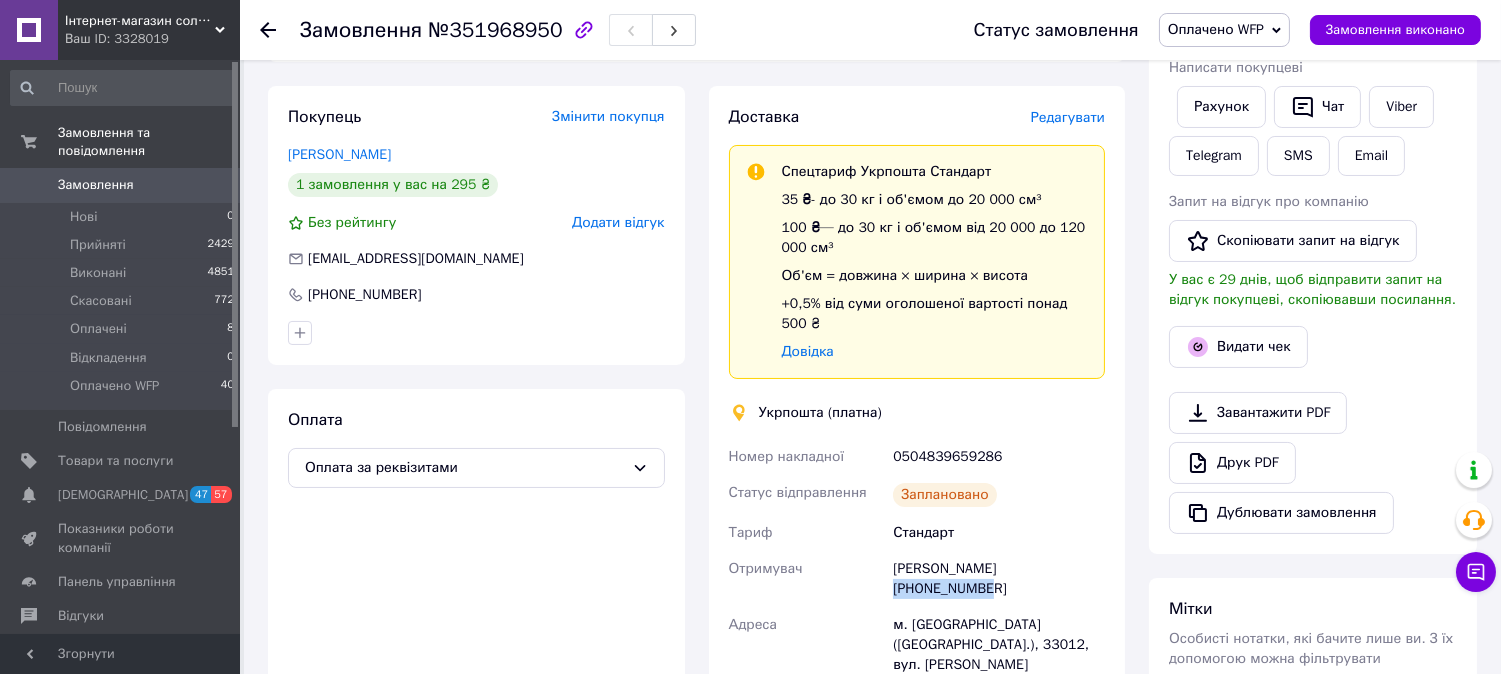 scroll, scrollTop: 111, scrollLeft: 0, axis: vertical 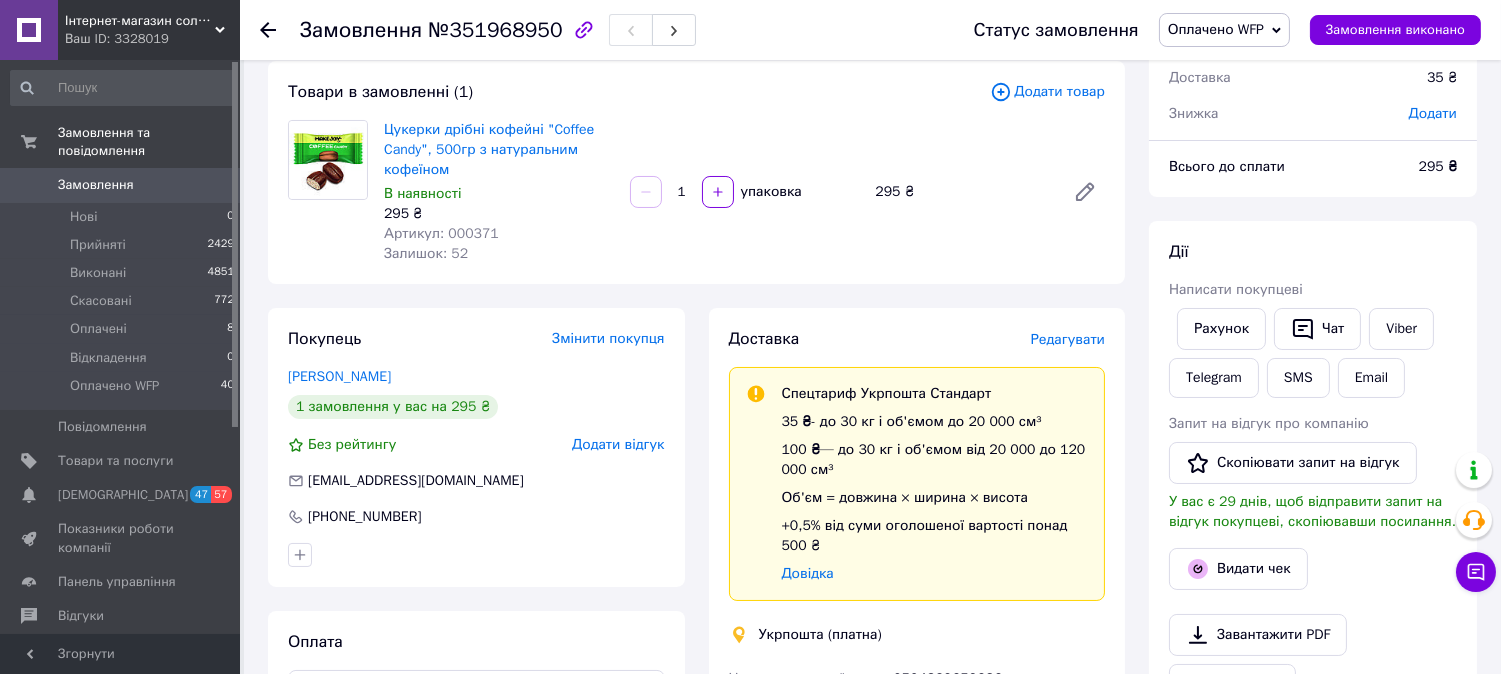 click on "Додати" at bounding box center [1433, 113] 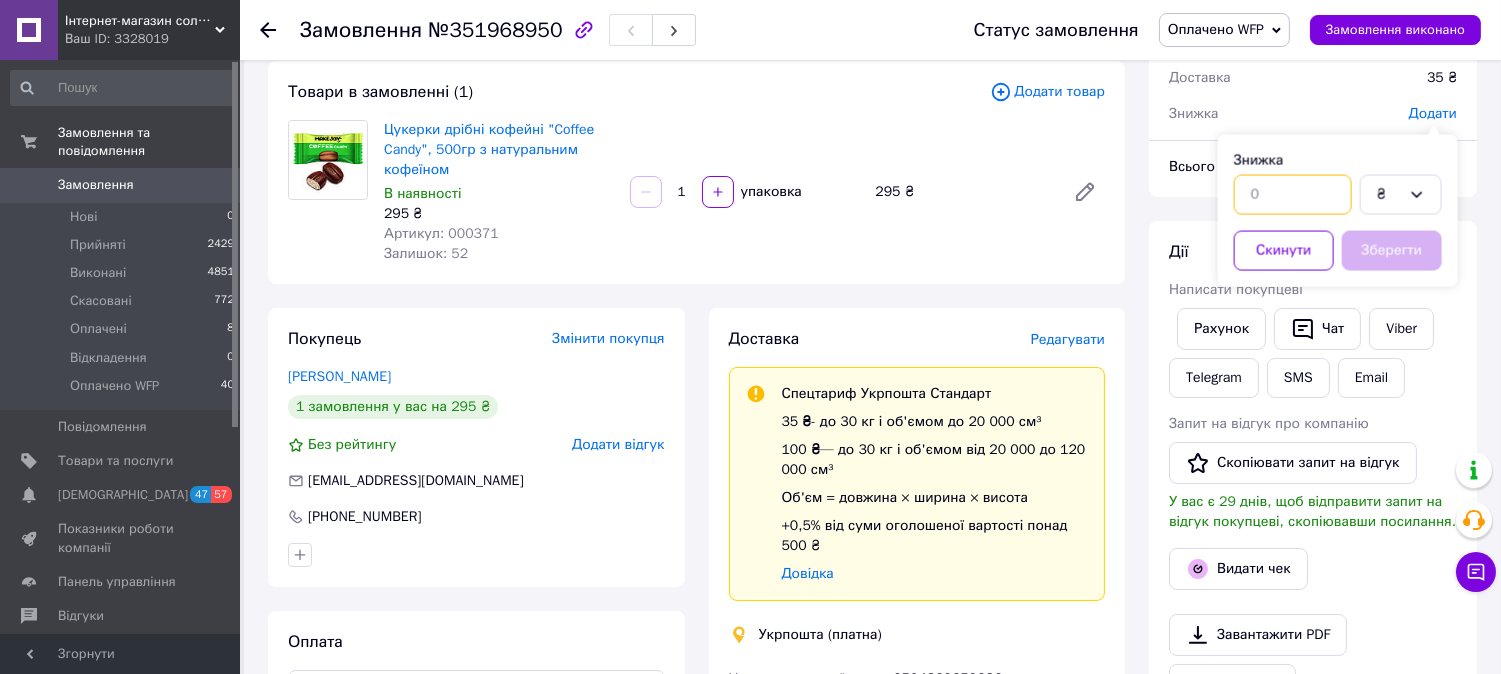 click at bounding box center [1293, 195] 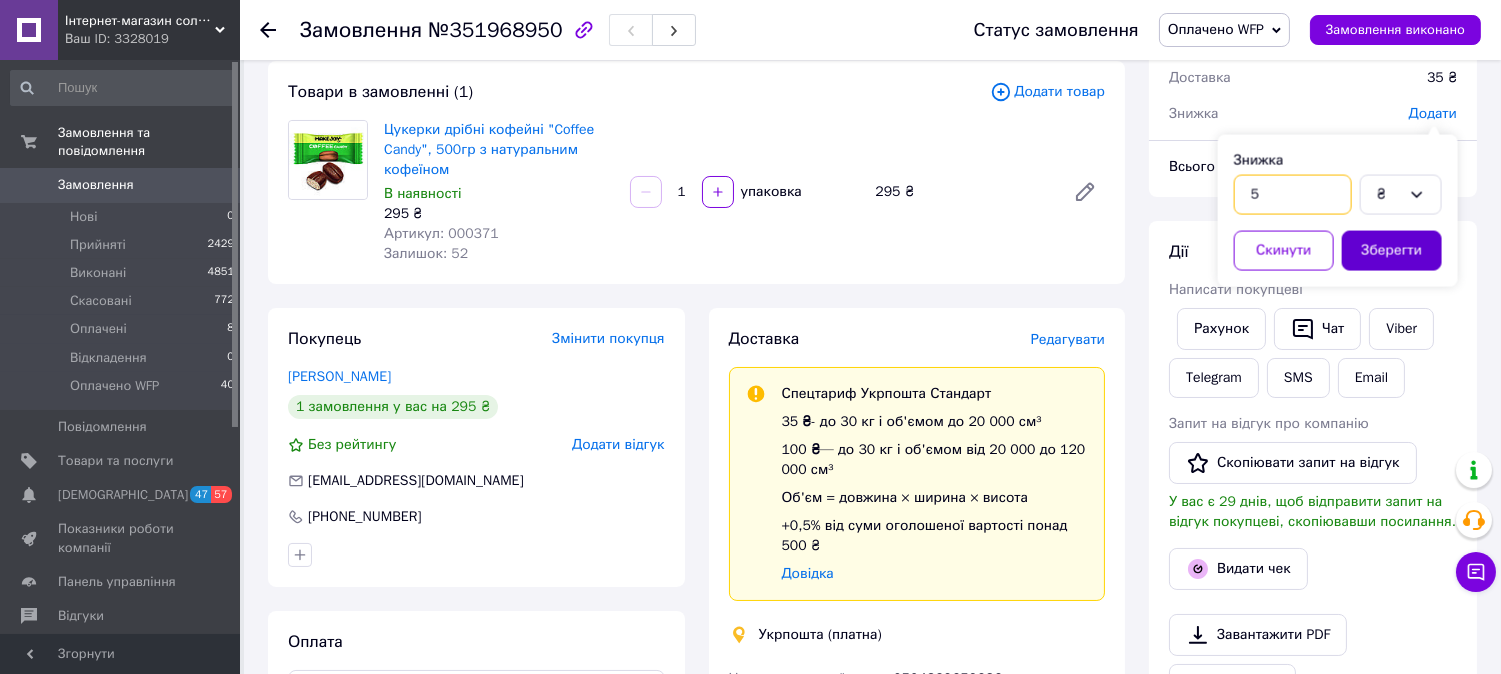 type on "5" 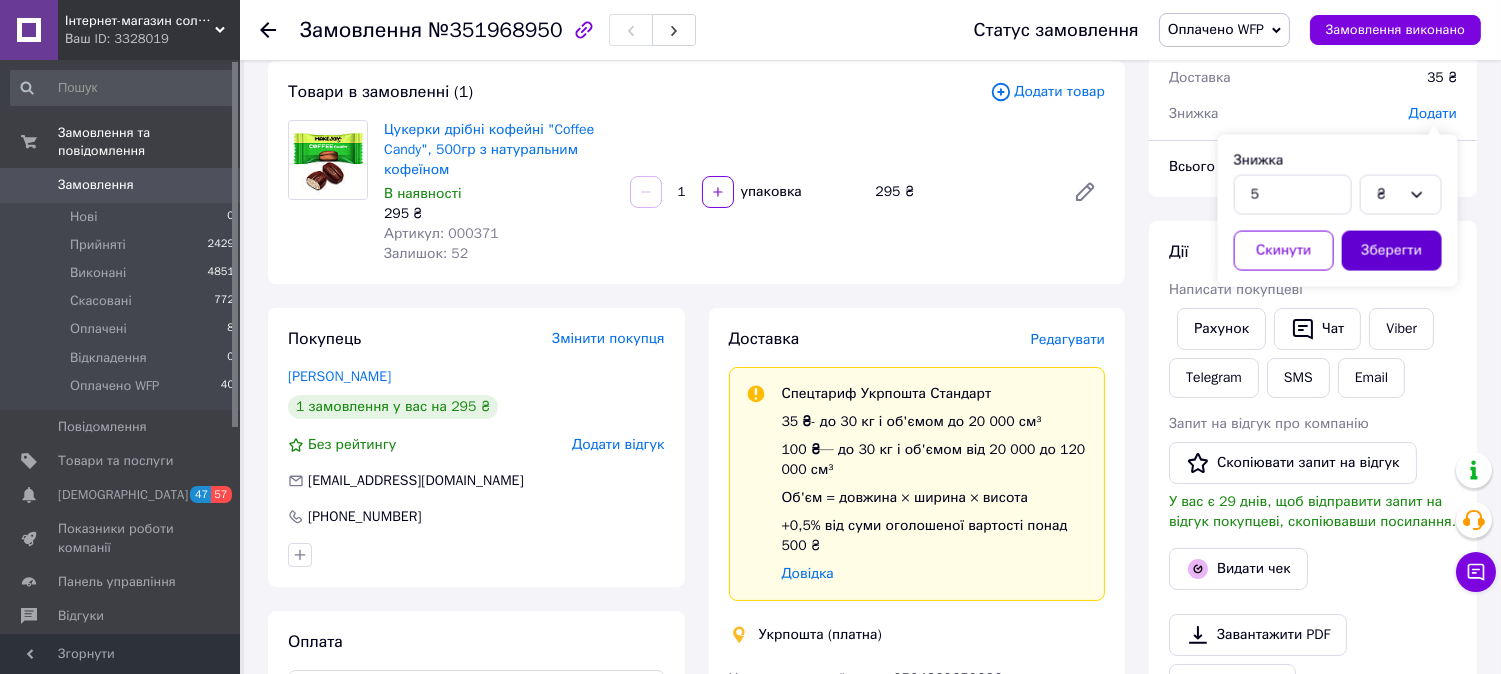 click on "Зберегти" at bounding box center [1392, 251] 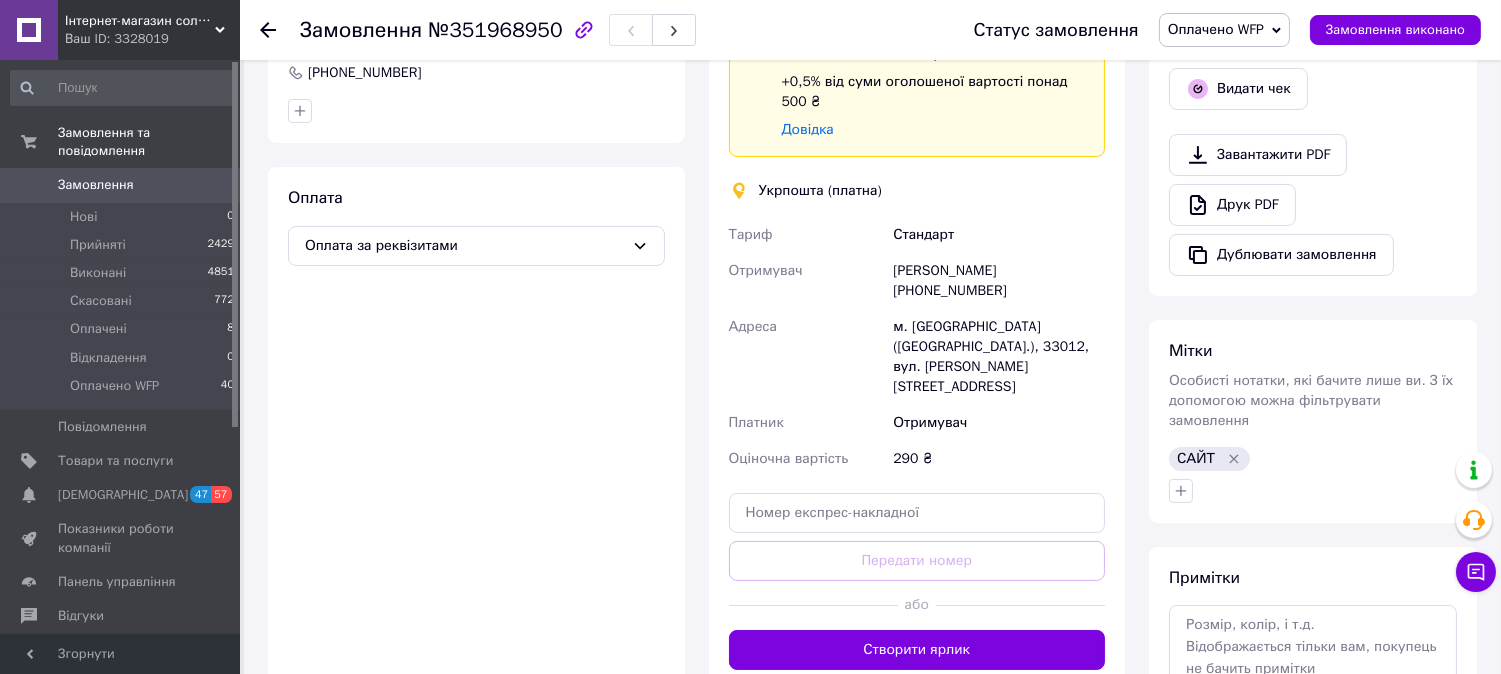 scroll, scrollTop: 666, scrollLeft: 0, axis: vertical 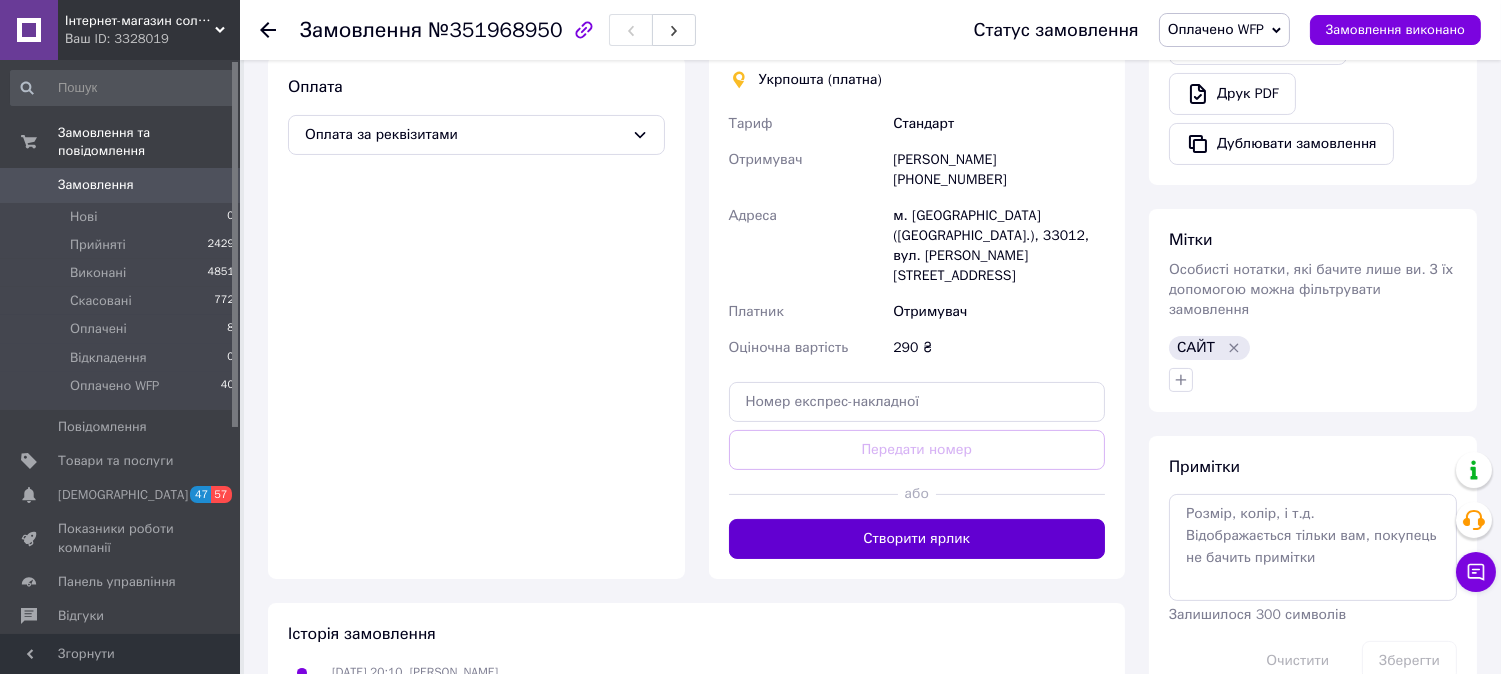 click on "Створити ярлик" at bounding box center (917, 539) 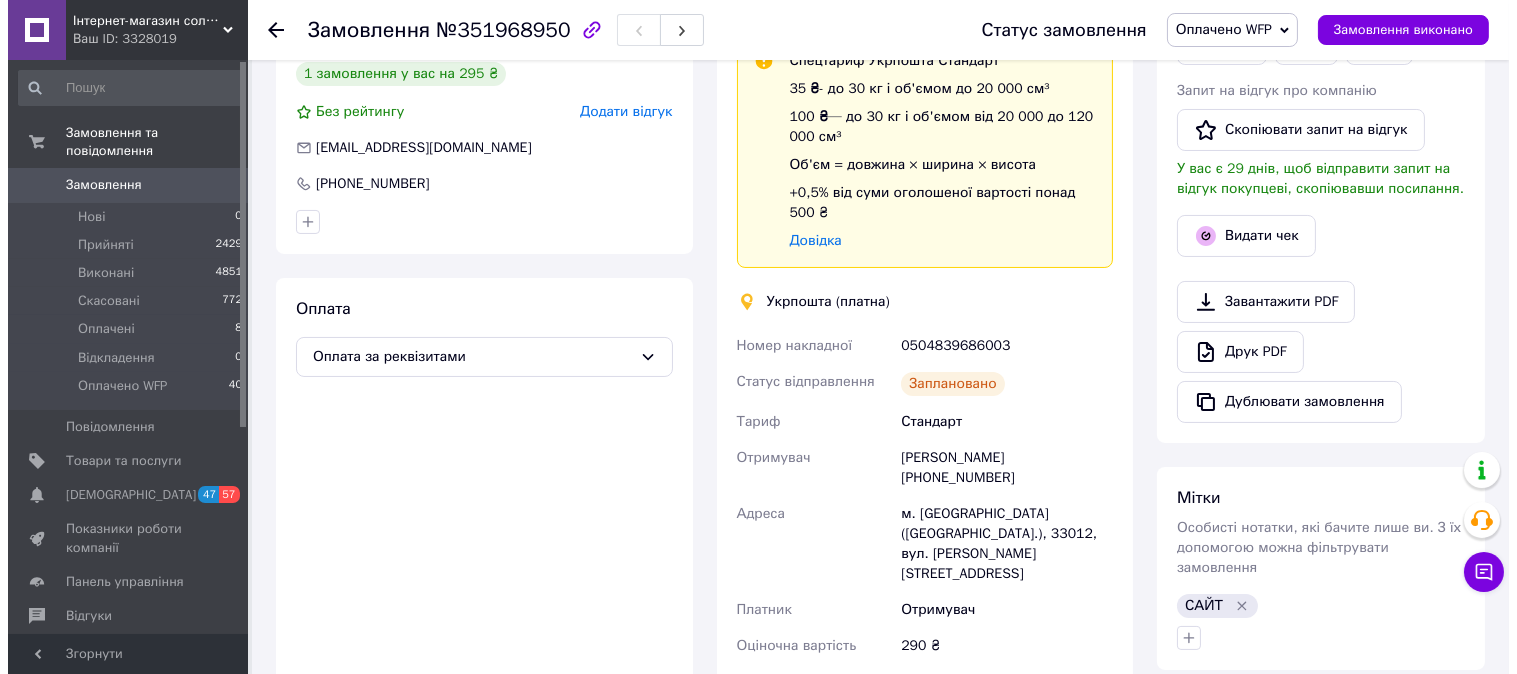scroll, scrollTop: 222, scrollLeft: 0, axis: vertical 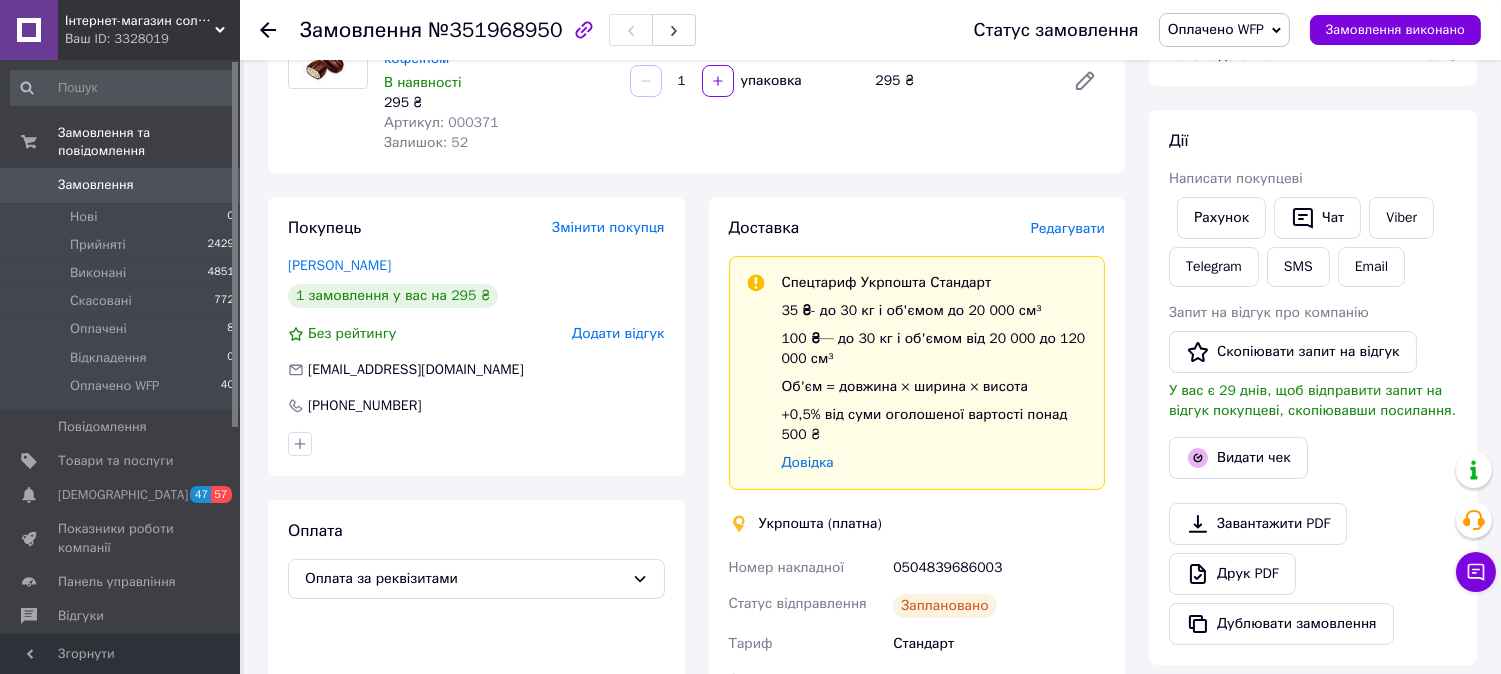 click on "Редагувати" at bounding box center [1068, 228] 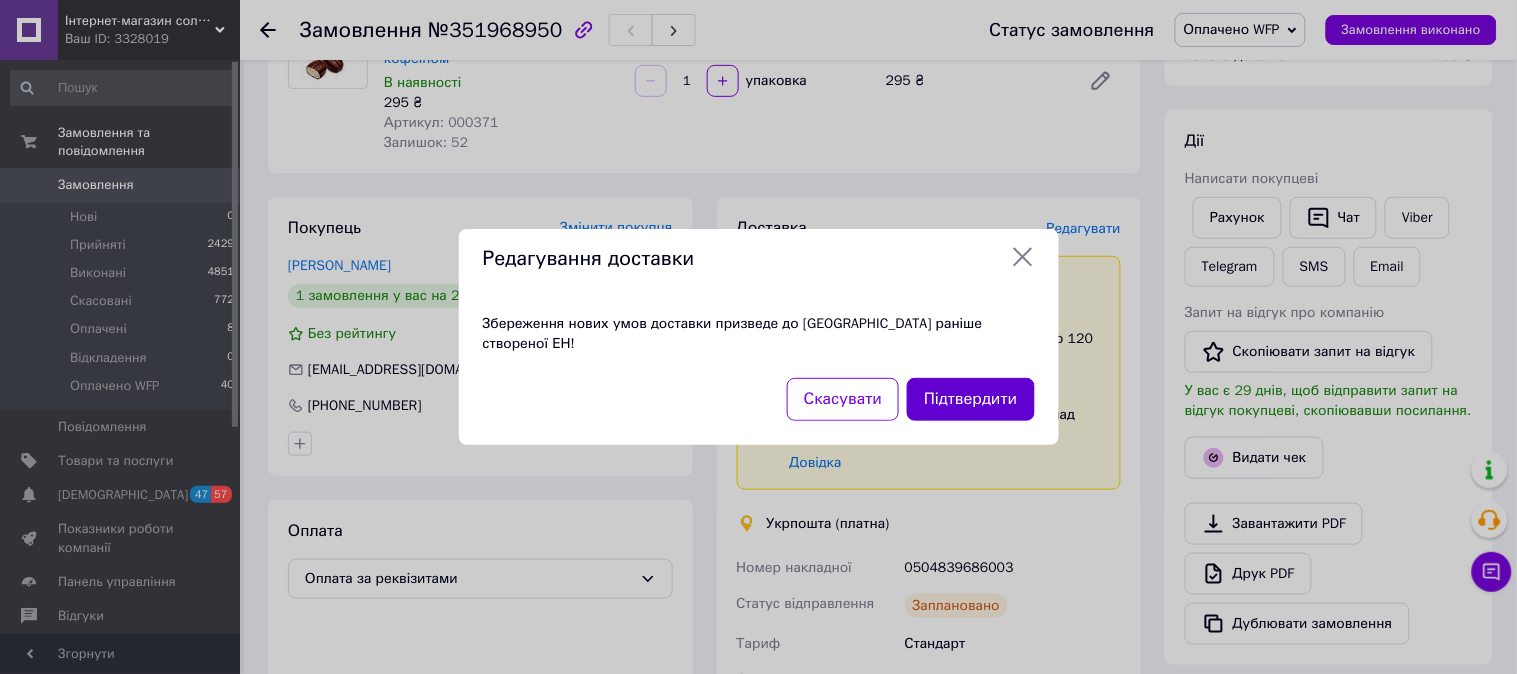 click on "Підтвердити" at bounding box center (970, 399) 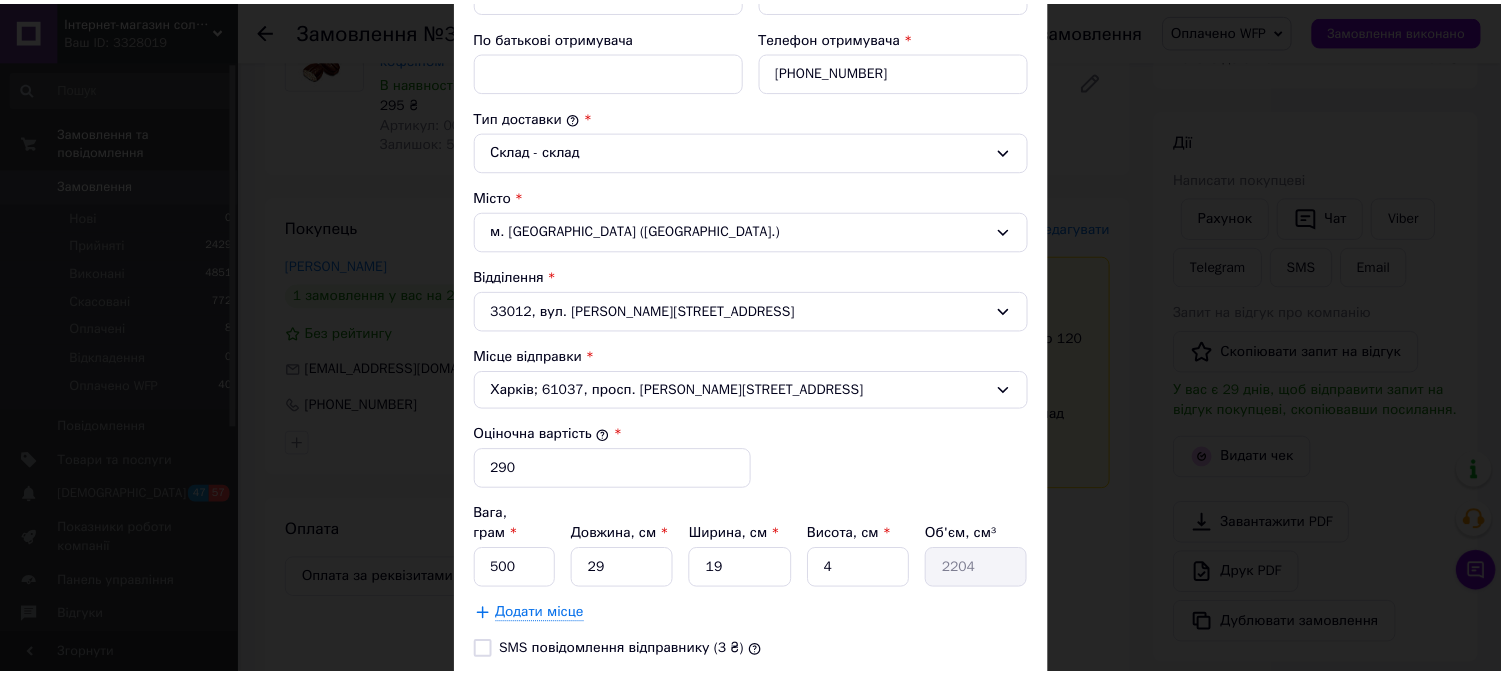 scroll, scrollTop: 651, scrollLeft: 0, axis: vertical 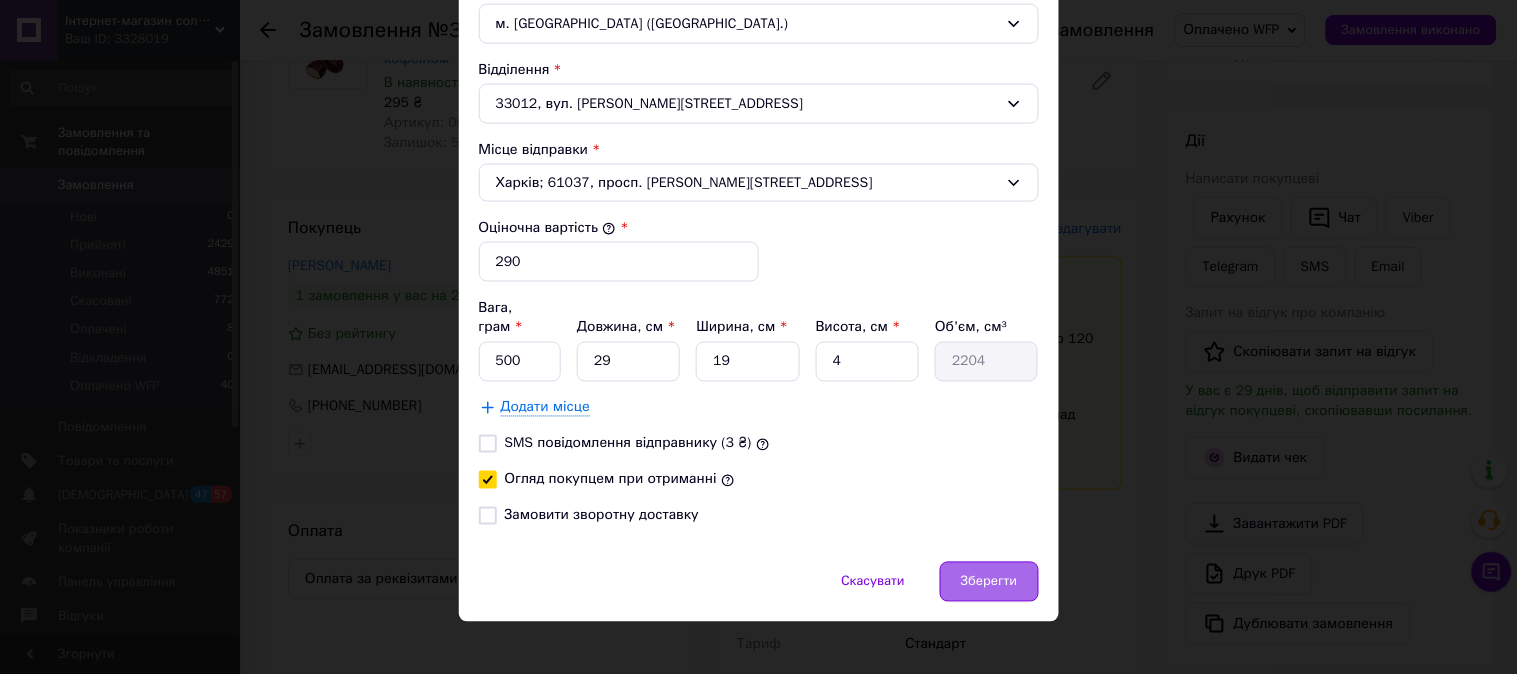 click on "Зберегти" at bounding box center [989, 582] 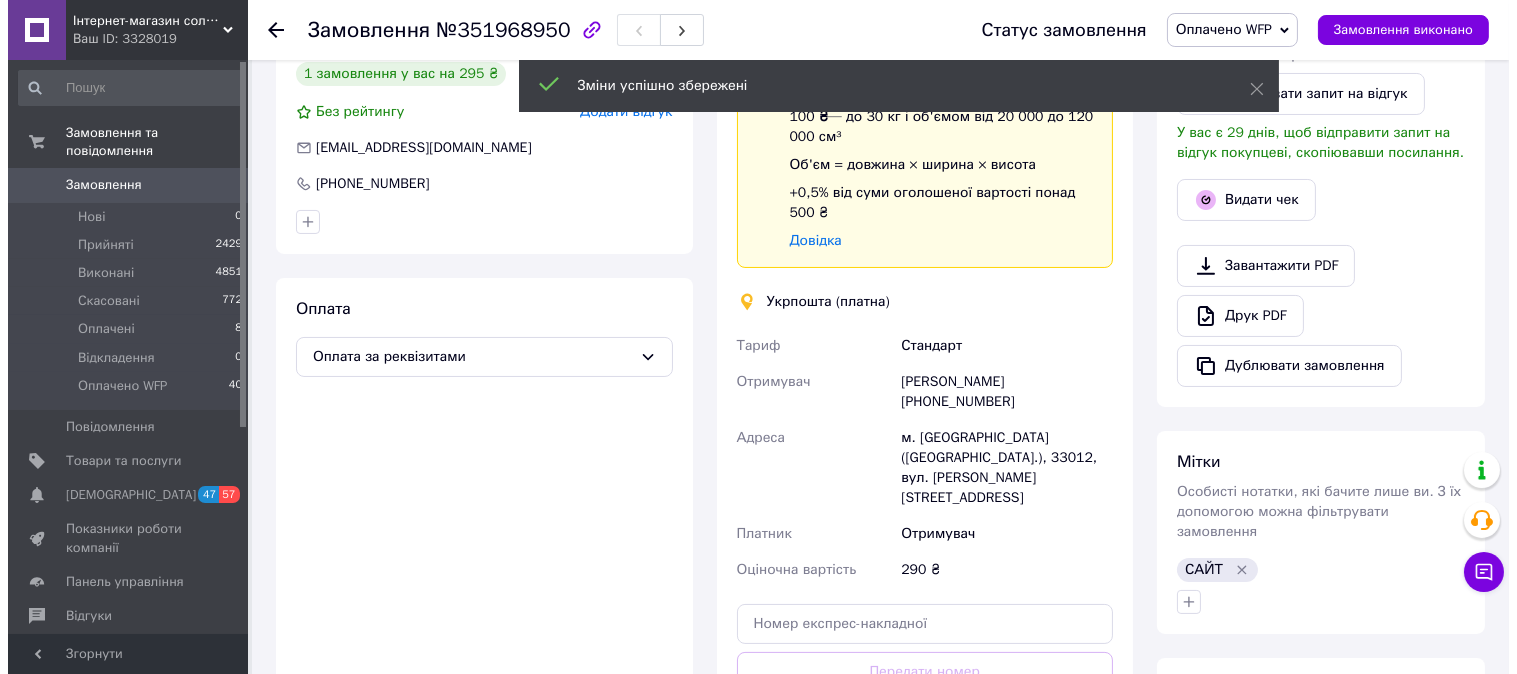 scroll, scrollTop: 555, scrollLeft: 0, axis: vertical 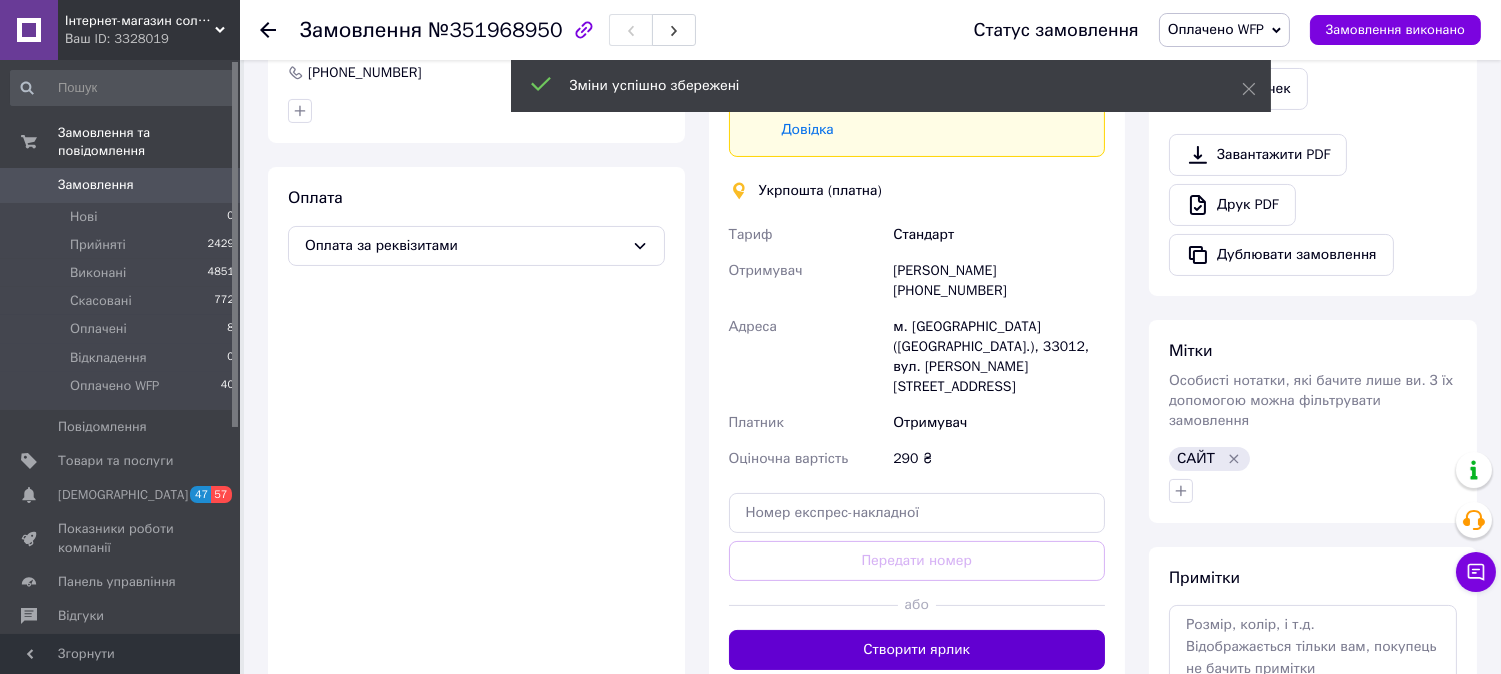 click on "Створити ярлик" at bounding box center [917, 650] 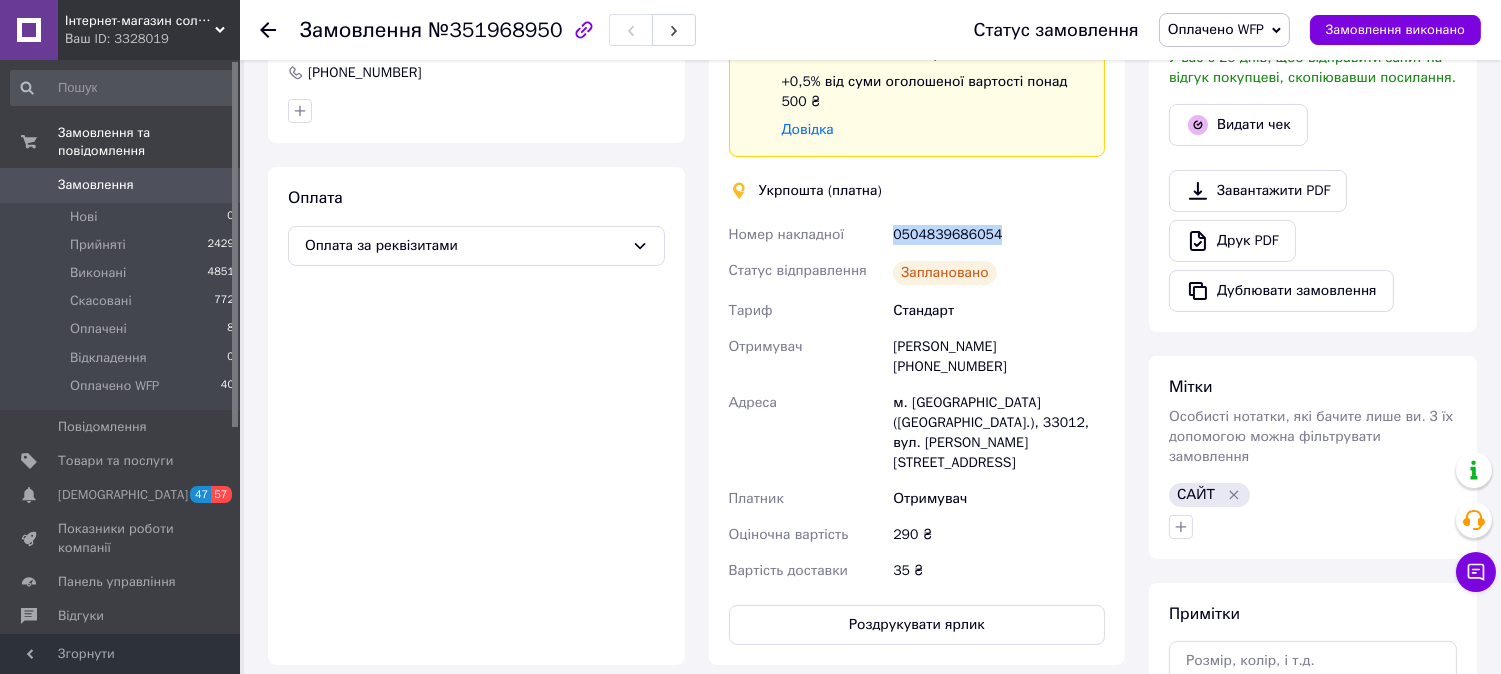 drag, startPoint x: 1002, startPoint y: 235, endPoint x: 893, endPoint y: 227, distance: 109.29318 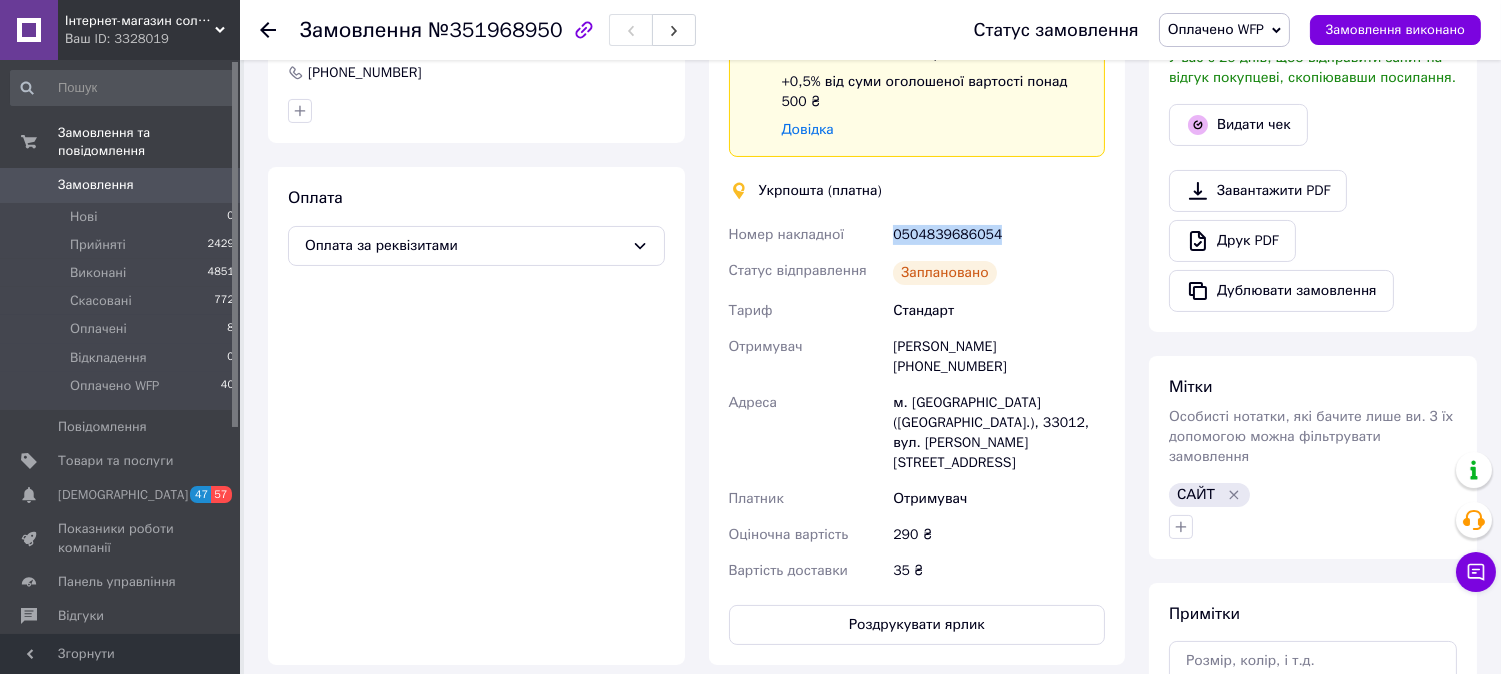 click on "Видати чек" at bounding box center (1238, 125) 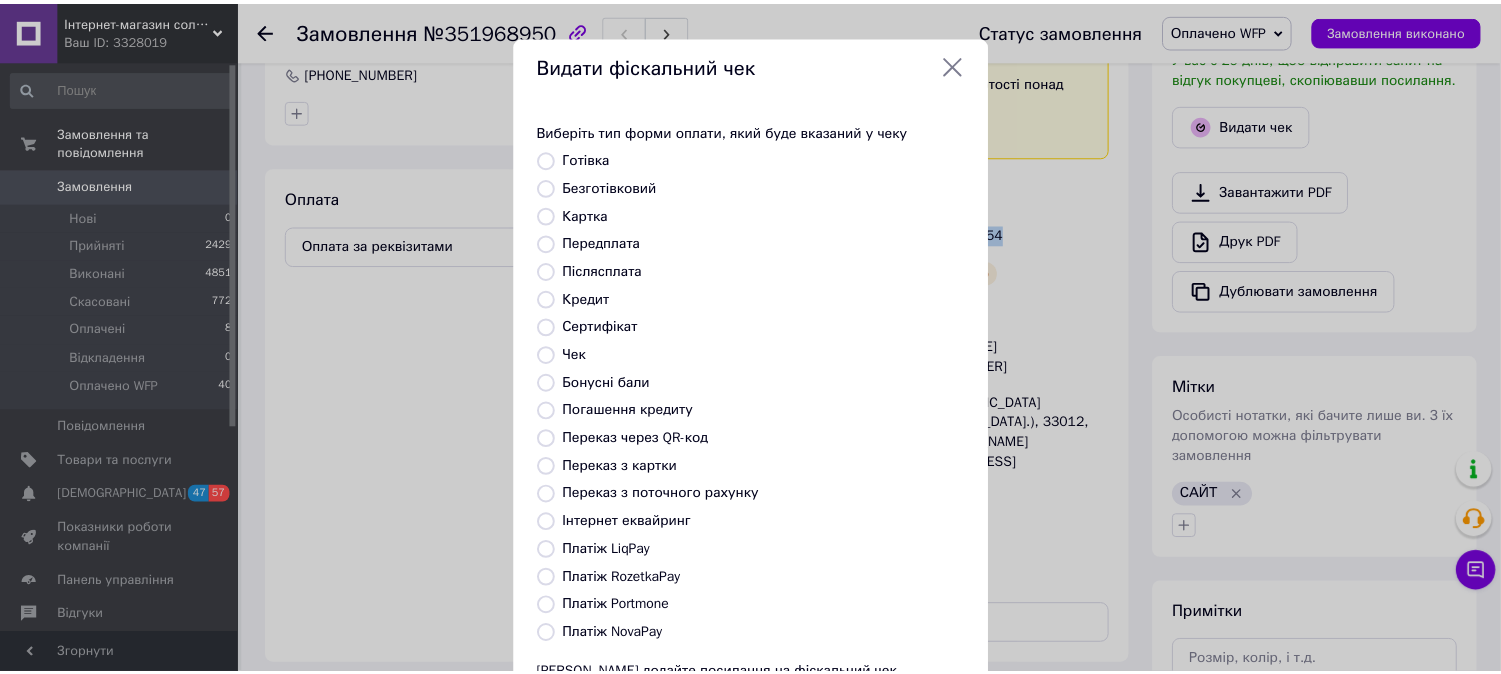scroll, scrollTop: 185, scrollLeft: 0, axis: vertical 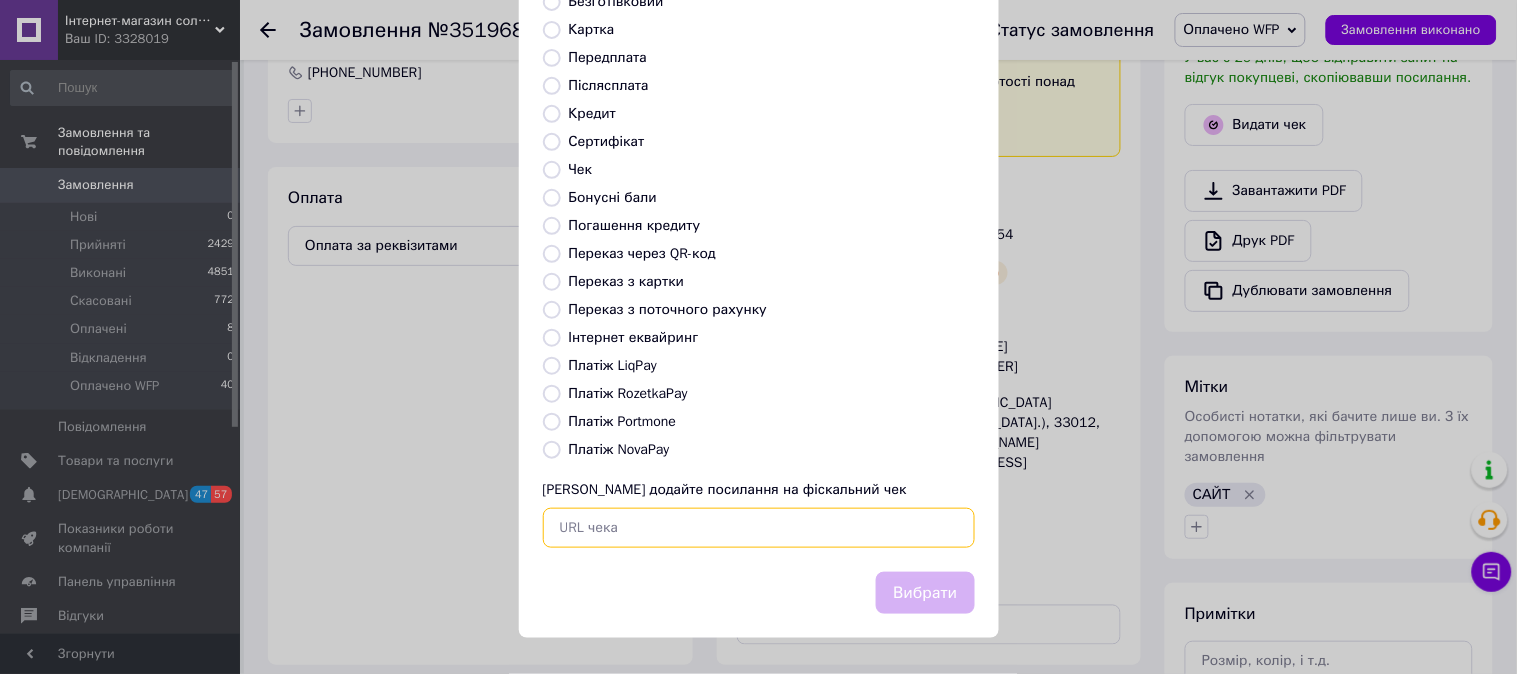click at bounding box center (759, 528) 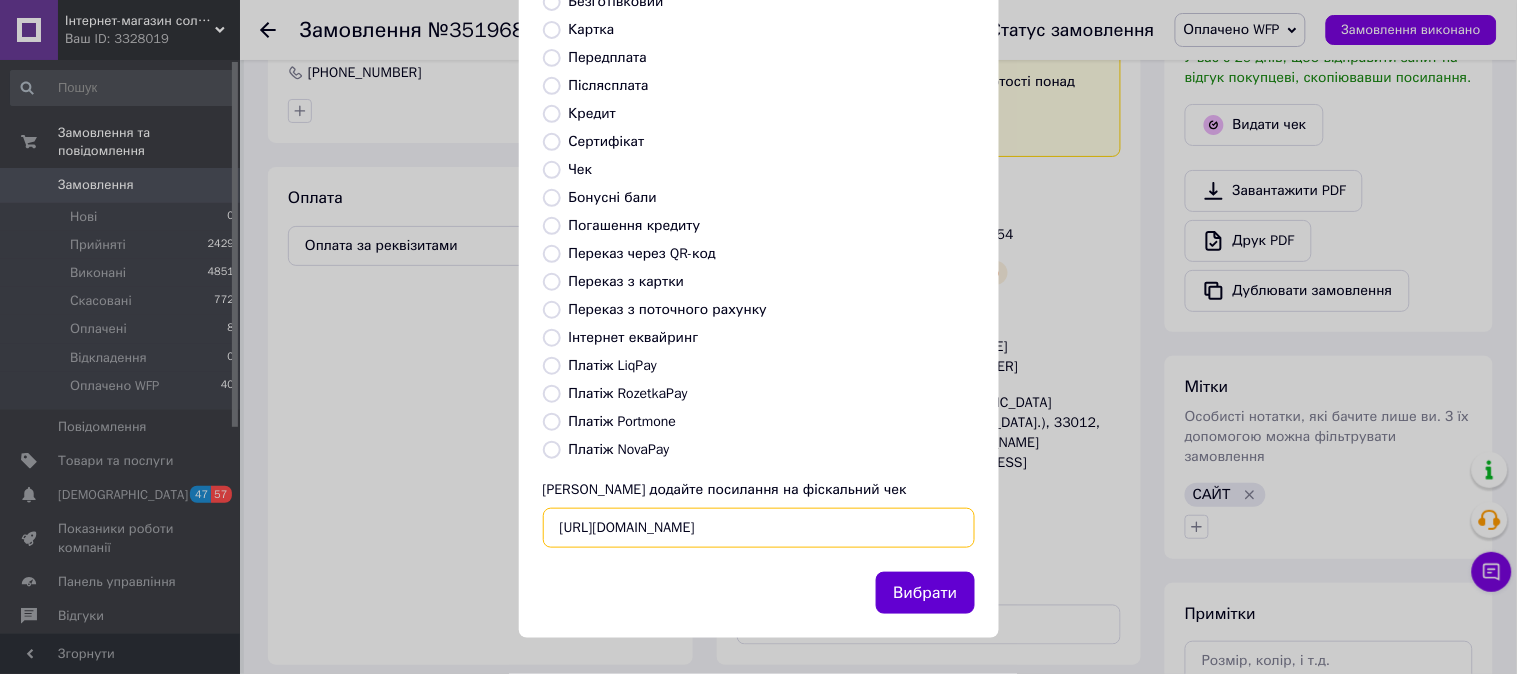 type on "[URL][DOMAIN_NAME]" 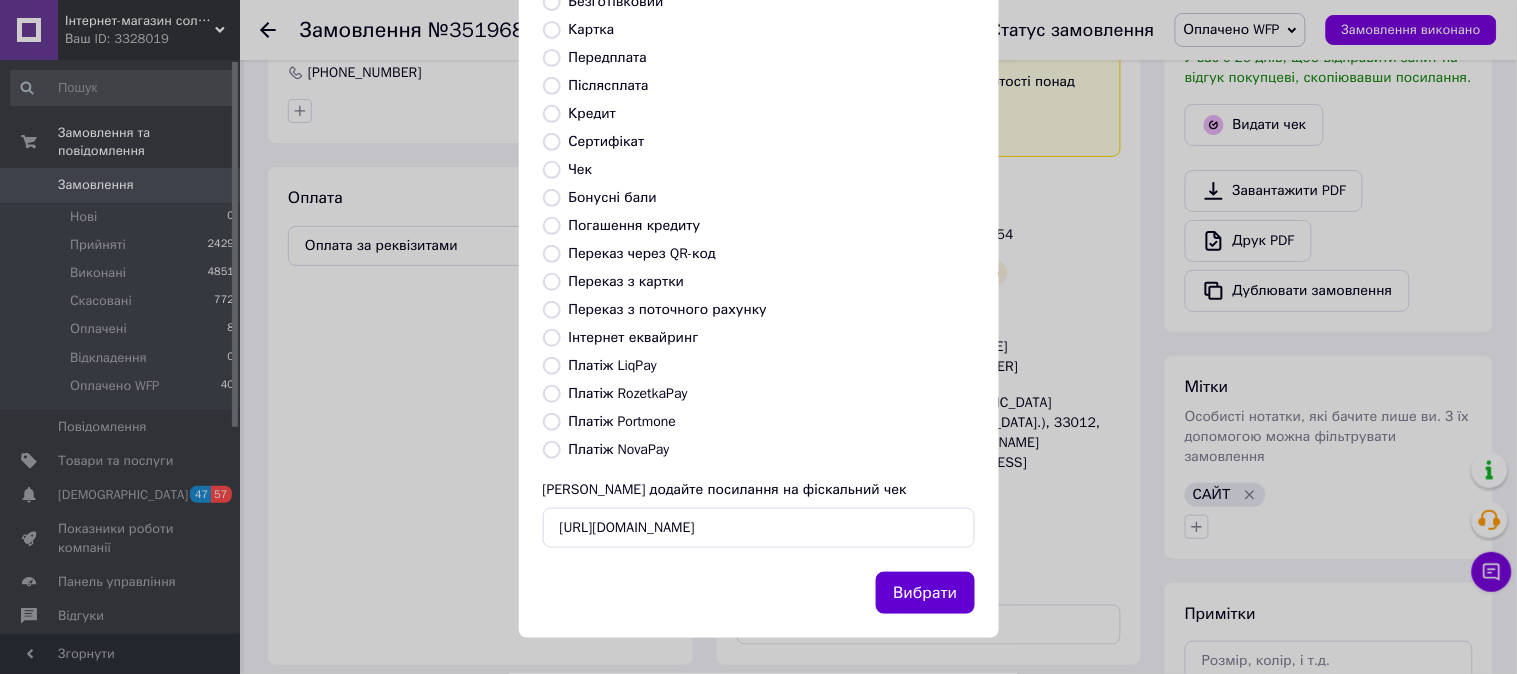 click on "Вибрати" at bounding box center [925, 593] 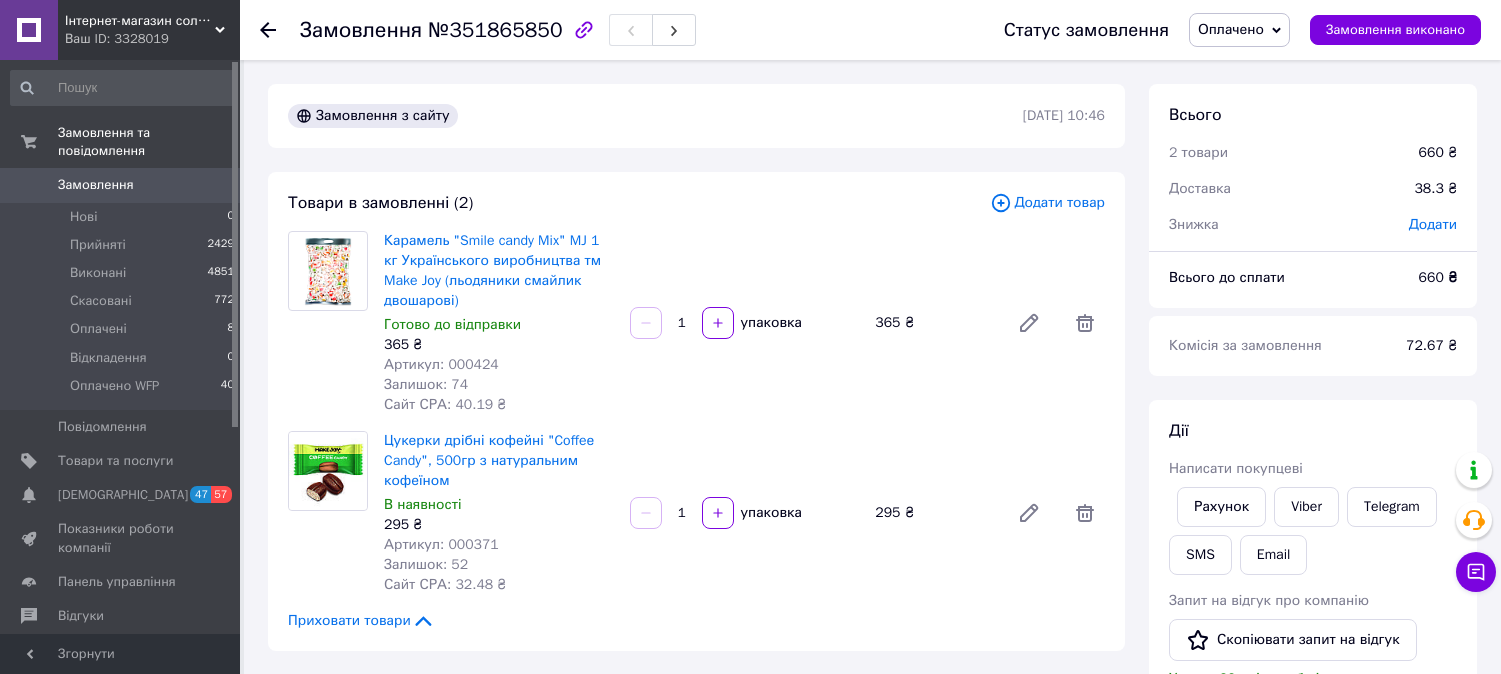 scroll, scrollTop: 0, scrollLeft: 0, axis: both 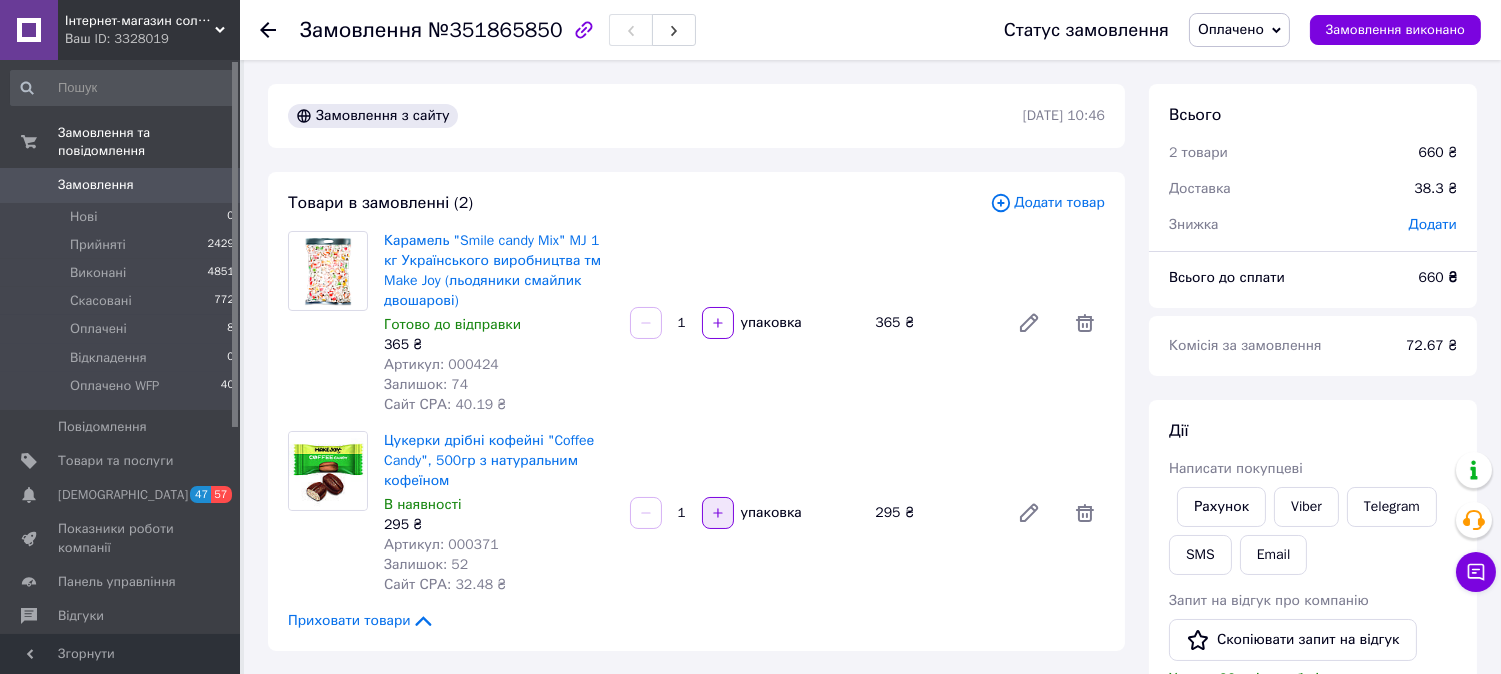 click 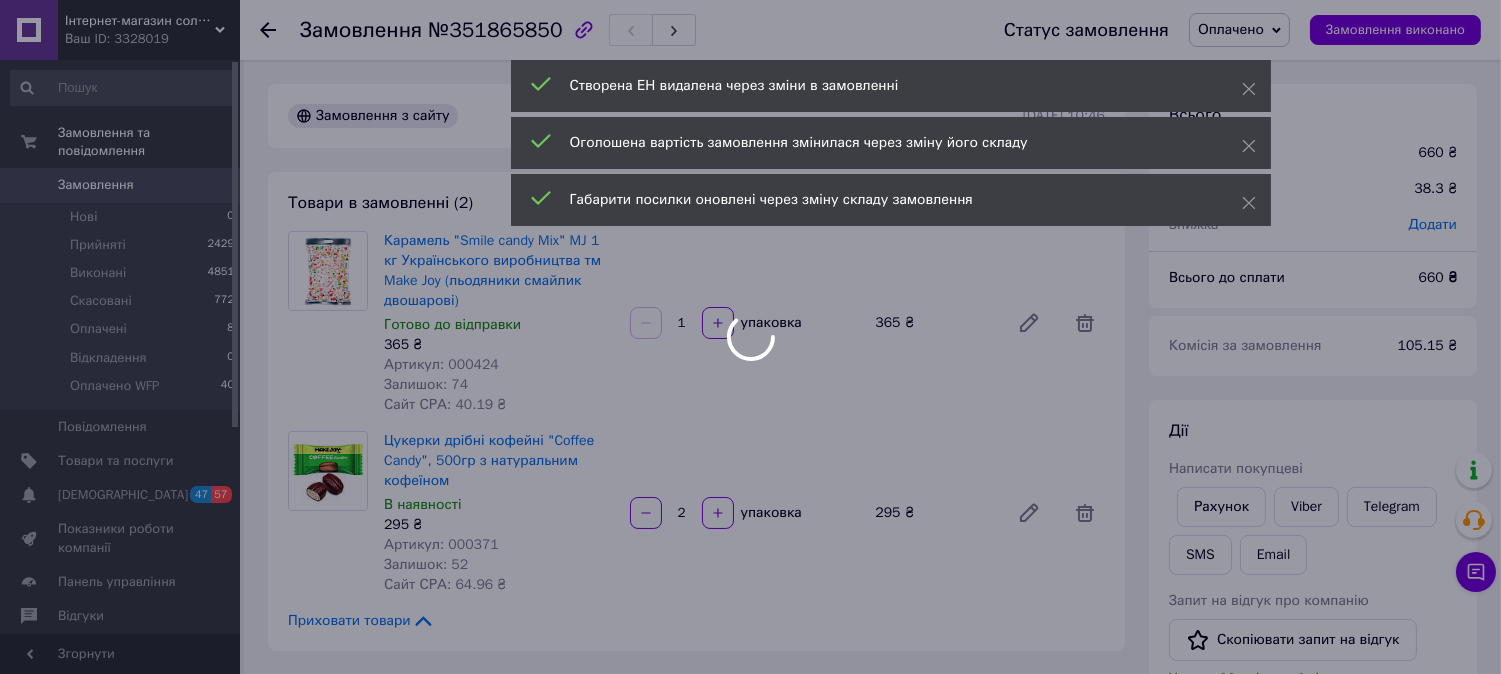 type on "2" 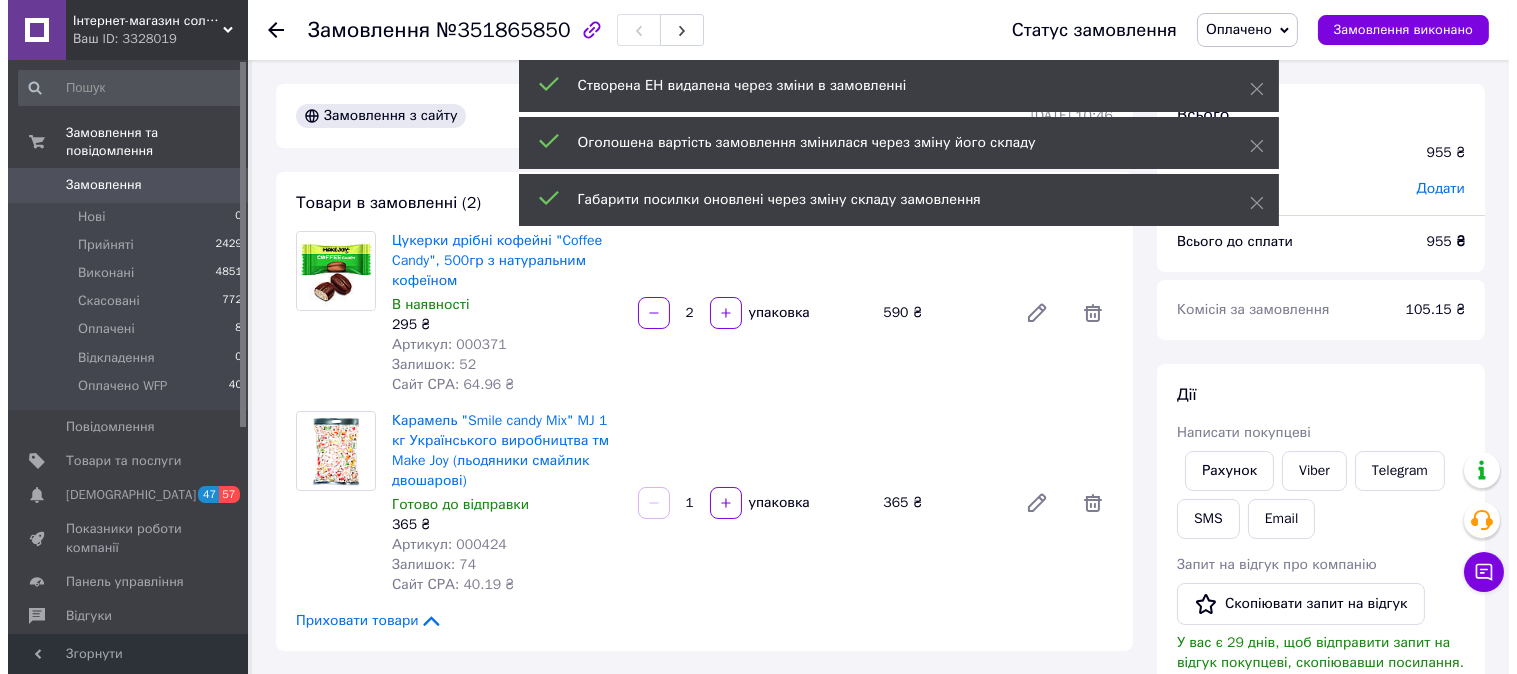 scroll, scrollTop: 333, scrollLeft: 0, axis: vertical 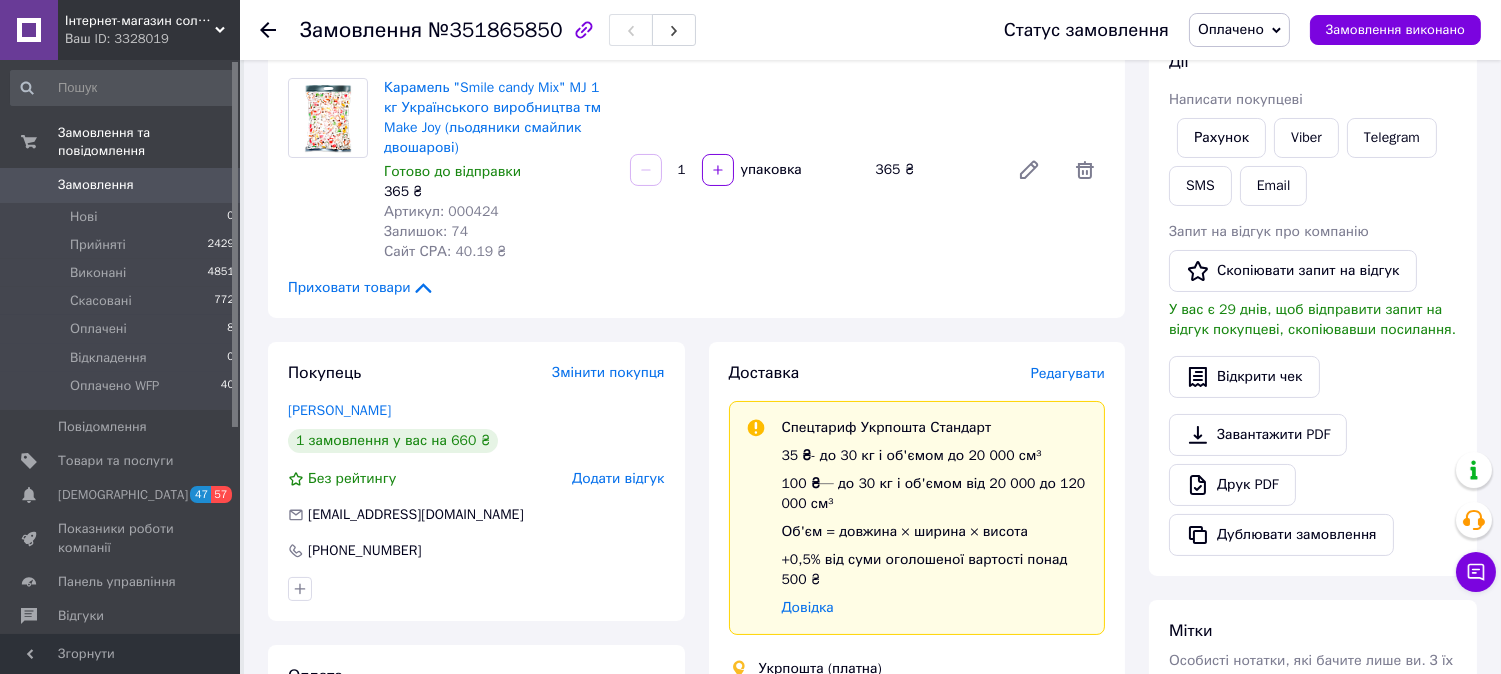 click on "Редагувати" at bounding box center (1068, 373) 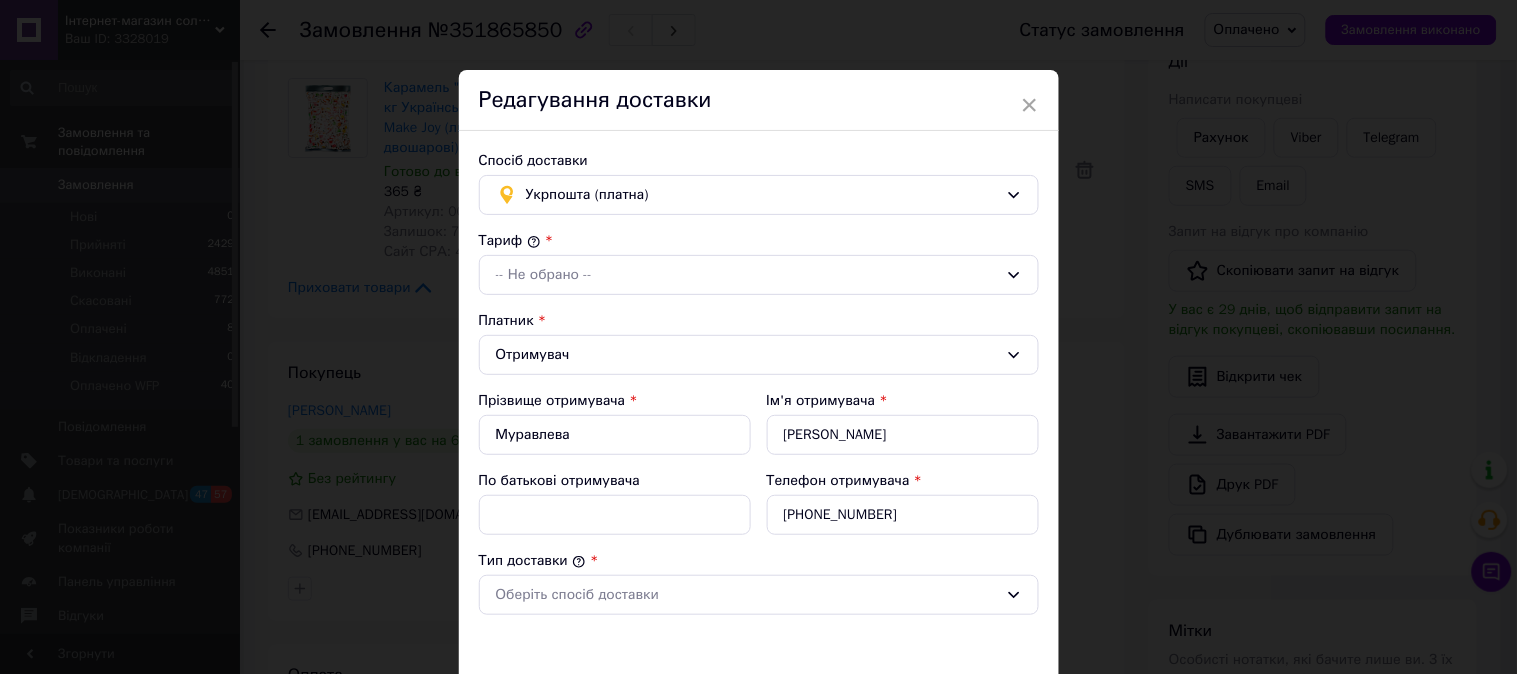 type on "955" 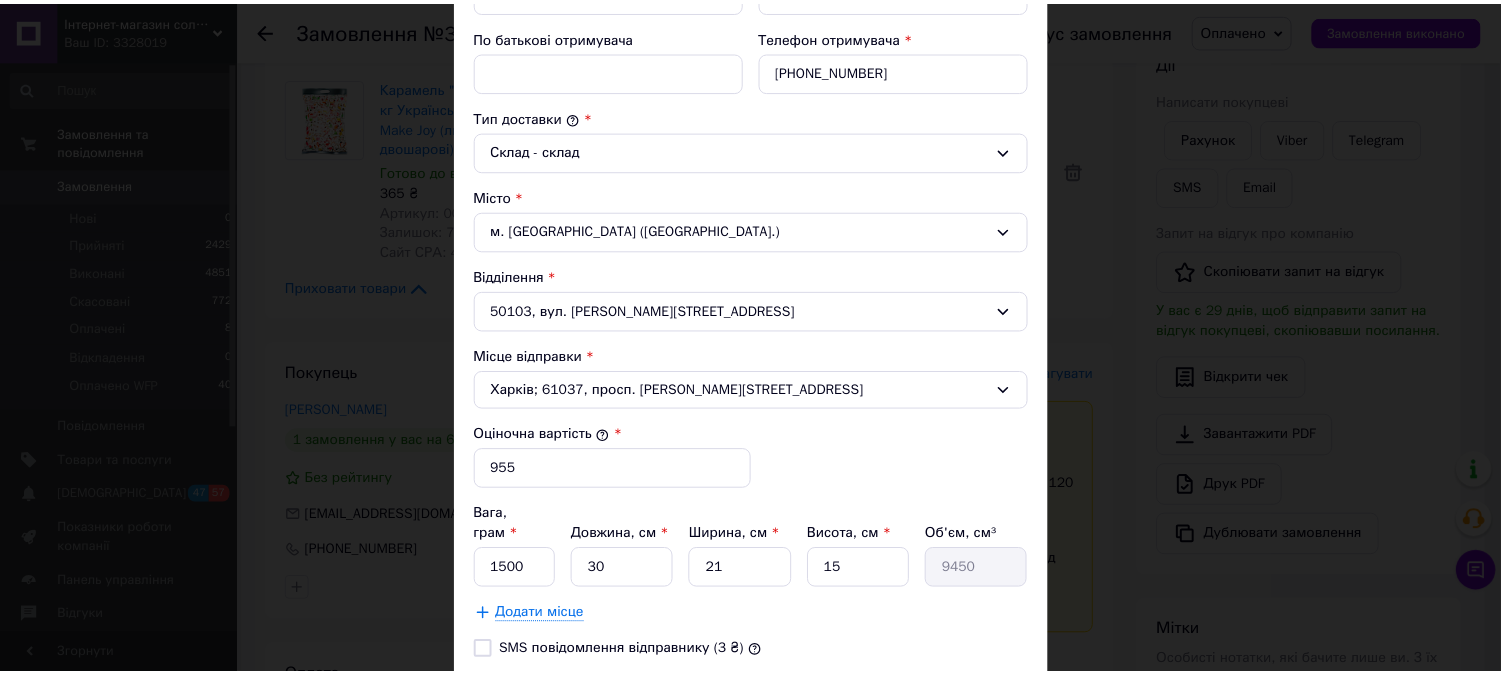 scroll, scrollTop: 651, scrollLeft: 0, axis: vertical 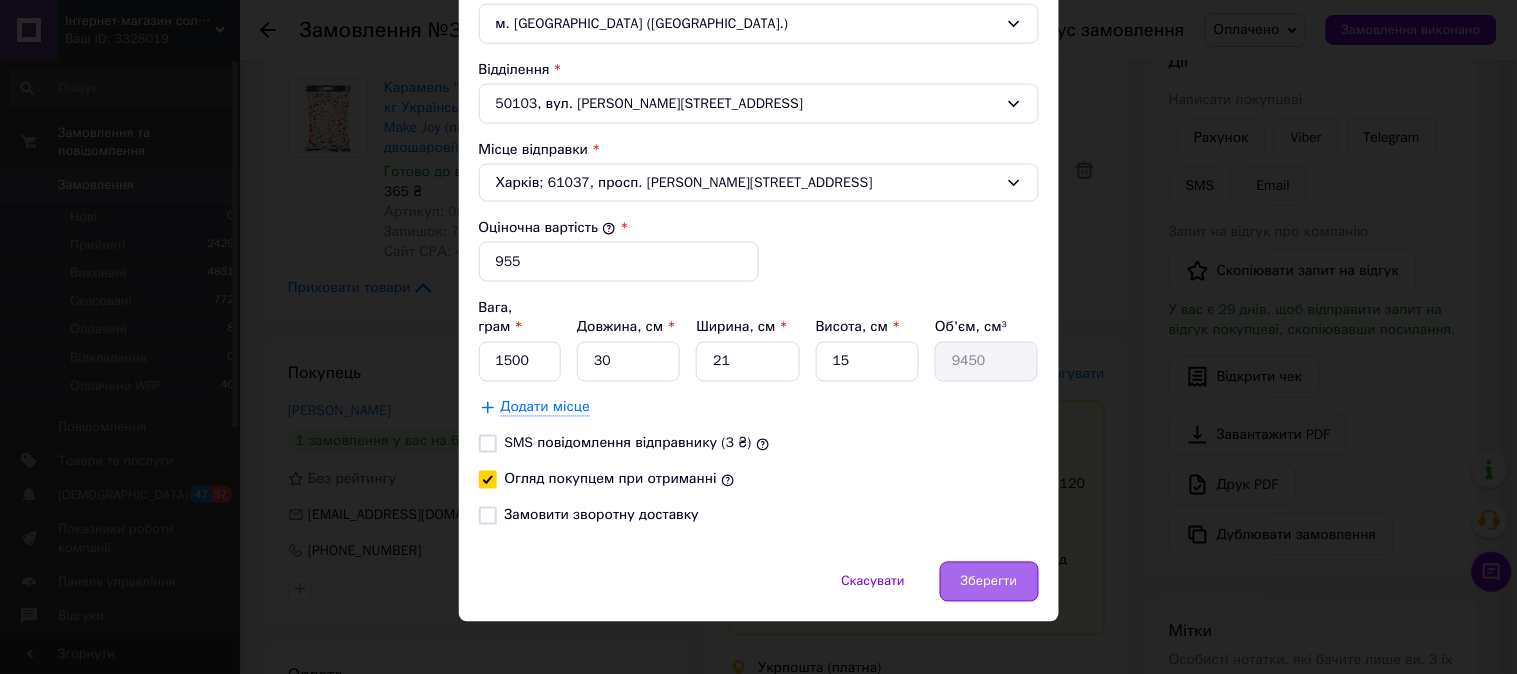 click on "Зберегти" at bounding box center [989, 582] 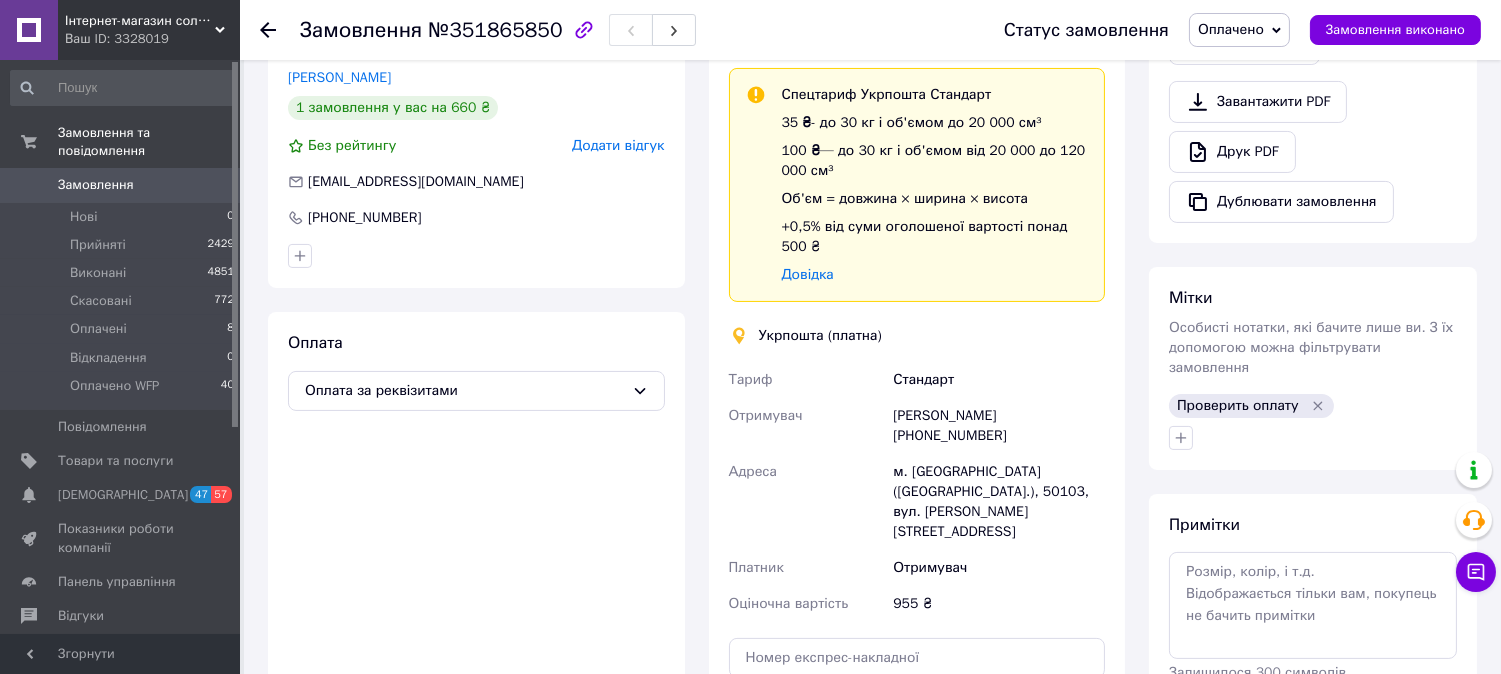 scroll, scrollTop: 888, scrollLeft: 0, axis: vertical 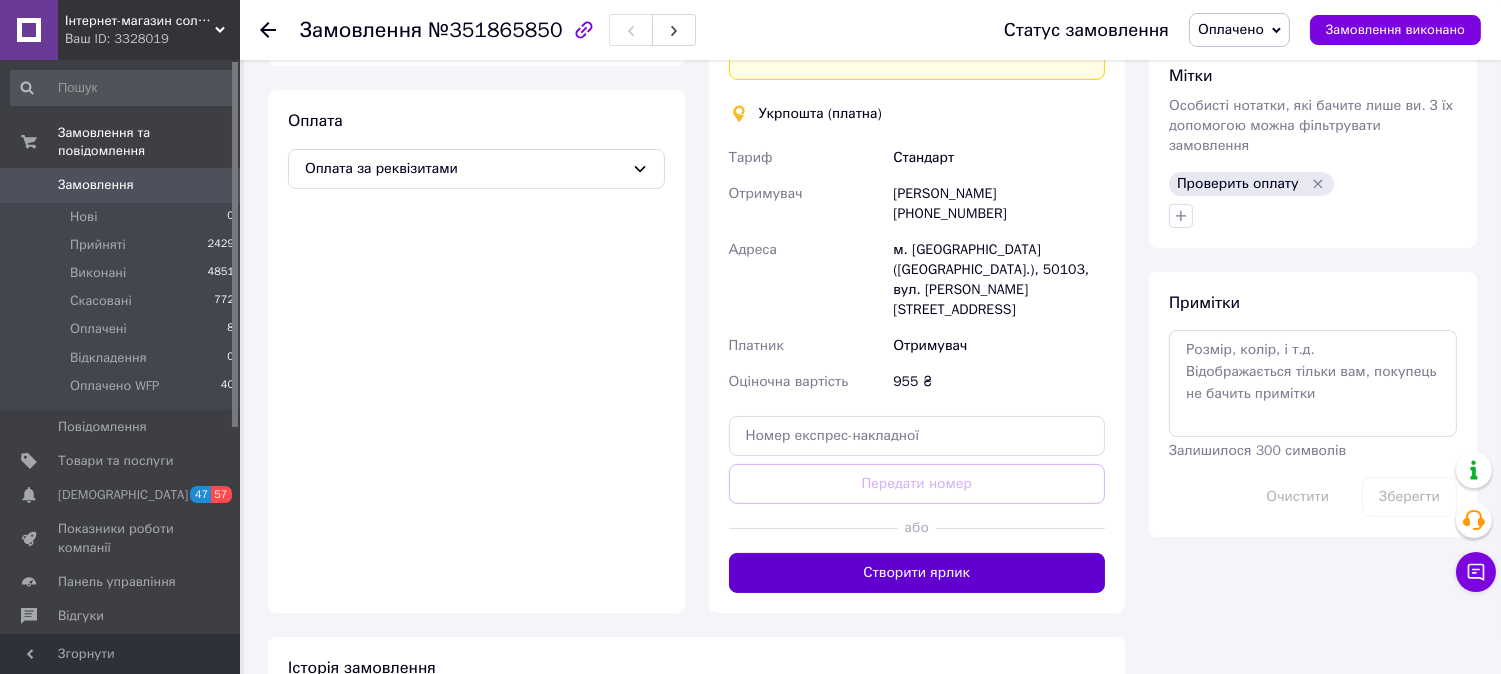 click on "Створити ярлик" at bounding box center [917, 573] 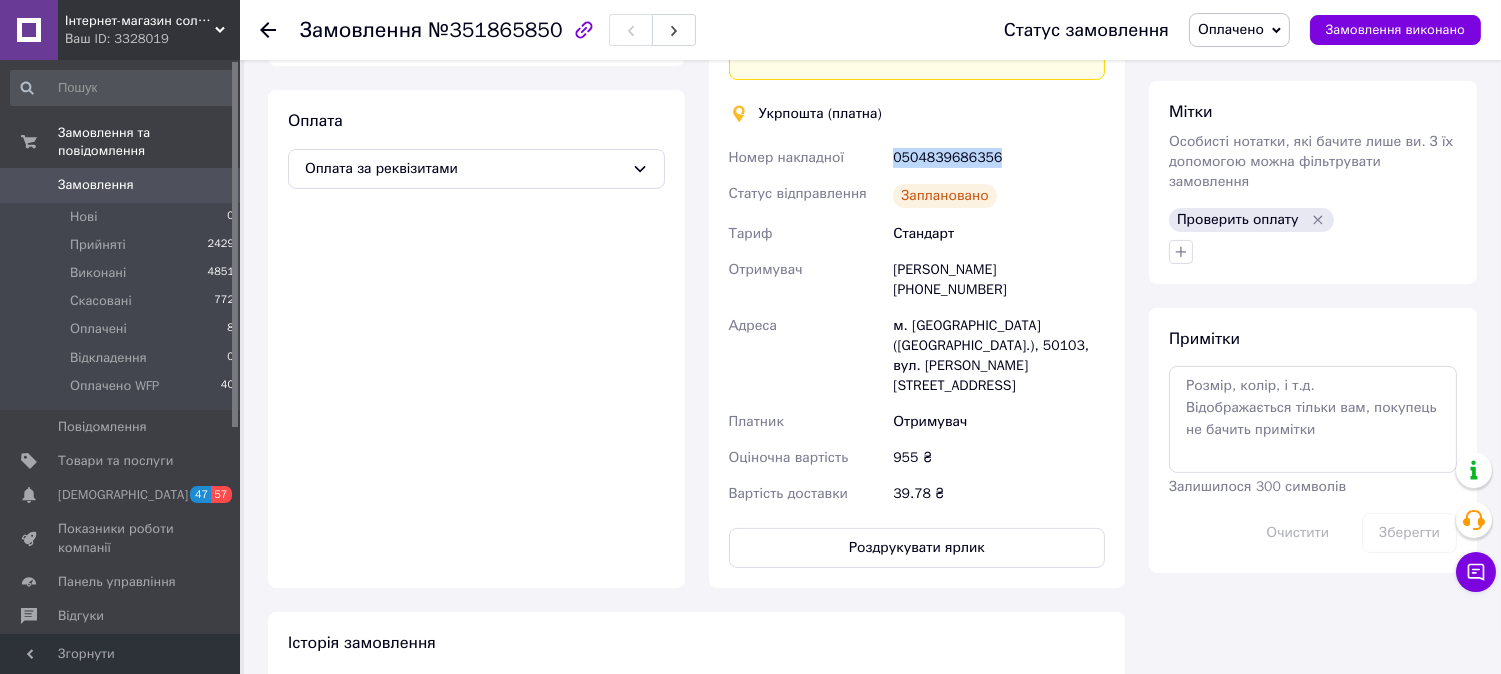 drag, startPoint x: 1005, startPoint y: 158, endPoint x: 881, endPoint y: 158, distance: 124 